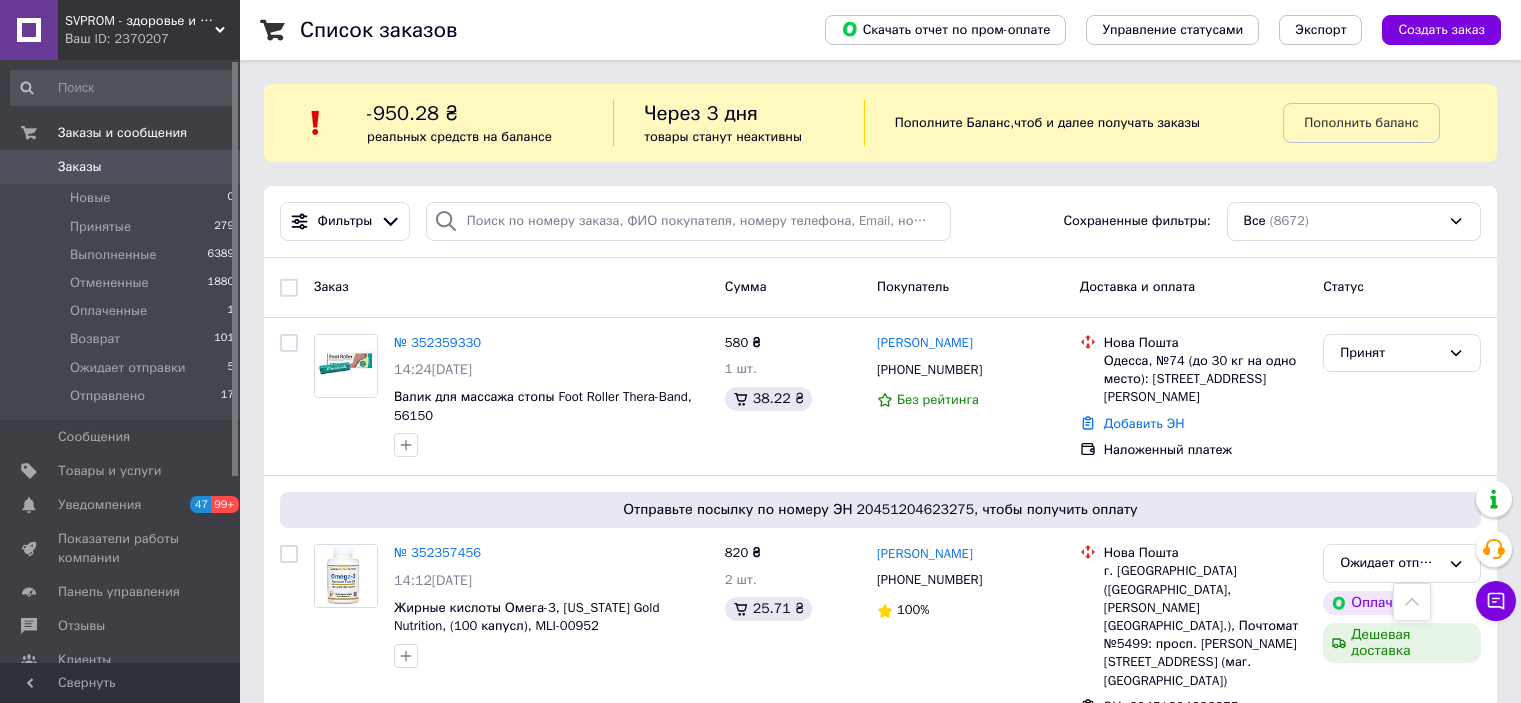 scroll, scrollTop: 1700, scrollLeft: 0, axis: vertical 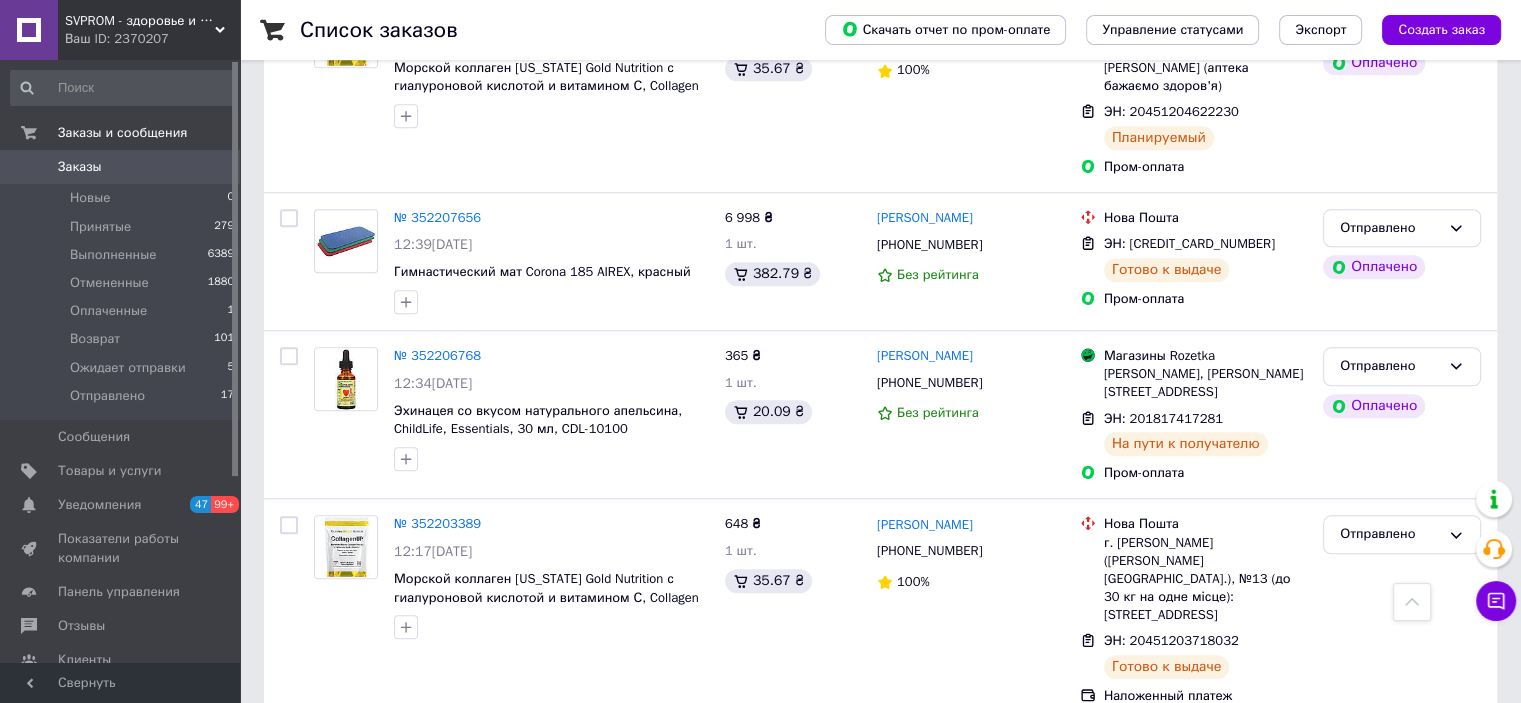 click on "Заказы" at bounding box center [121, 167] 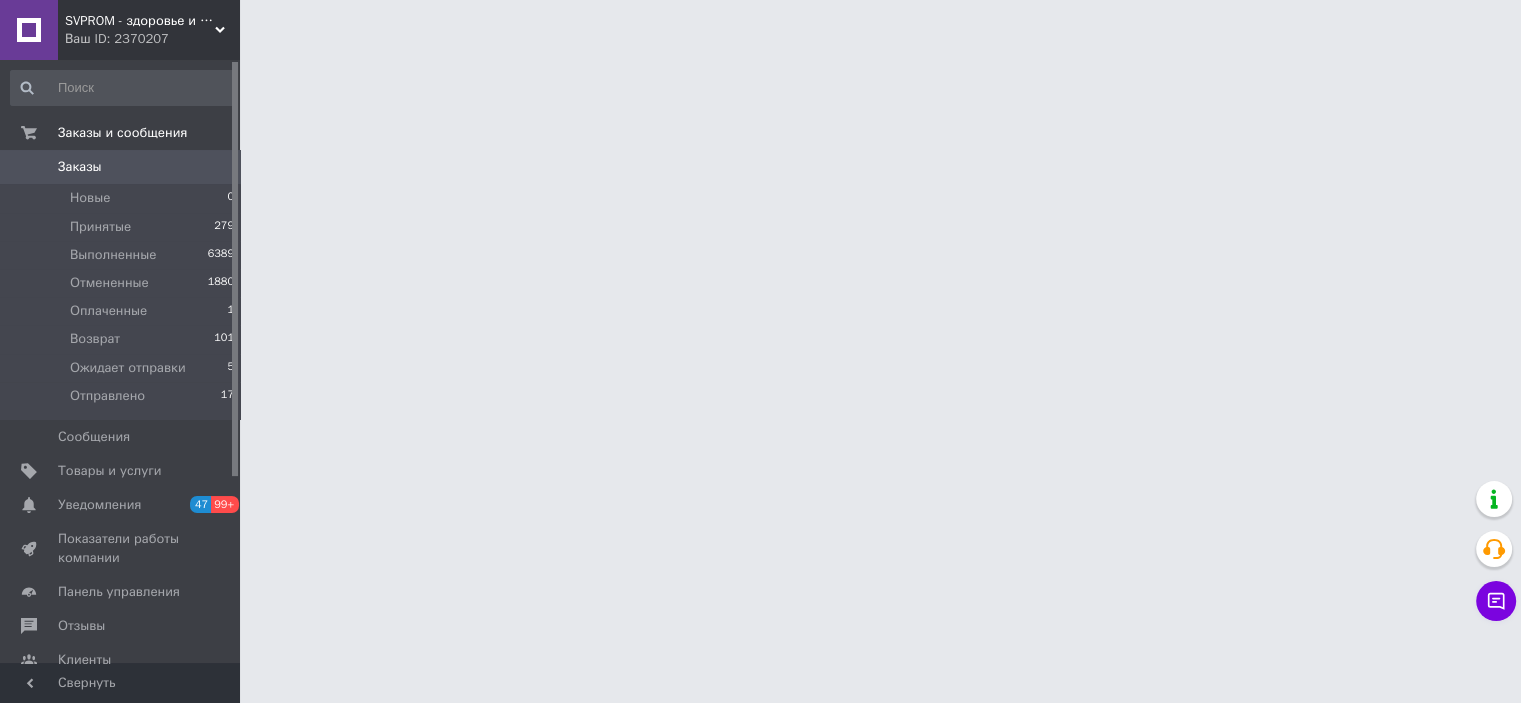 scroll, scrollTop: 0, scrollLeft: 0, axis: both 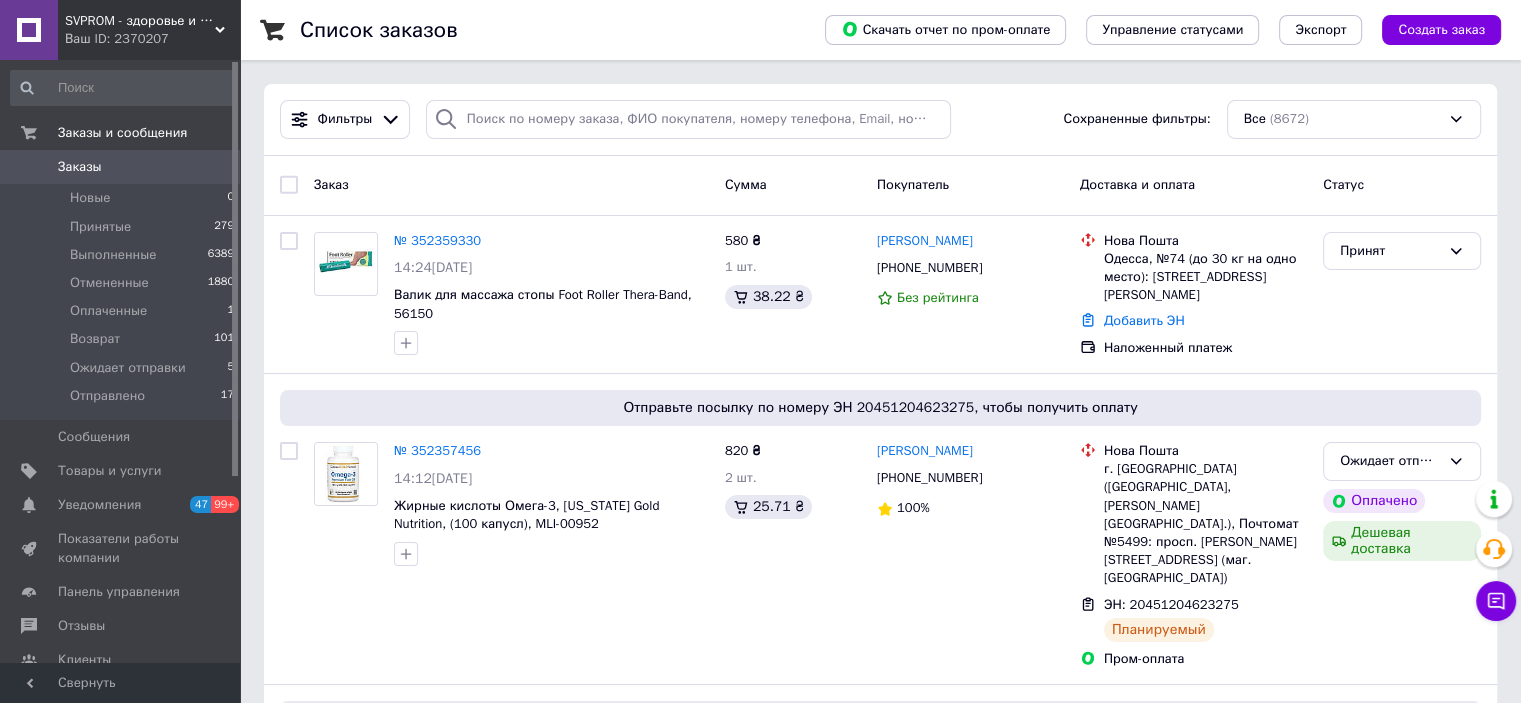 click on "Заказы" at bounding box center [121, 167] 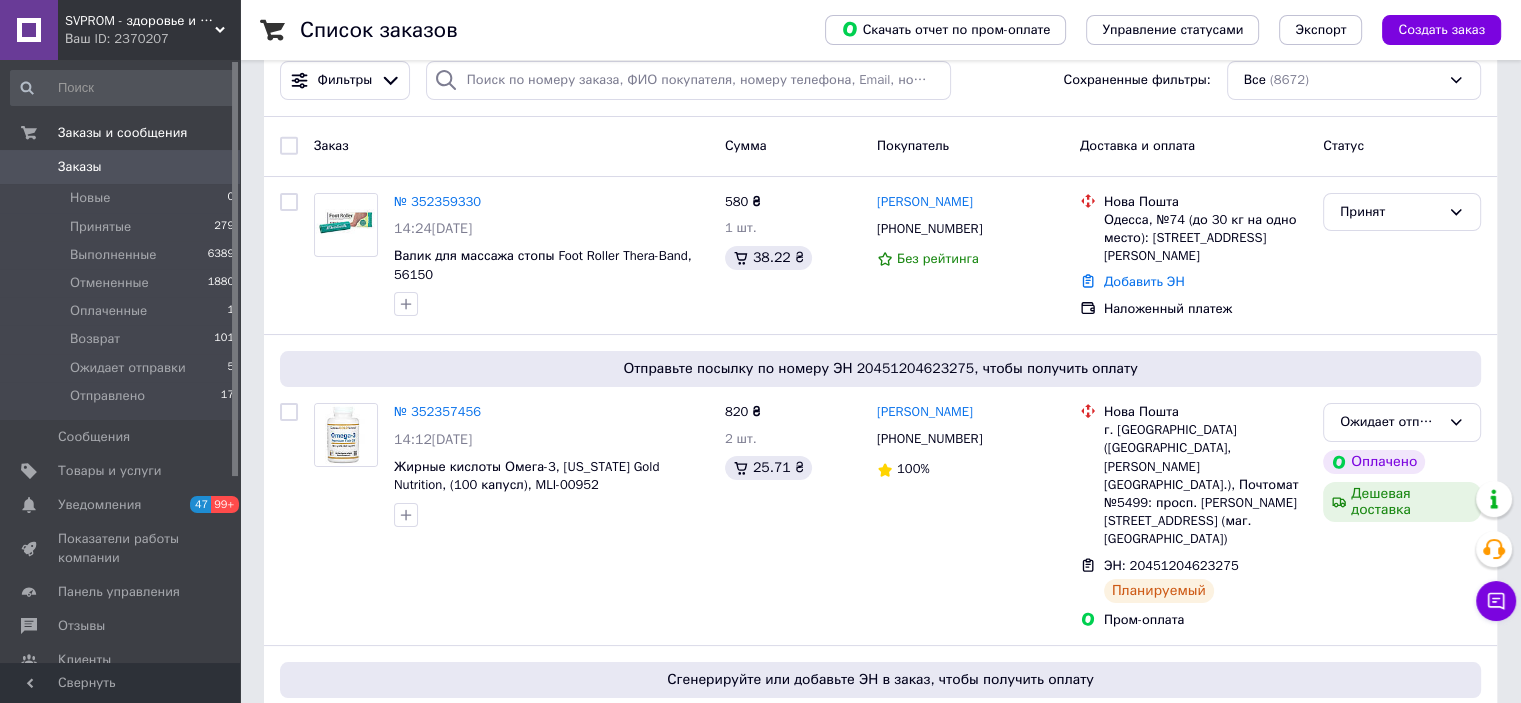 scroll, scrollTop: 0, scrollLeft: 0, axis: both 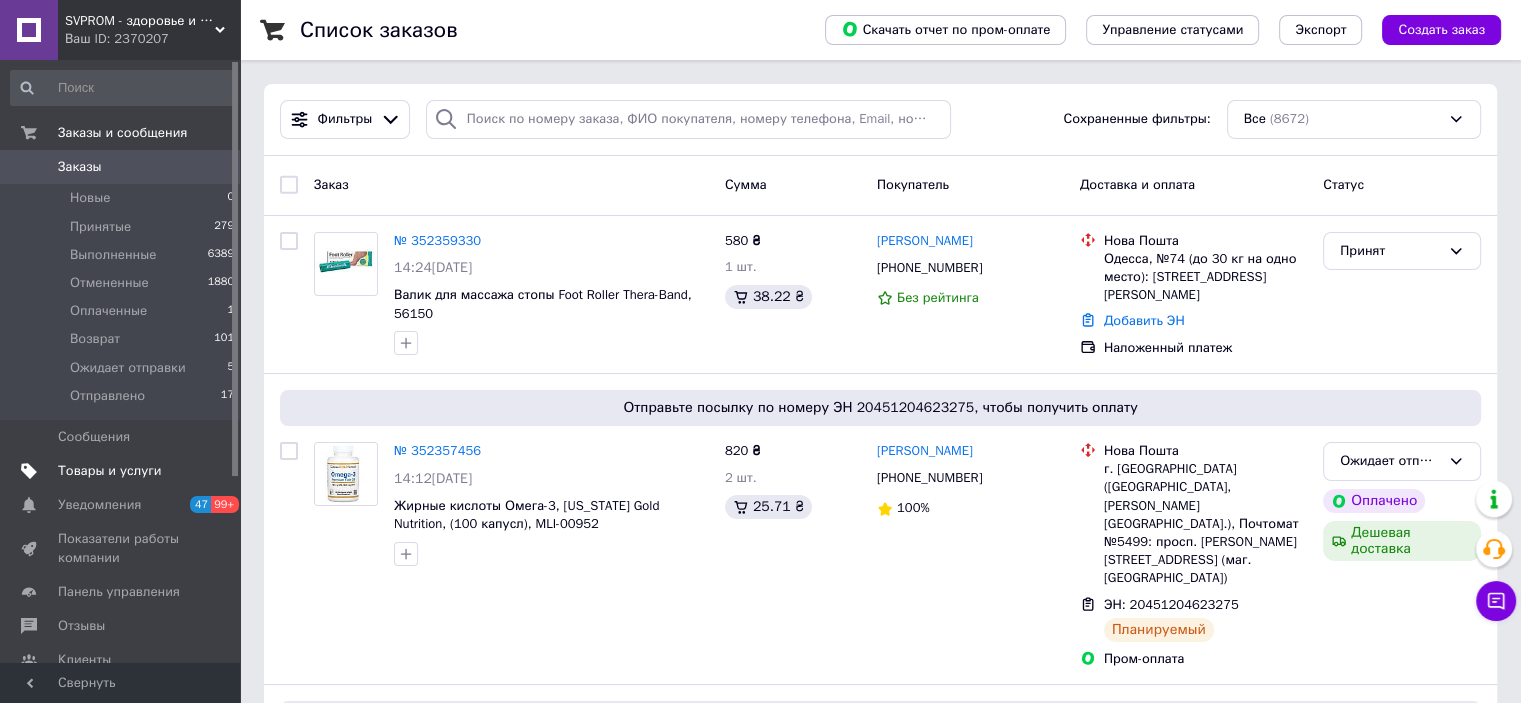click on "Товары и услуги" at bounding box center (110, 471) 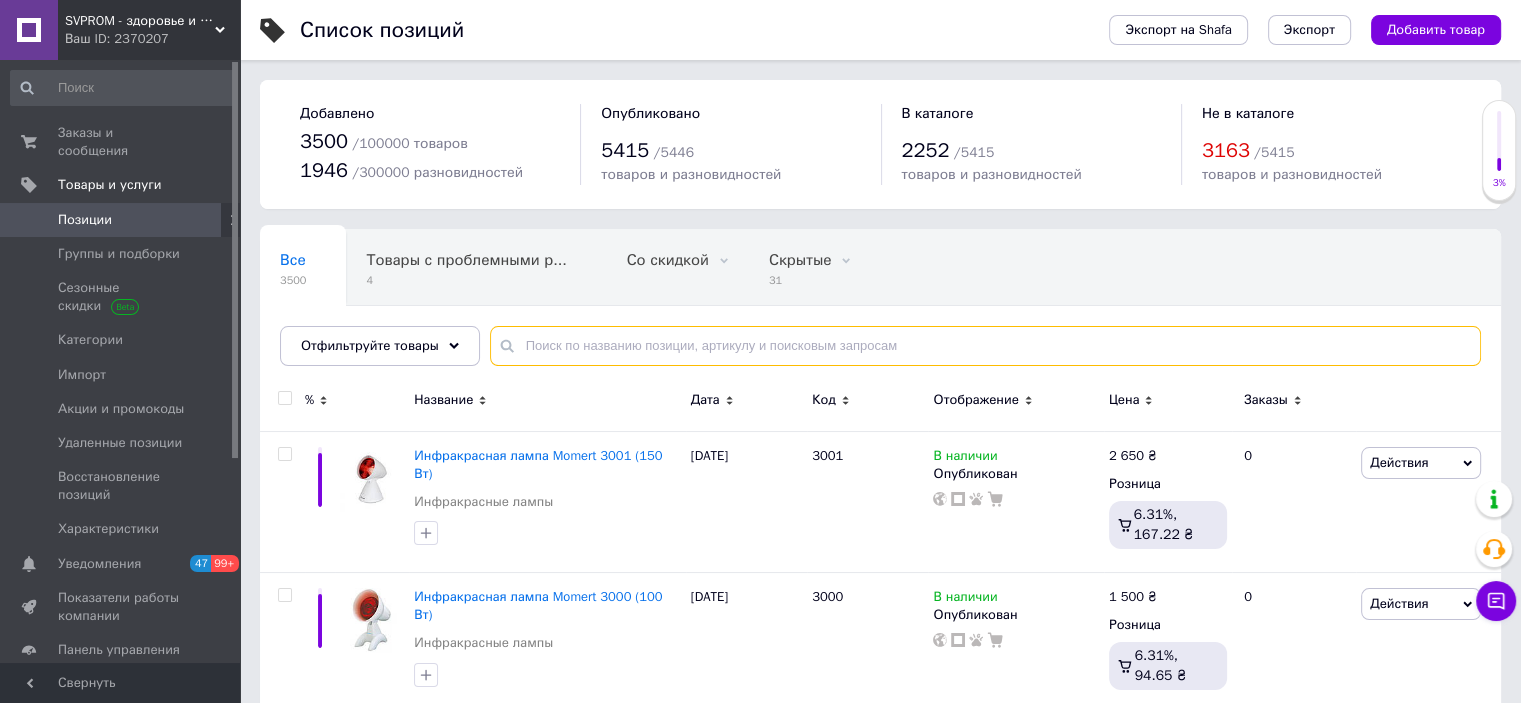 click at bounding box center [985, 346] 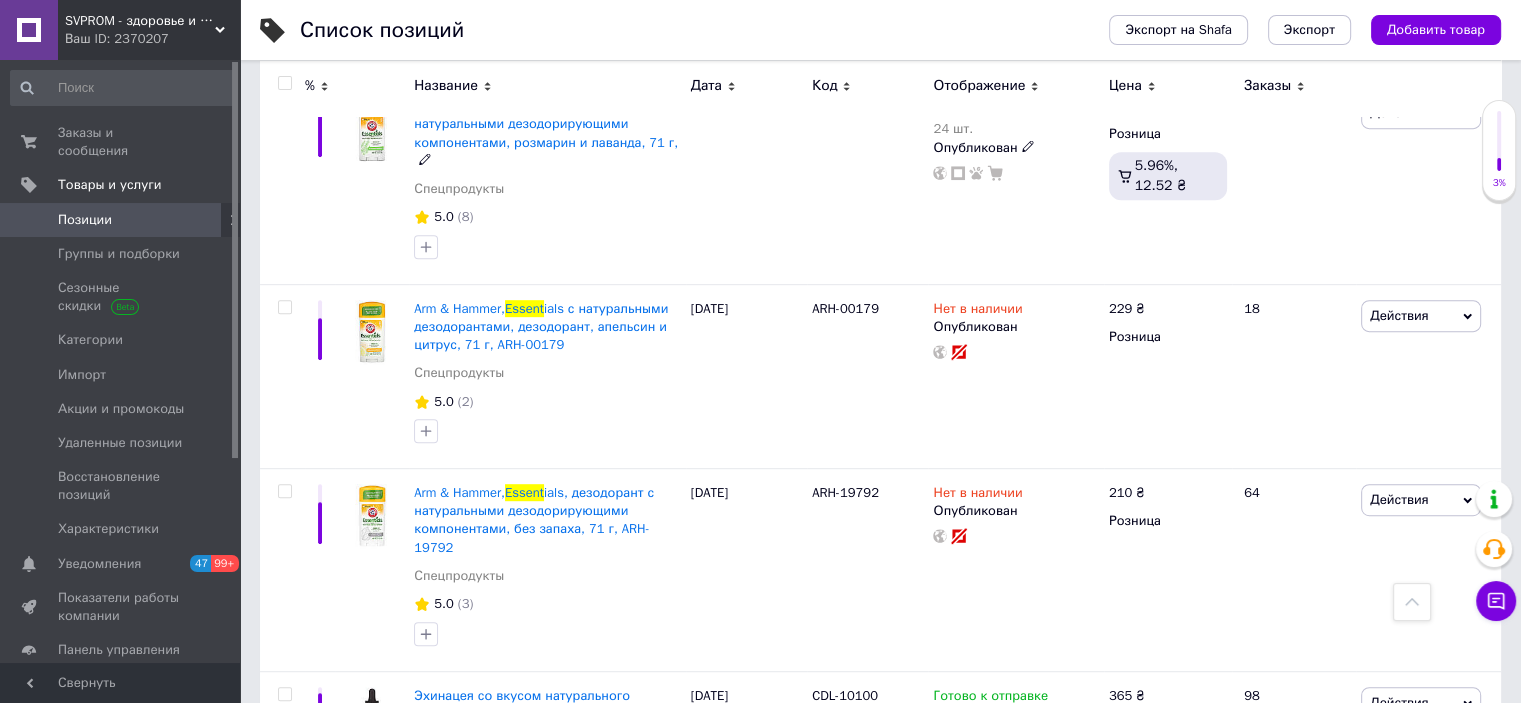 scroll, scrollTop: 1000, scrollLeft: 0, axis: vertical 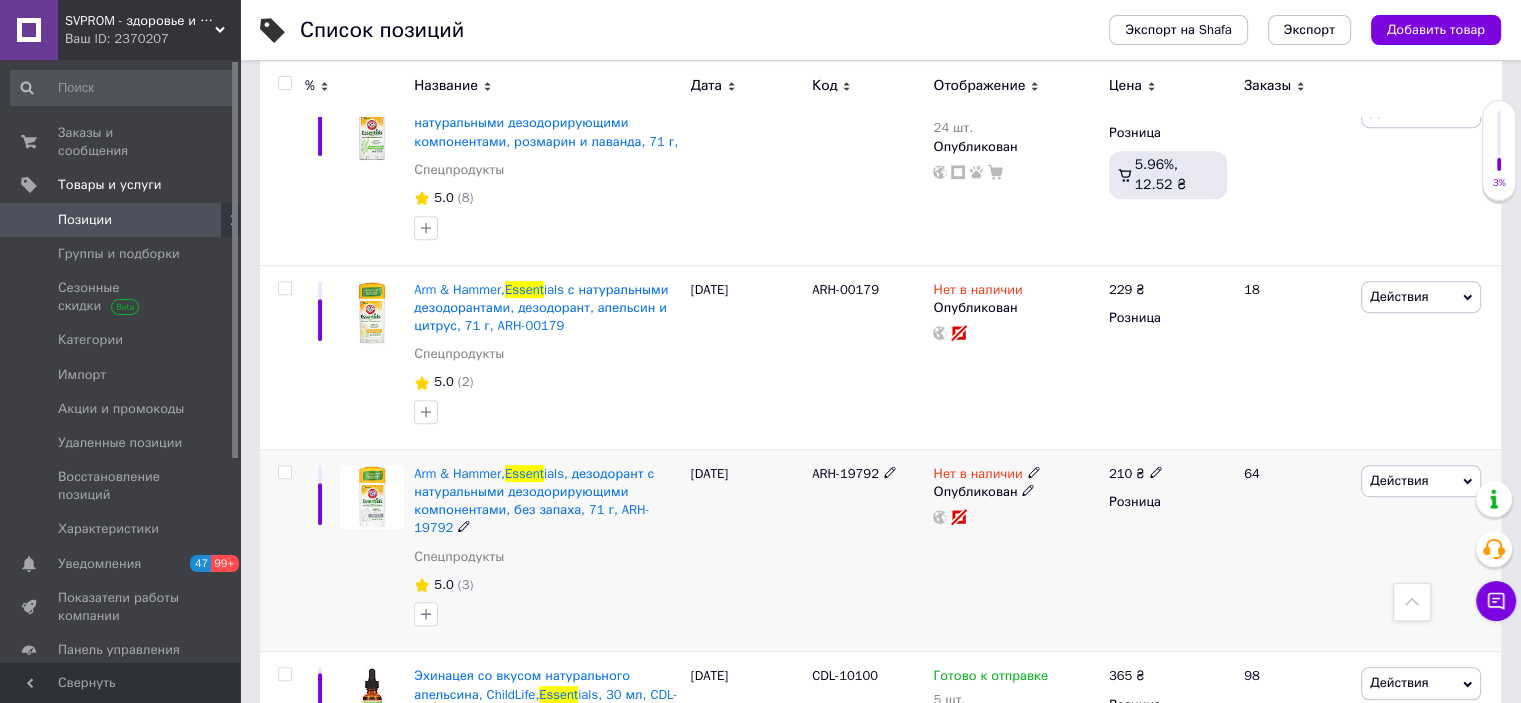 drag, startPoint x: 879, startPoint y: 471, endPoint x: 804, endPoint y: 486, distance: 76.48529 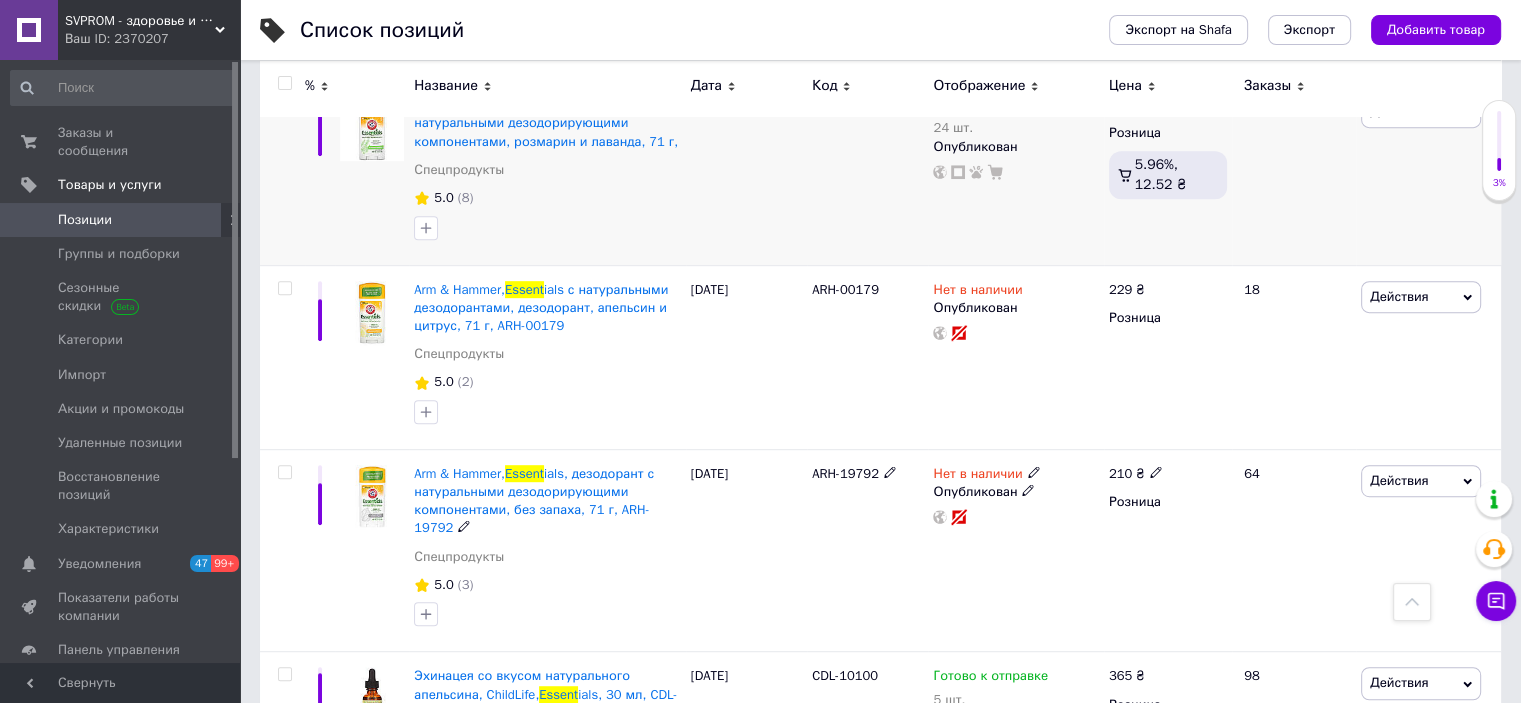 copy on "ARH-19792" 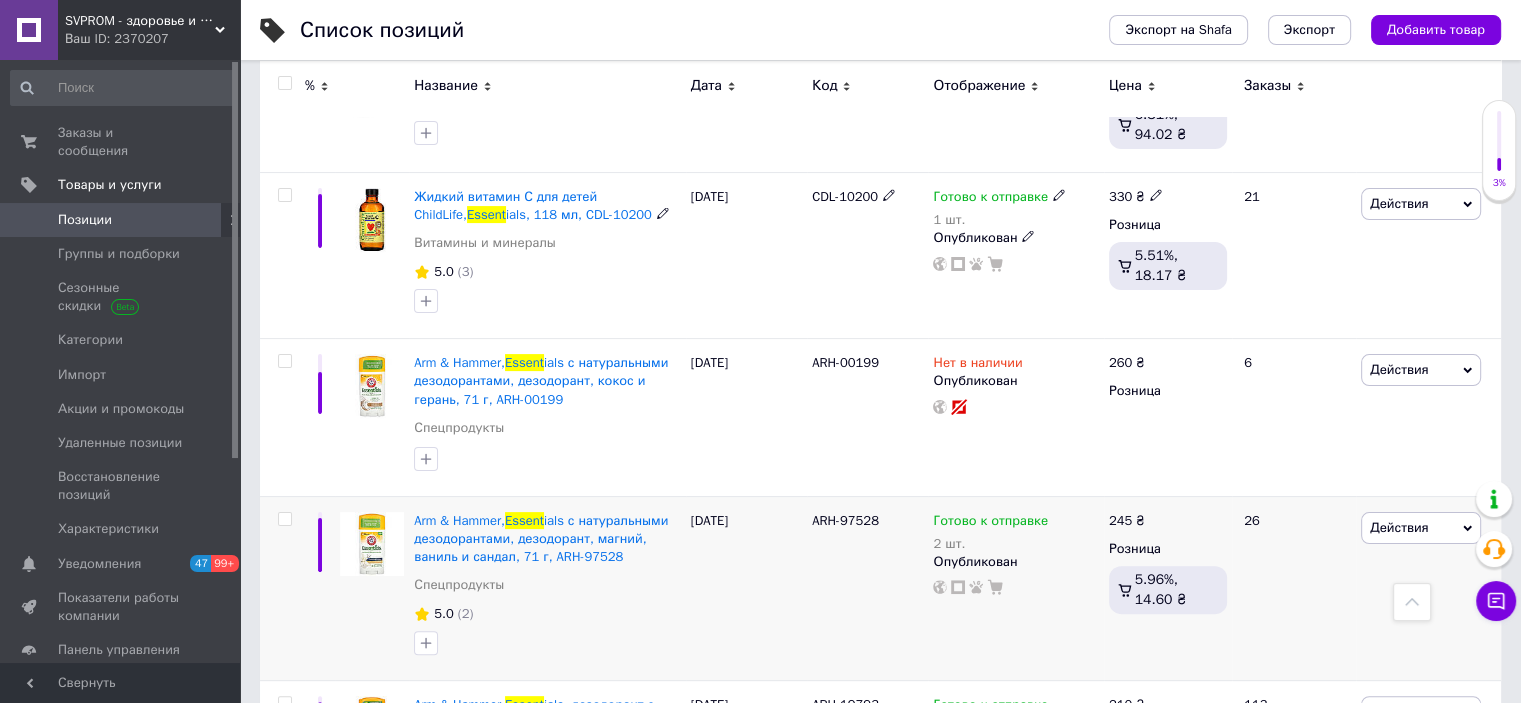 scroll, scrollTop: 0, scrollLeft: 0, axis: both 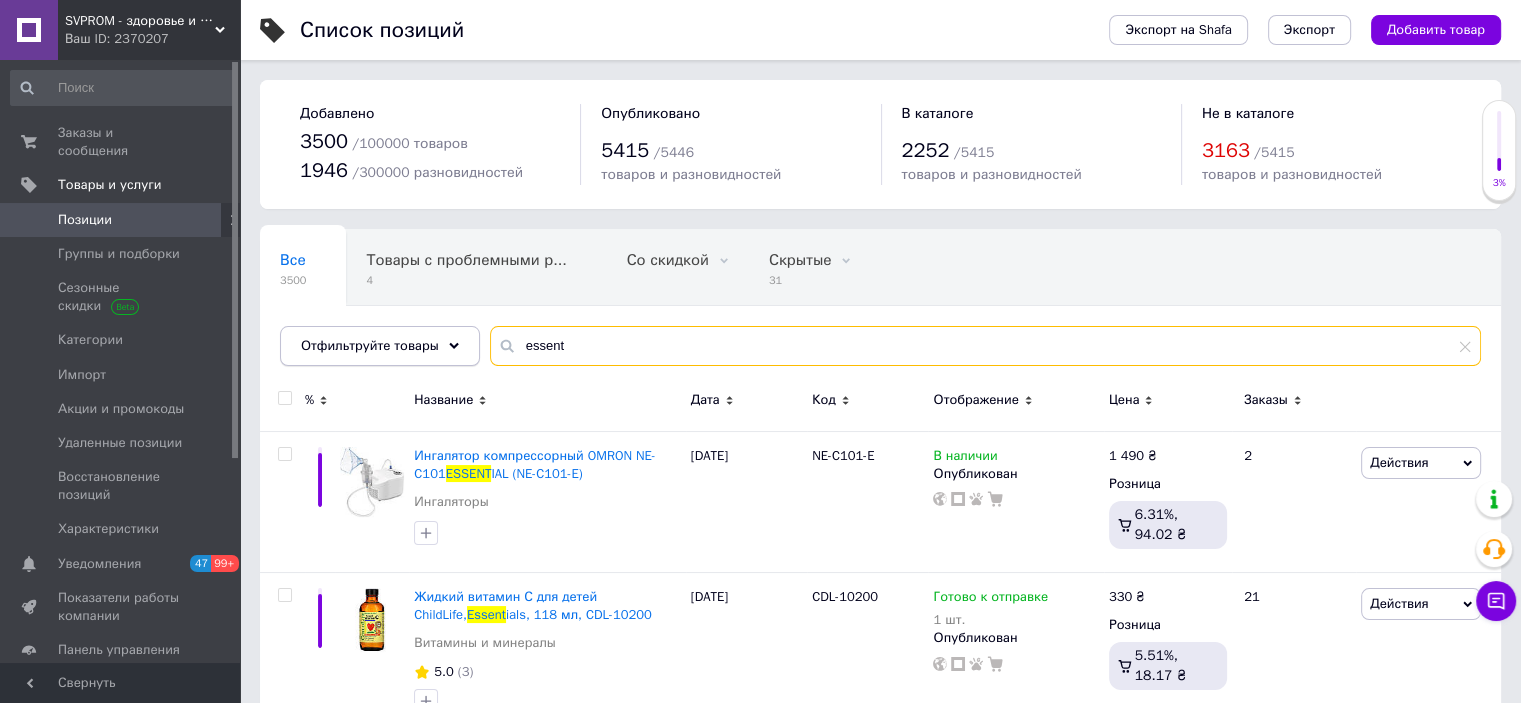 drag, startPoint x: 578, startPoint y: 354, endPoint x: 436, endPoint y: 351, distance: 142.0317 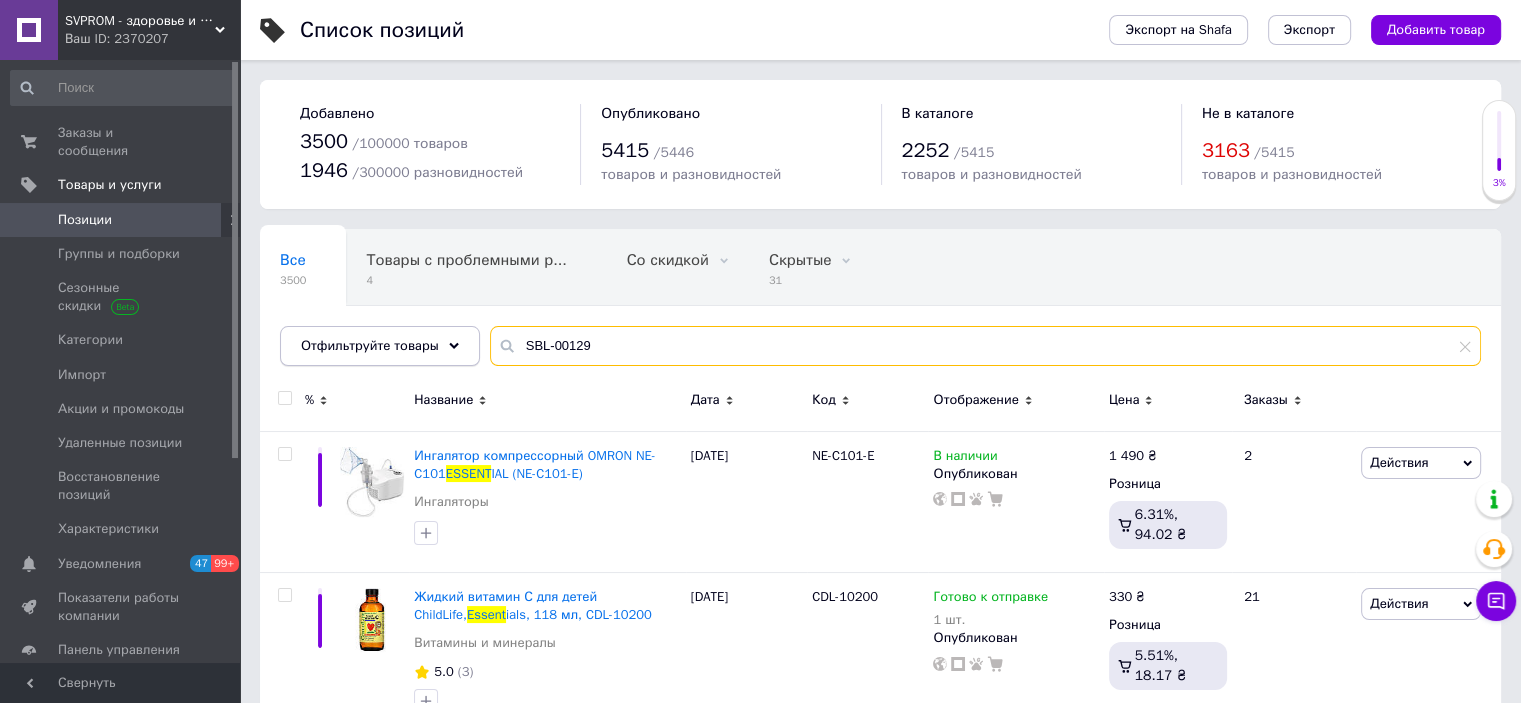 type on "SBL-00129" 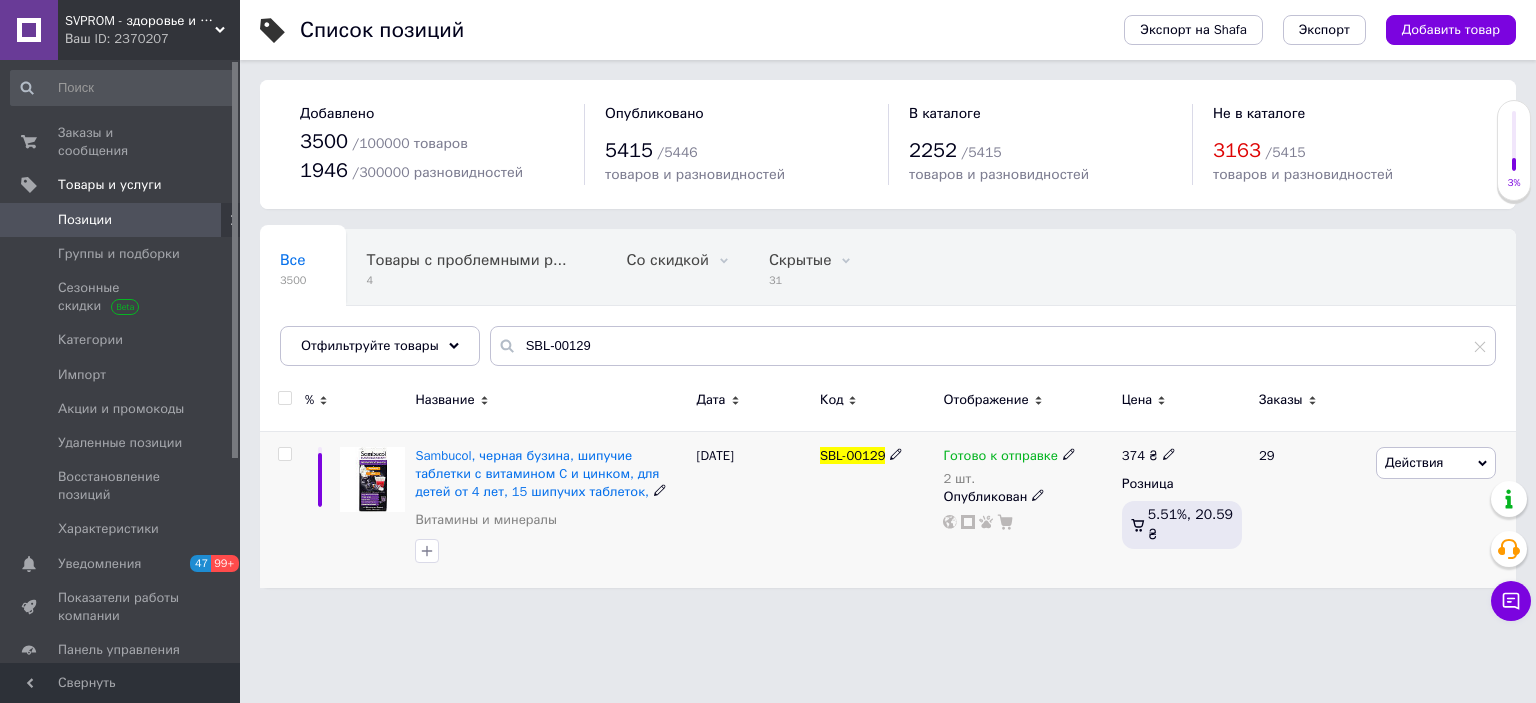 click 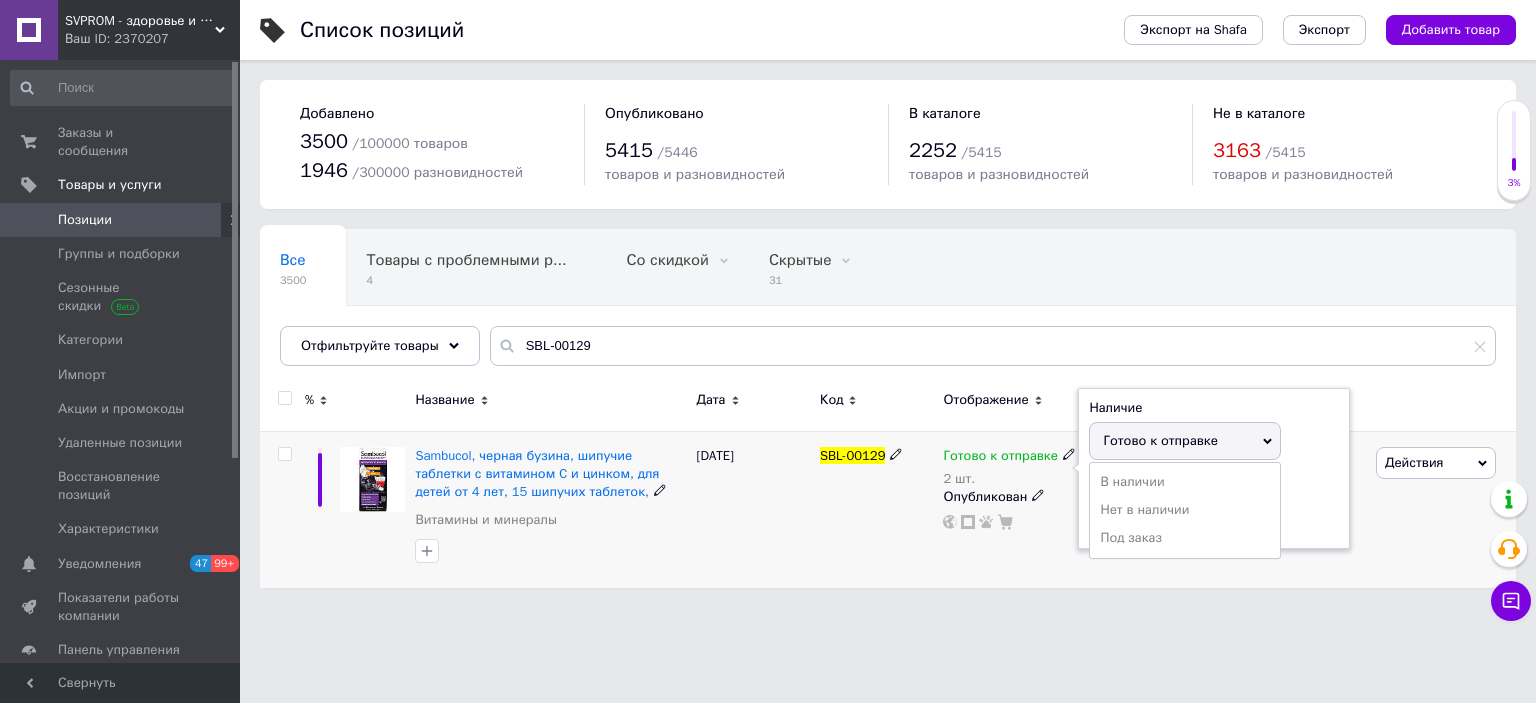 click on "Остатки" at bounding box center (1214, 484) 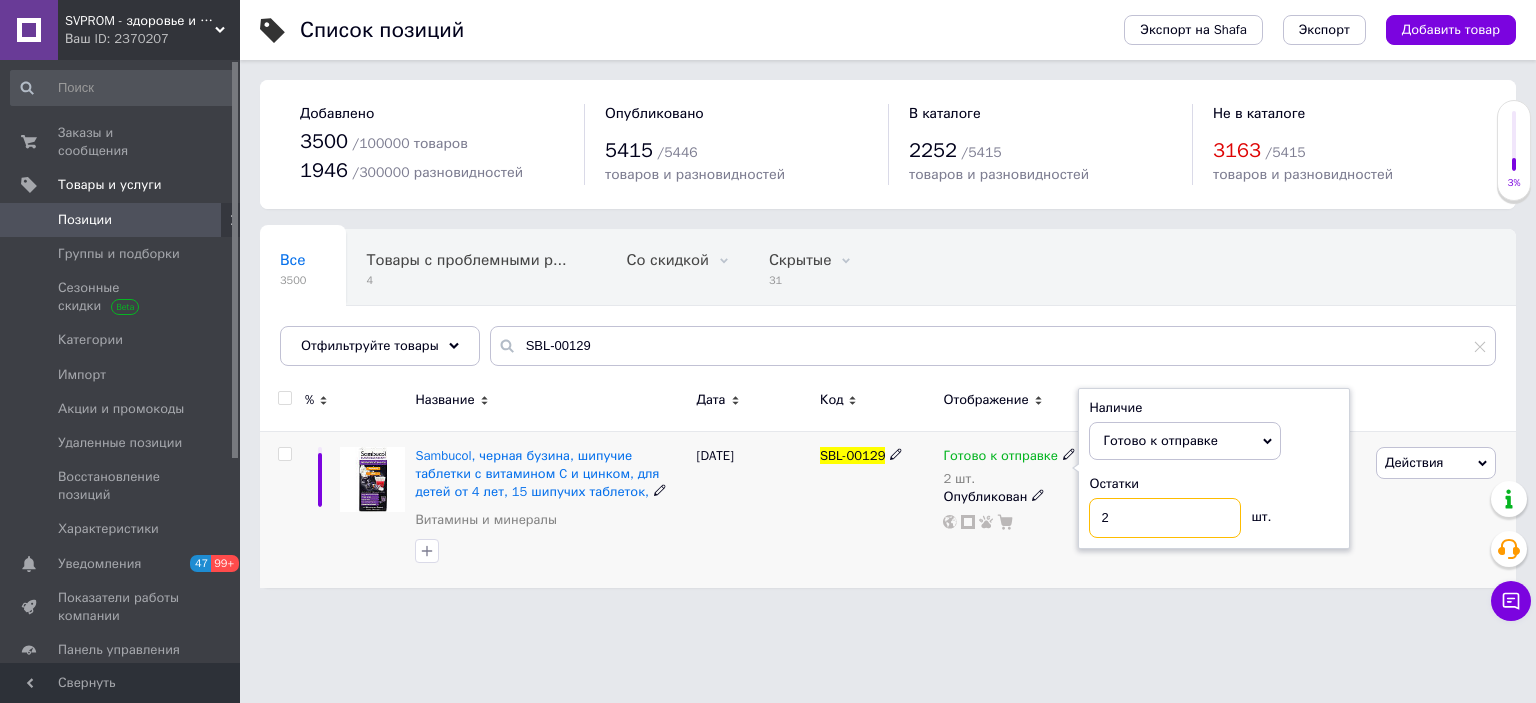 click on "2" at bounding box center (1165, 518) 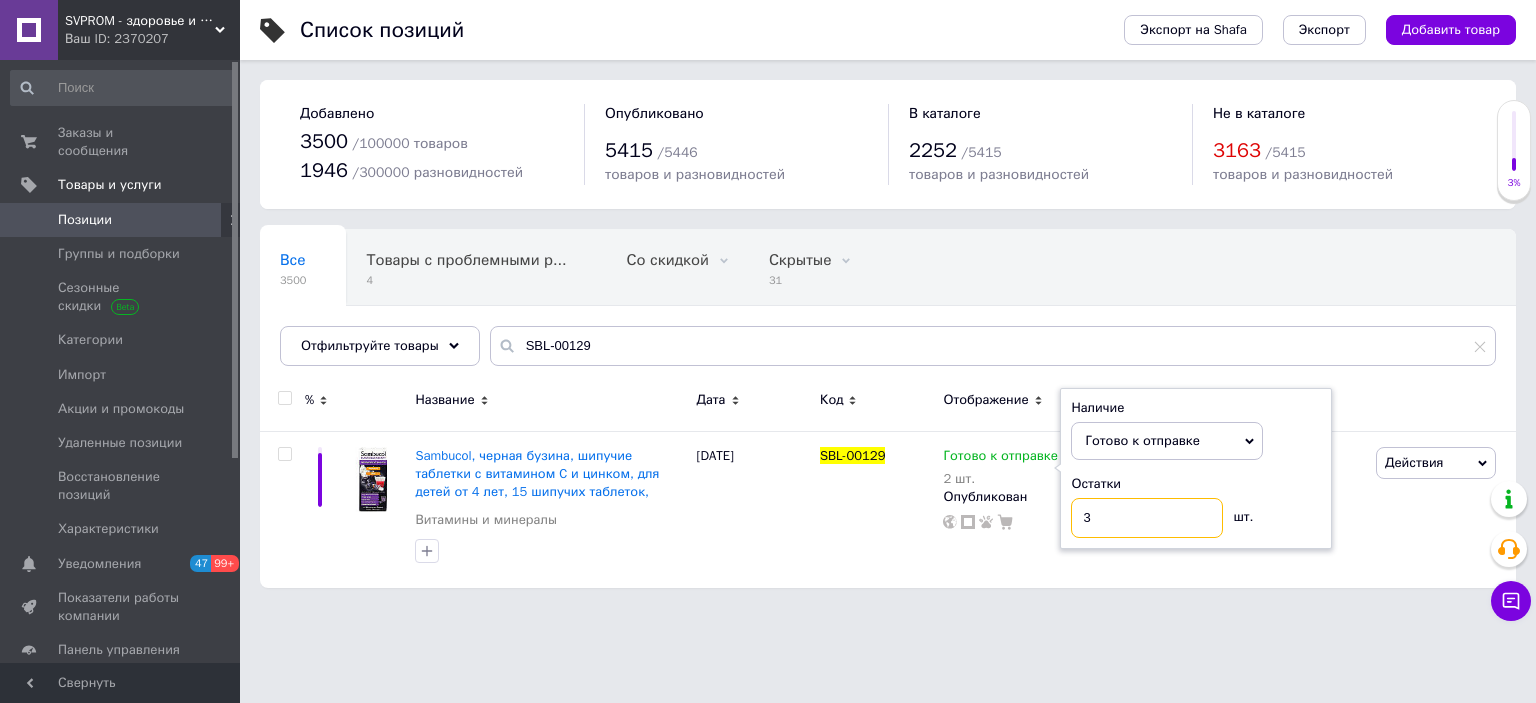 type on "3" 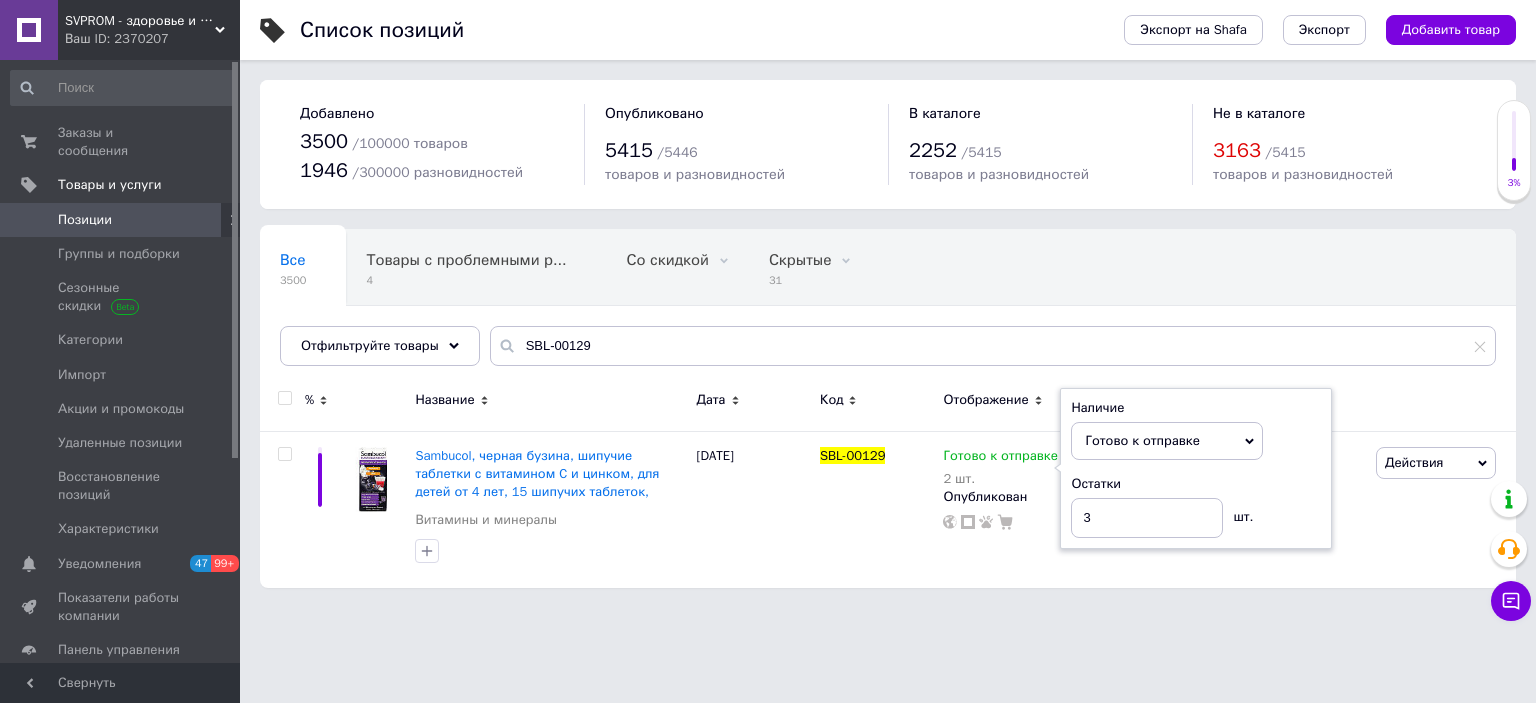 click on "Список позиций Экспорт на Shafa Экспорт Добавить товар Добавлено 3500   / 100000   товаров 1946   / 300000   разновидностей Опубликовано 5415   / 5446 товаров и разновидностей В каталоге 2252   / 5415 товаров и разновидностей Не в каталоге 3163   / 5415 товаров и разновидностей Все 3500 Товары с проблемными р... 4 Со скидкой 0 Удалить Редактировать Скрытые 31 Удалить Редактировать Опубликованные 3469 Удалить Редактировать Ok Отфильтровано...  Сохранить Мы ничего не нашли Возможно, ошибка в слове  или нет соответствий по вашему запросу. Все 3500 Товары с проблемными р... 4 Со скидкой 0 Скрытые 31 3469 % 3" at bounding box center (888, 304) 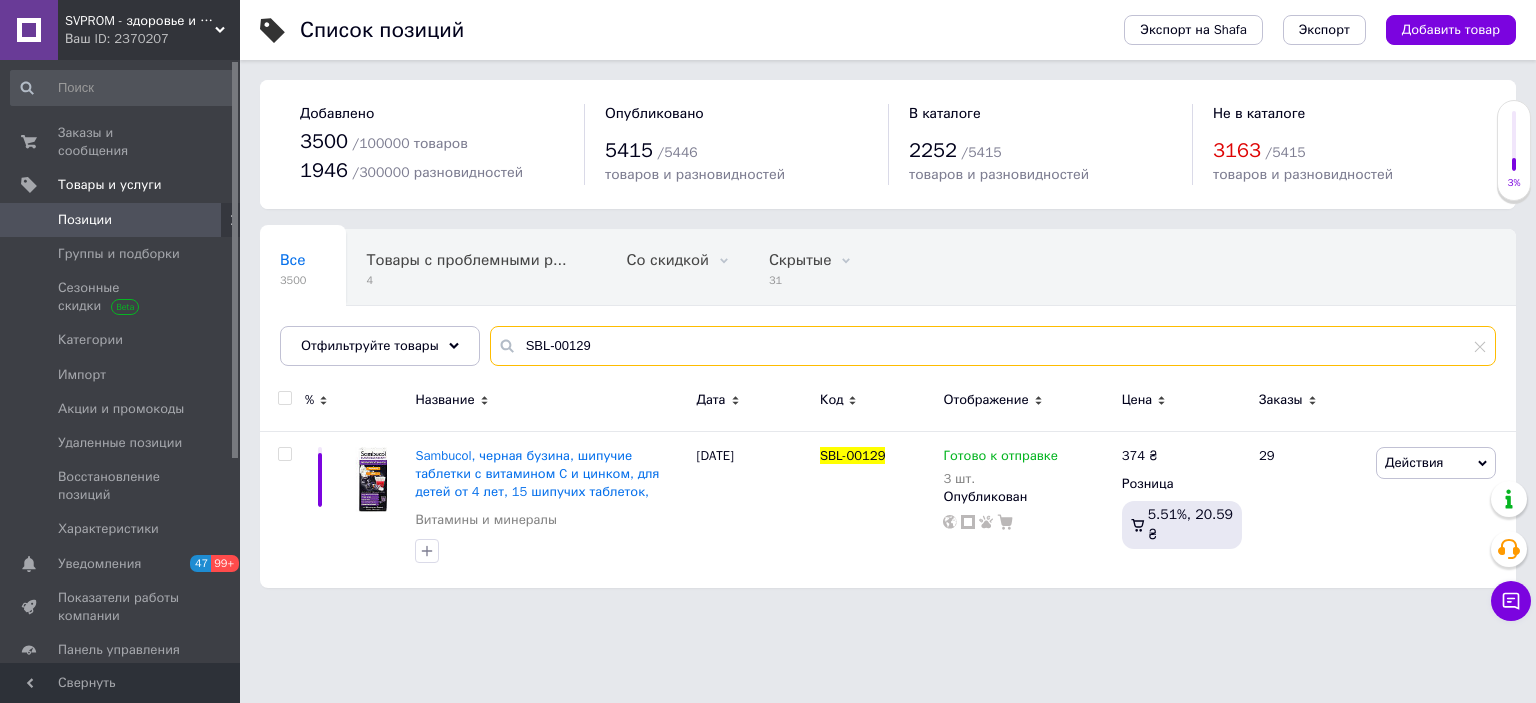 drag, startPoint x: 661, startPoint y: 337, endPoint x: 479, endPoint y: 343, distance: 182.09888 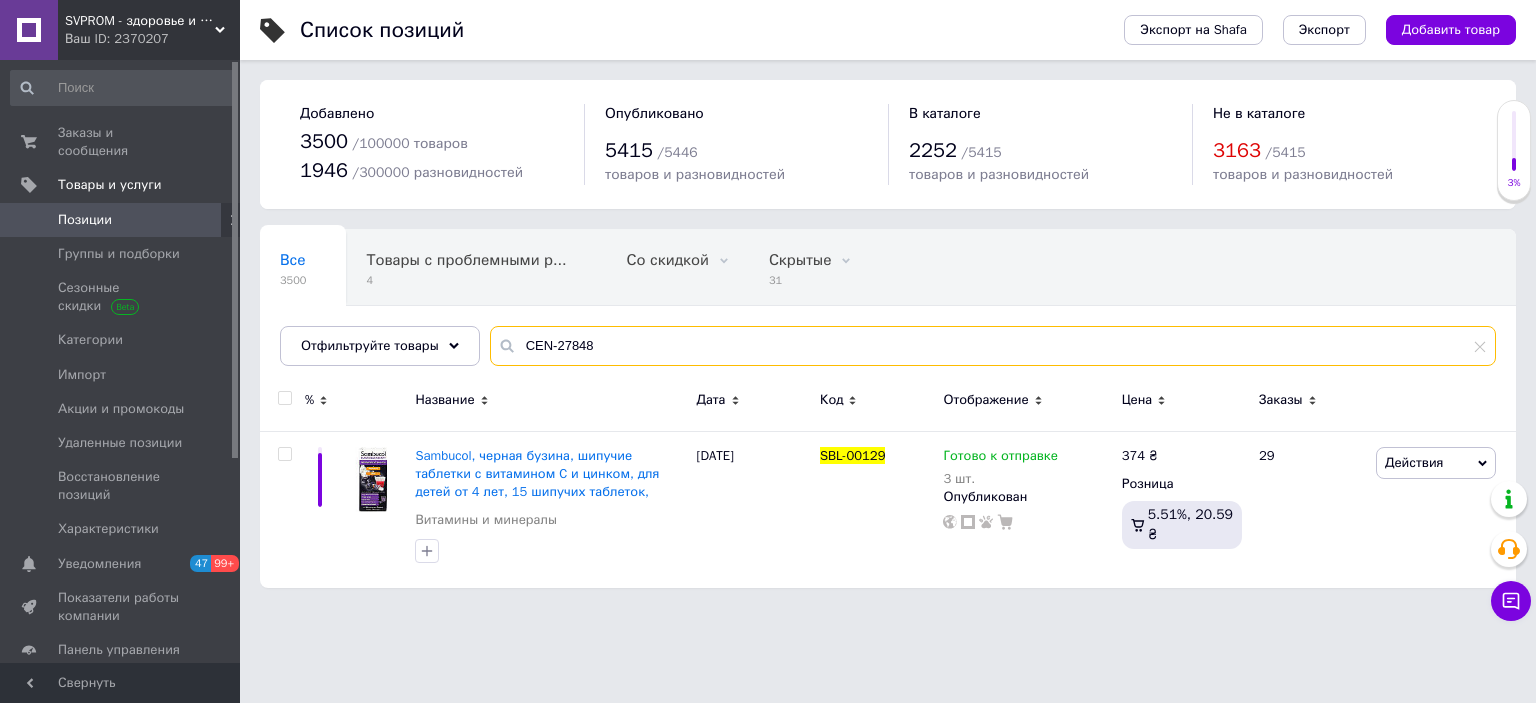 type on "CEN-27848" 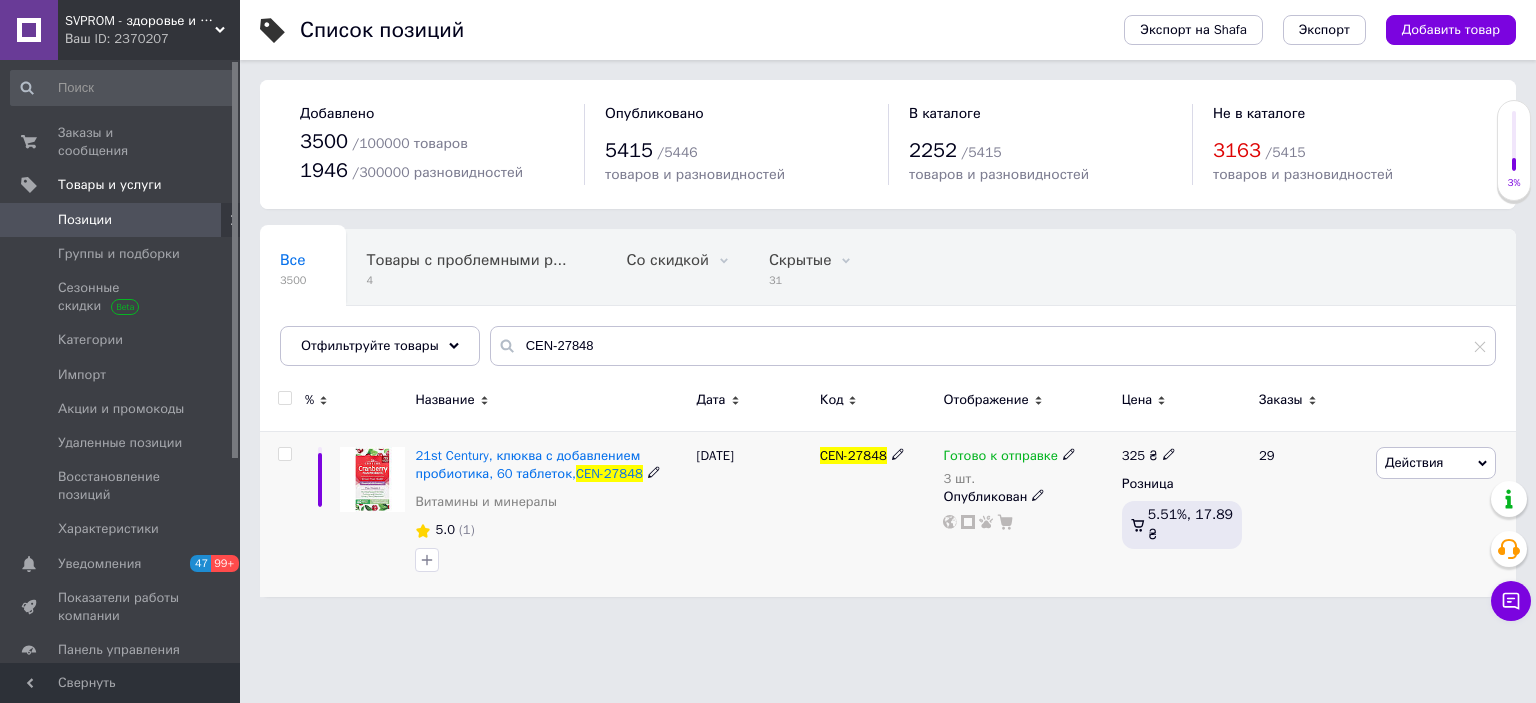 click 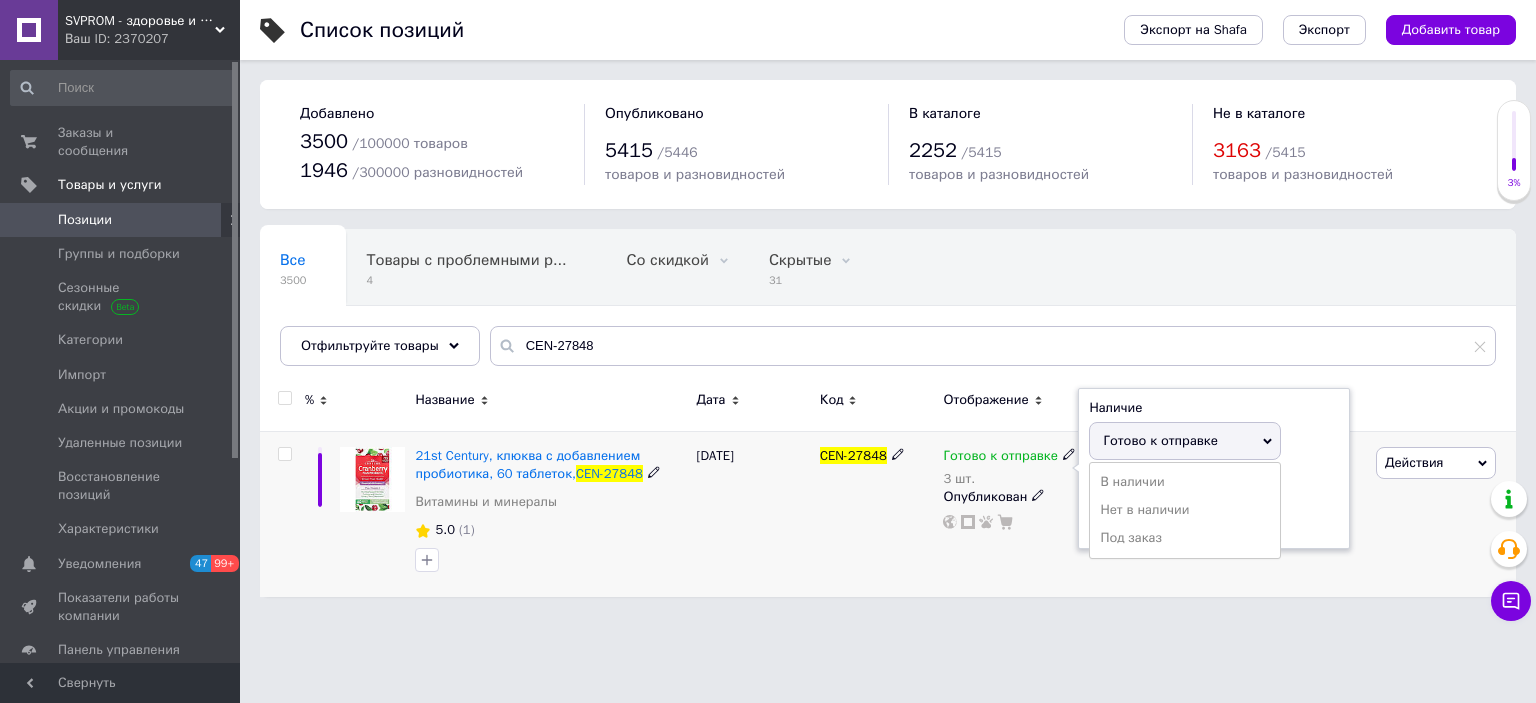 click on "Наличие Готово к отправке В наличии Нет в наличии Под заказ Остатки 3 шт." at bounding box center [1214, 469] 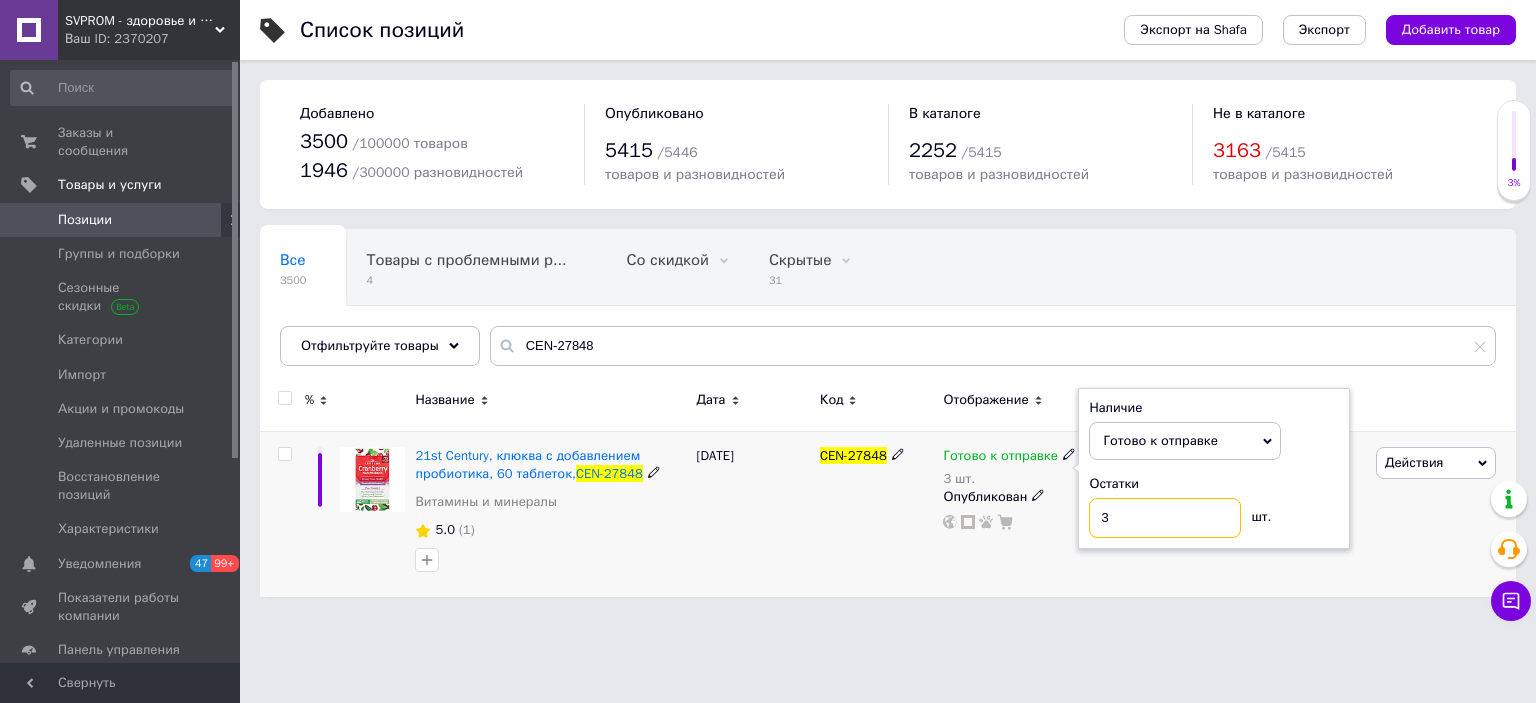 click on "3" at bounding box center (1165, 518) 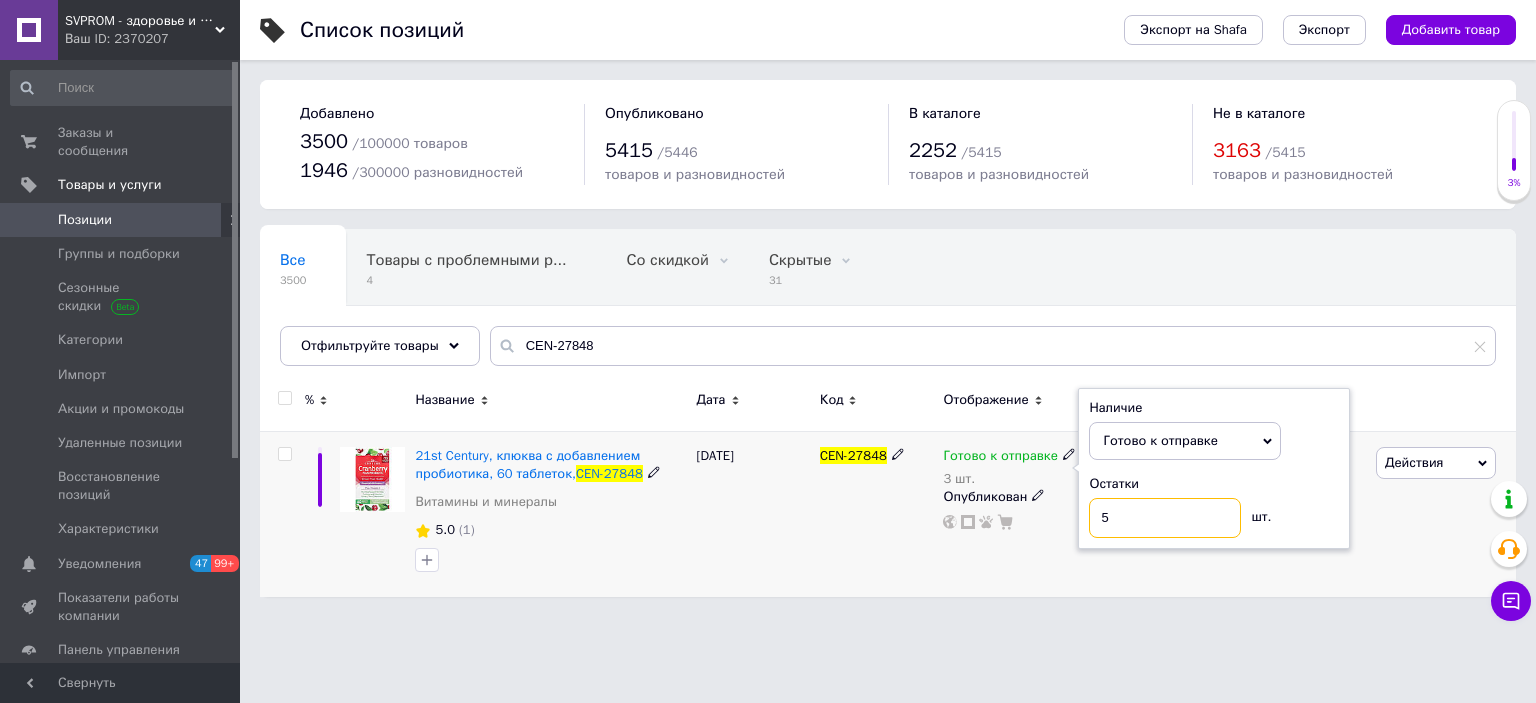 type on "5" 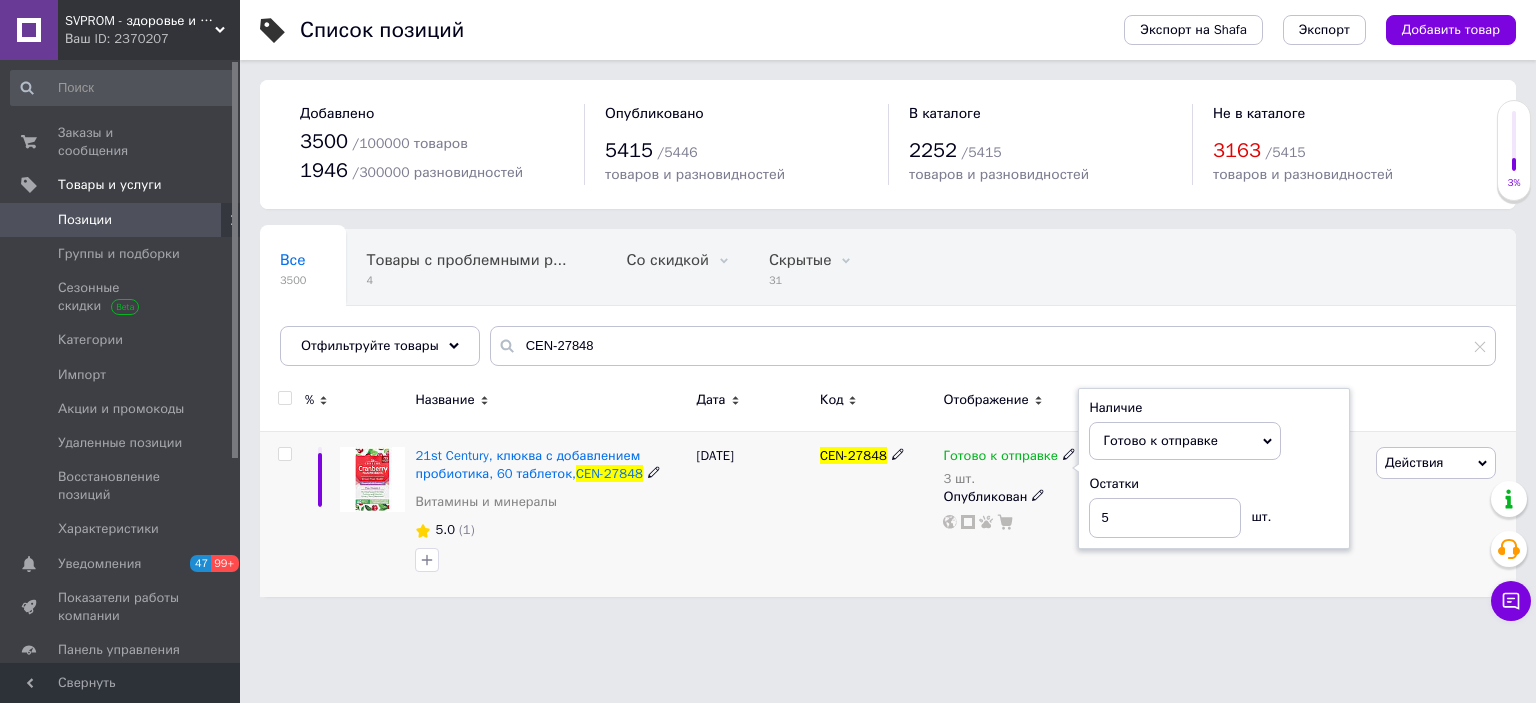 click on "21st Century, клюква с добавлением пробиотика, 60 таблеток,  CEN-27848 Витамины и минералы 5.0 [PHONE_NUMBER][DATE] CEN-27848 Готово к отправке 3 шт. Наличие Готово к отправке В наличии Нет в наличии Под заказ Остатки 5 шт. Опубликован 325   ₴ Розница 5.51%, 17.89 ₴ 29 Действия Редактировать Поднять в начало группы Копировать Скидка Подарок Сопутствующие Скрыть Ярлык Добавить на витрину Добавить в кампанию Каталог ProSale Удалить" at bounding box center [888, 514] 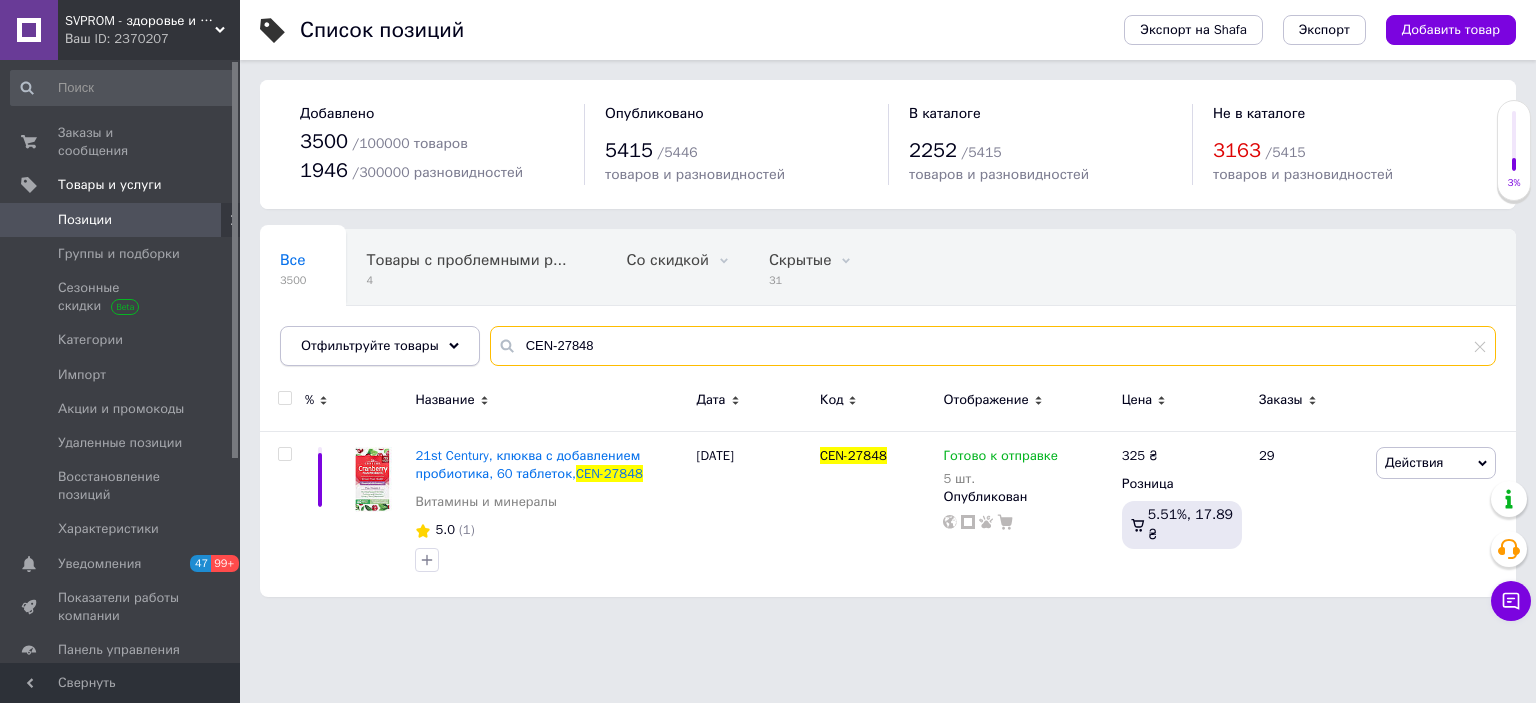 drag, startPoint x: 628, startPoint y: 342, endPoint x: 436, endPoint y: 338, distance: 192.04166 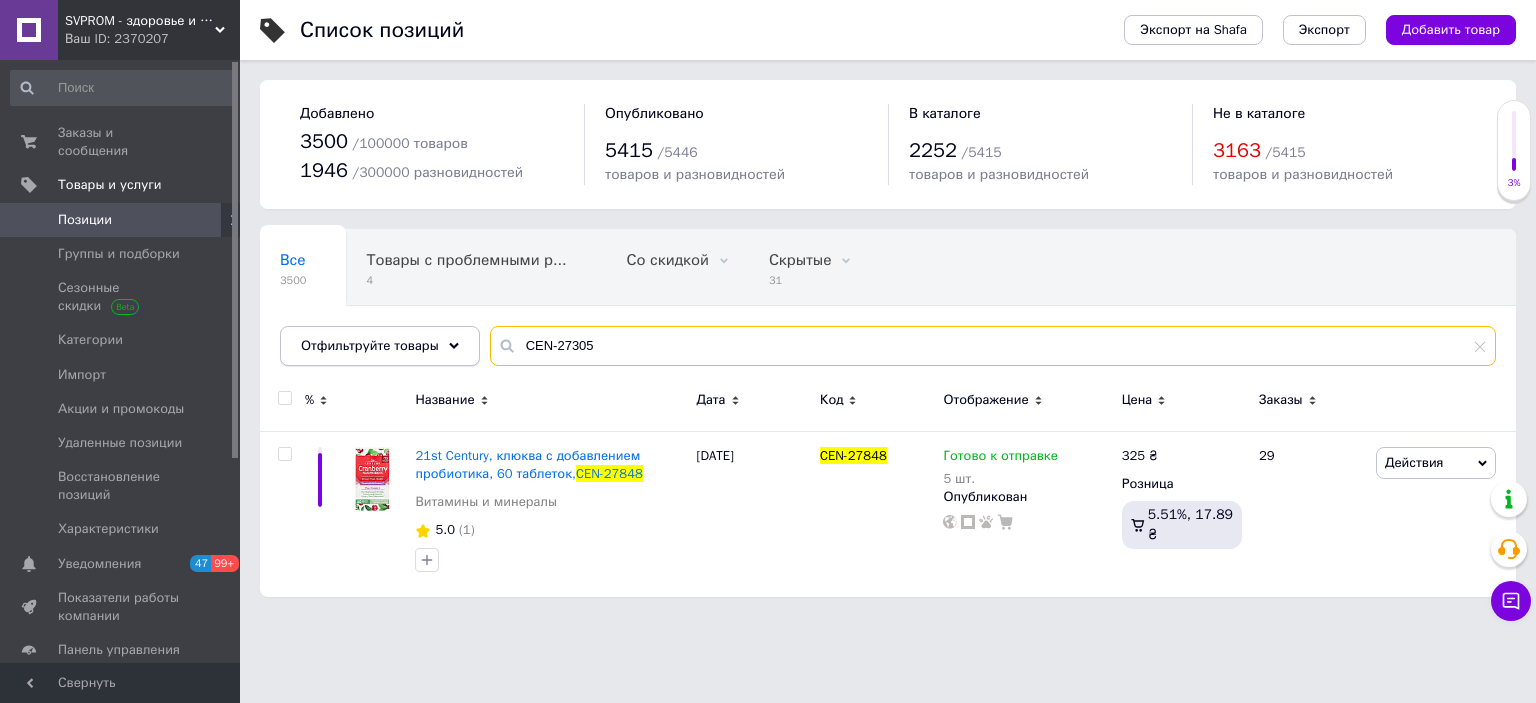 type on "CEN-27305" 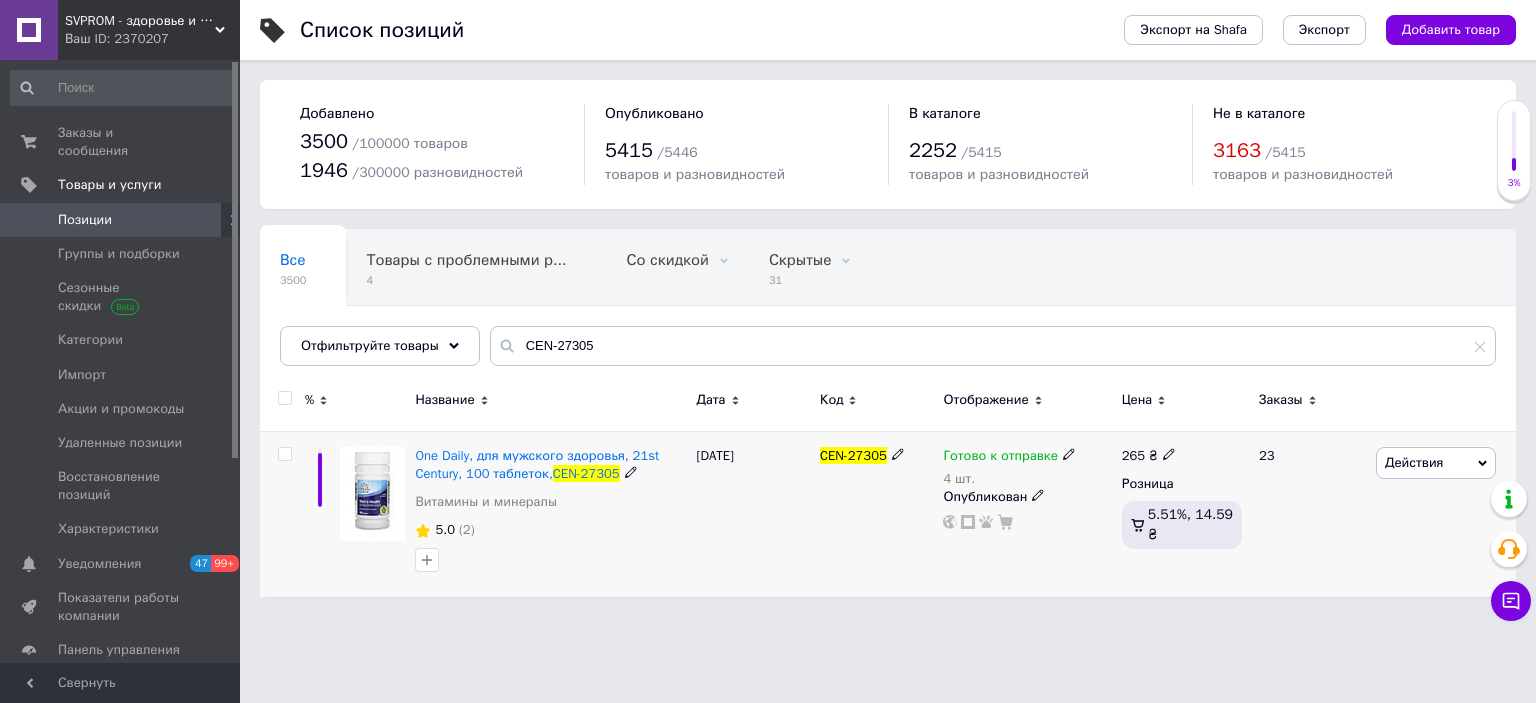 click 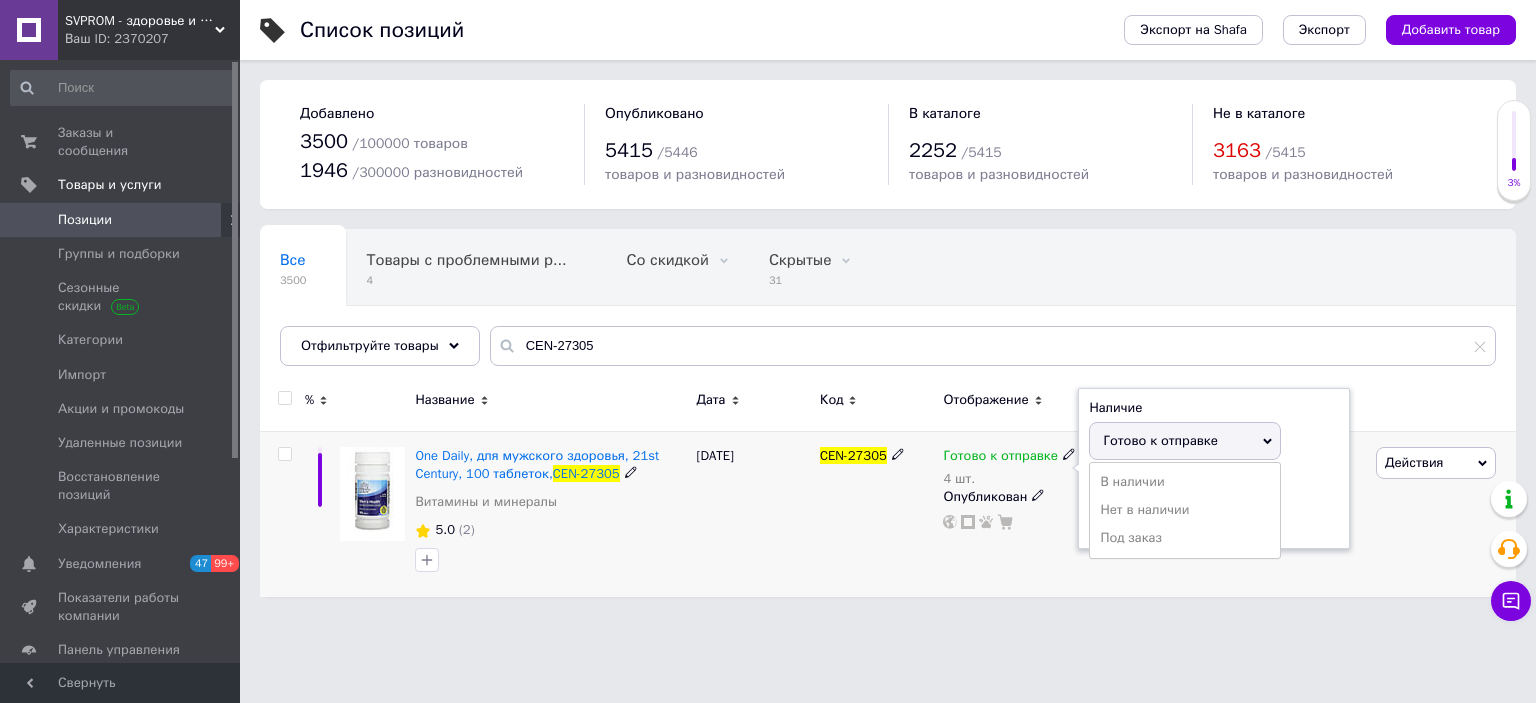 click on "Наличие Готово к отправке В наличии Нет в наличии Под заказ Остатки 4 шт." at bounding box center (1214, 469) 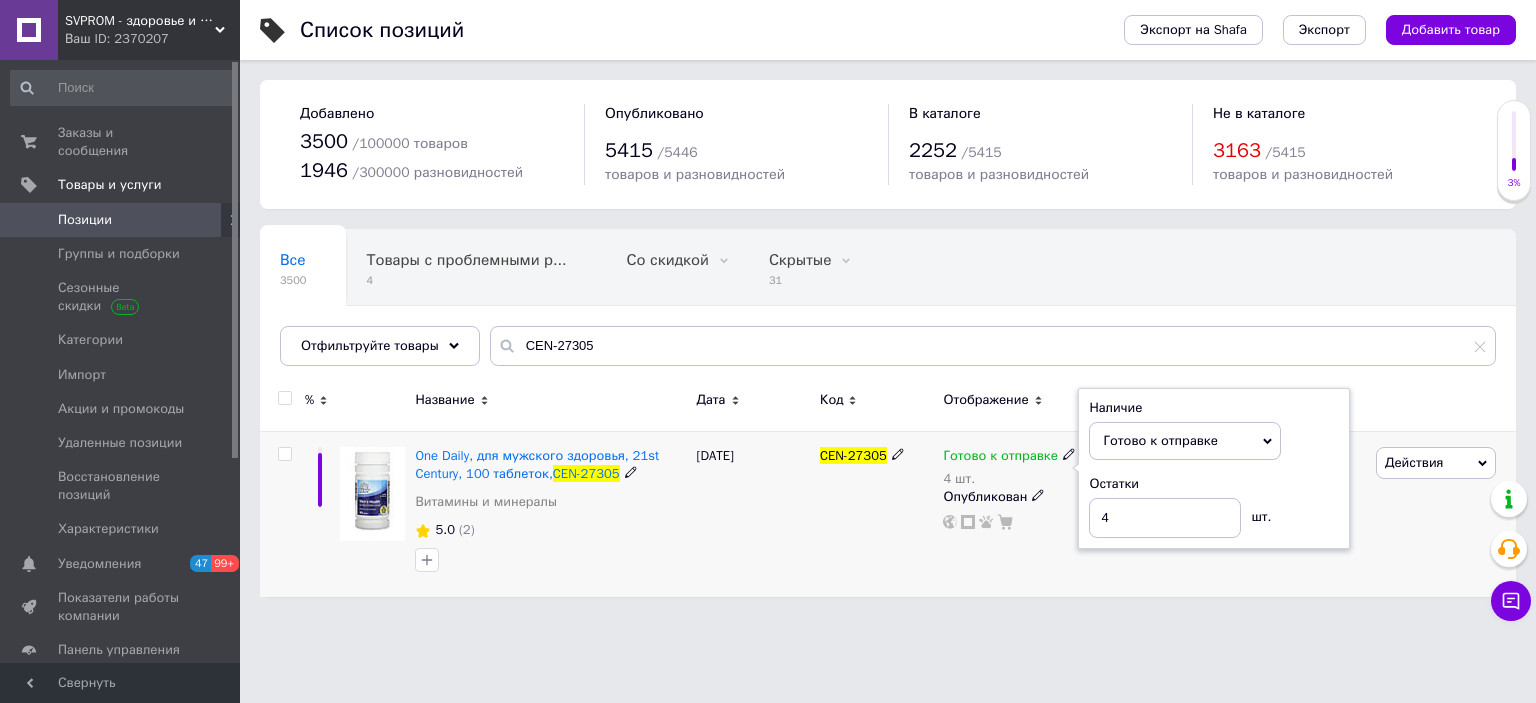 click on "Наличие Готово к отправке В наличии Нет в наличии Под заказ Остатки 4 шт." at bounding box center [1214, 469] 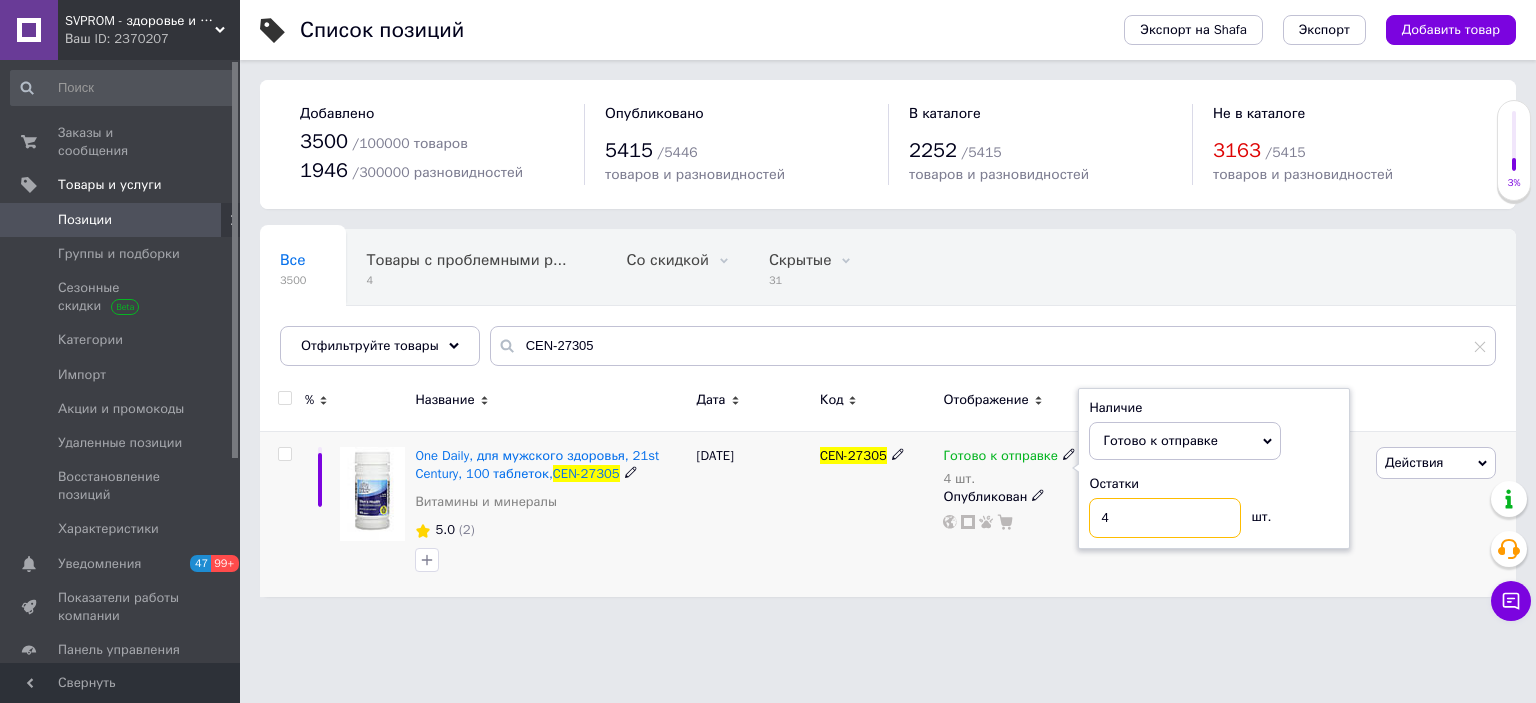 click on "4" at bounding box center [1165, 518] 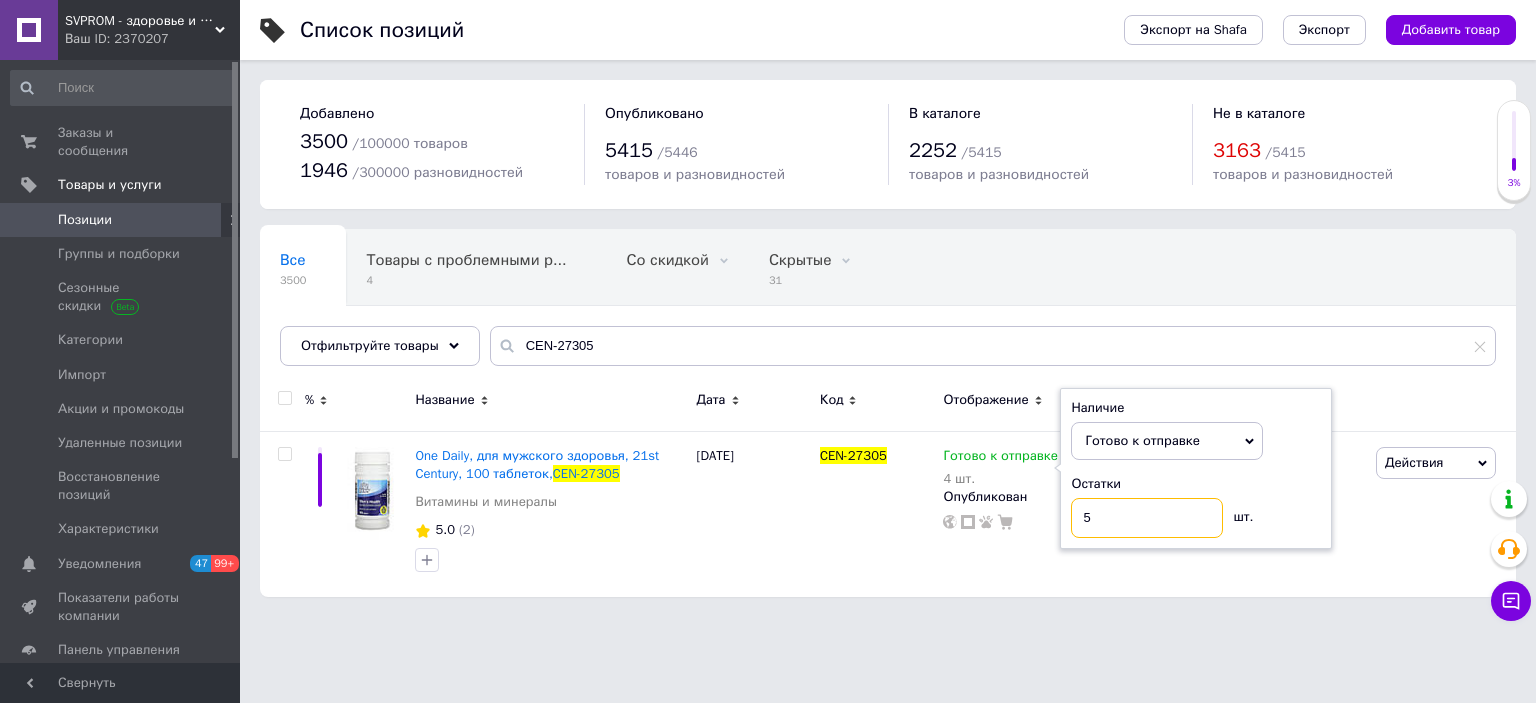 type on "5" 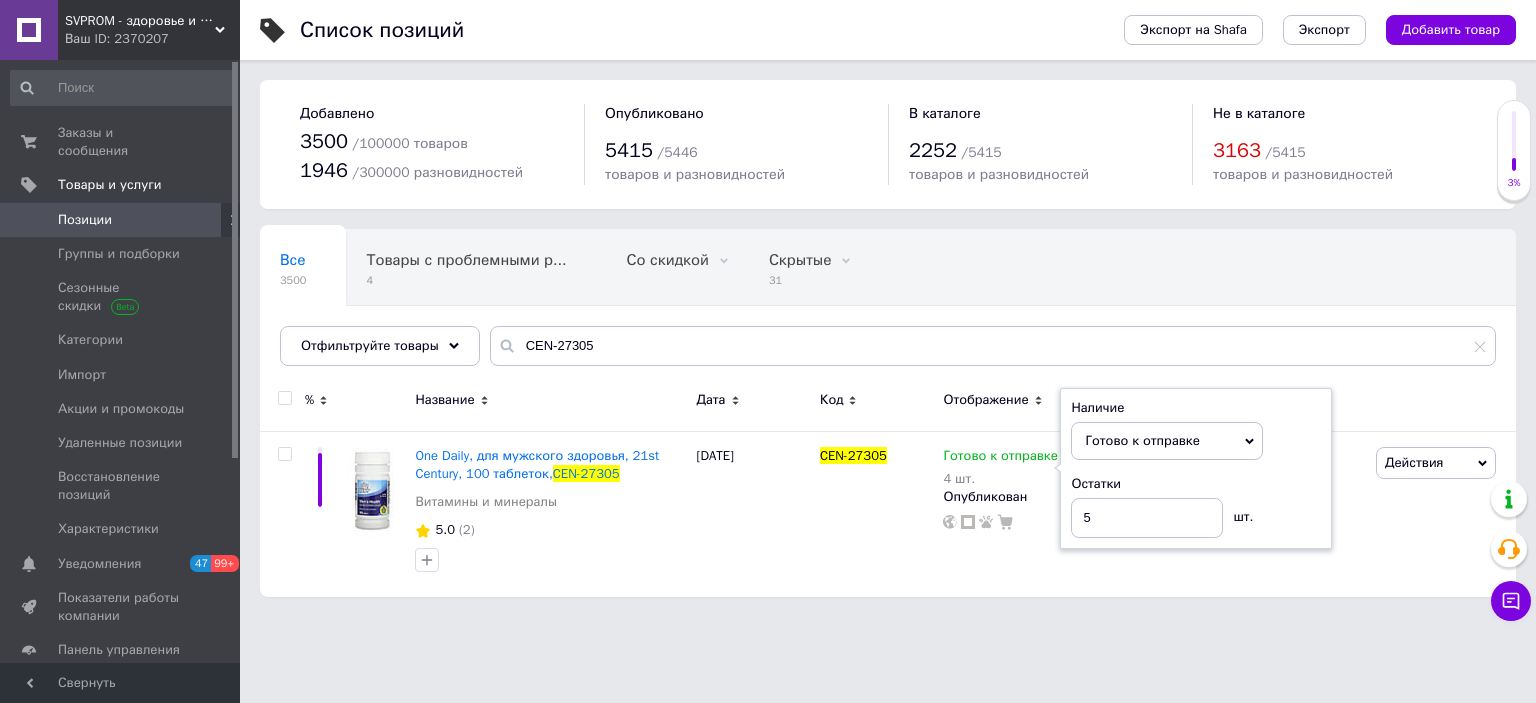 click on "SVPROM - здоровье и дом Ваш ID: 2370207 Сайт SVPROM - здоровье и дом Кабинет покупателя Проверить состояние системы Страница на портале Справка Выйти Заказы и сообщения 0 0 Товары и услуги Позиции Группы и подборки Сезонные скидки Категории Импорт Акции и промокоды Удаленные позиции Восстановление позиций Характеристики Уведомления 47 99+ Показатели работы компании Панель управления Отзывы Клиенты Каталог ProSale Аналитика Управление сайтом Кошелек компании Маркет Настройки Тарифы и счета Prom топ Свернуть" at bounding box center [768, 308] 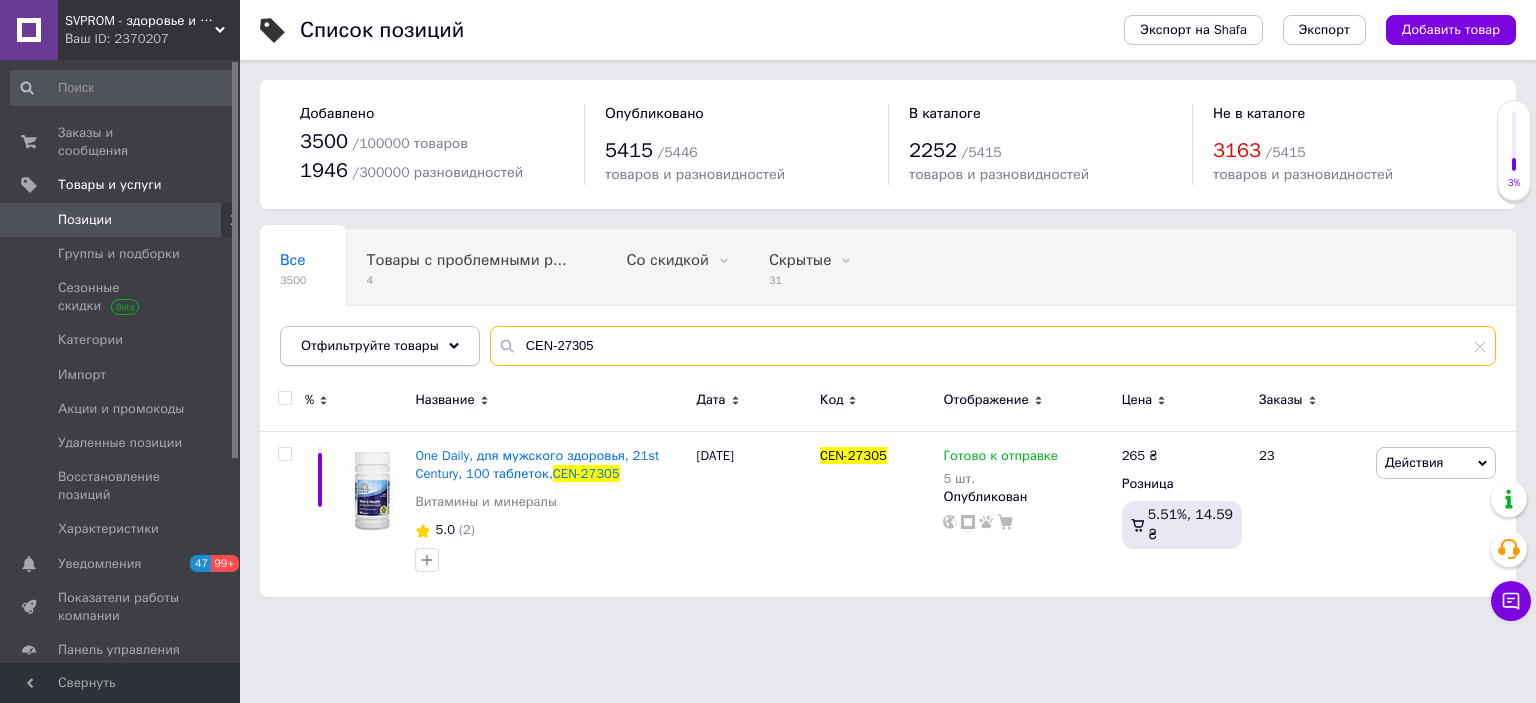 drag, startPoint x: 613, startPoint y: 347, endPoint x: 455, endPoint y: 344, distance: 158.02847 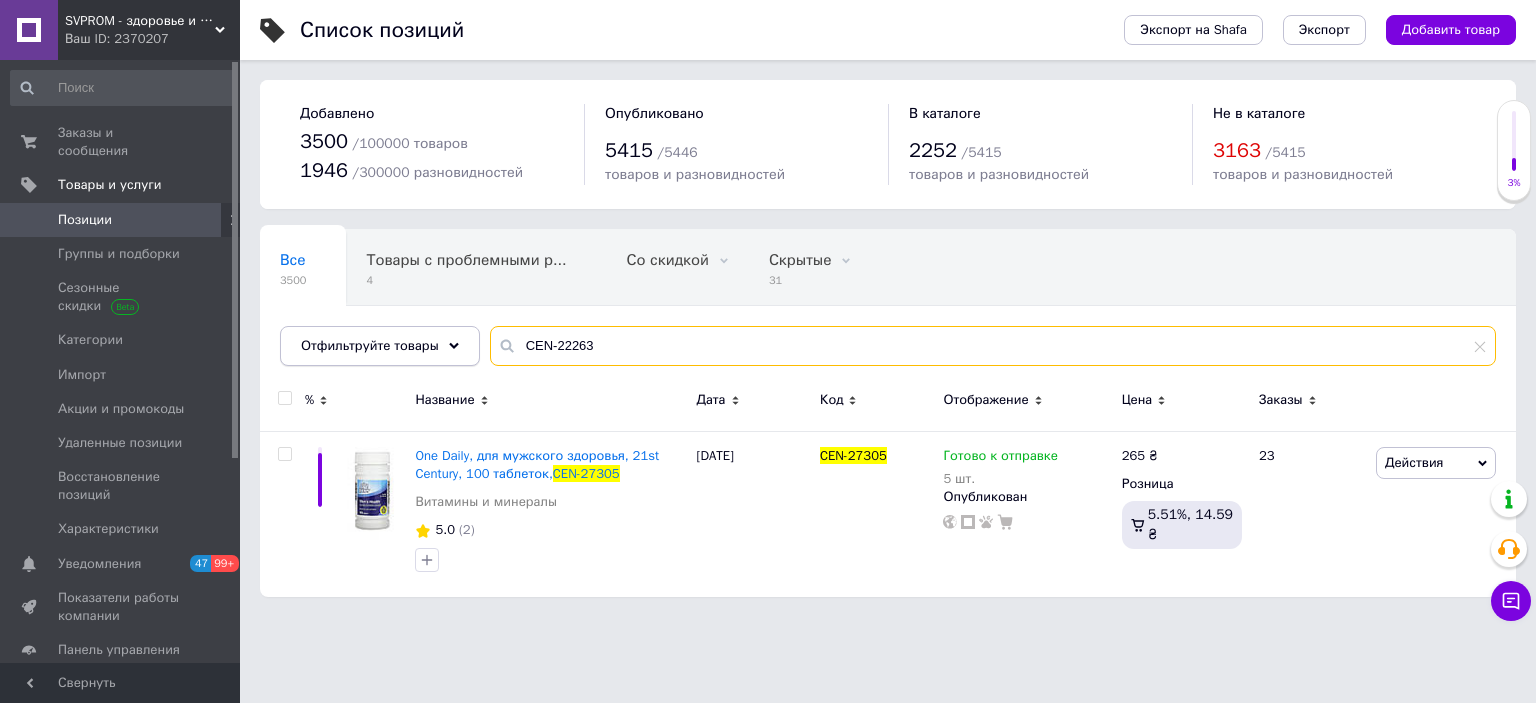 type on "CEN-22263" 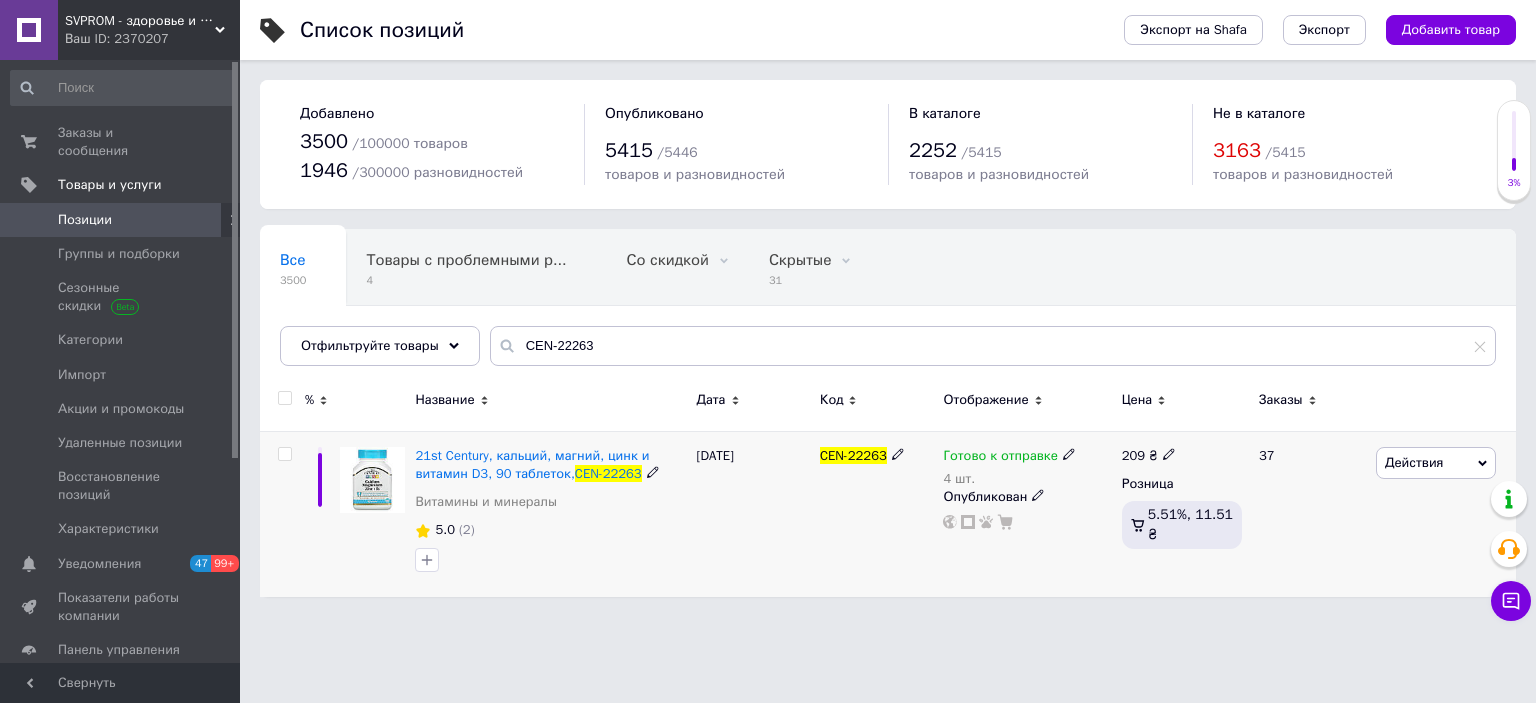 click 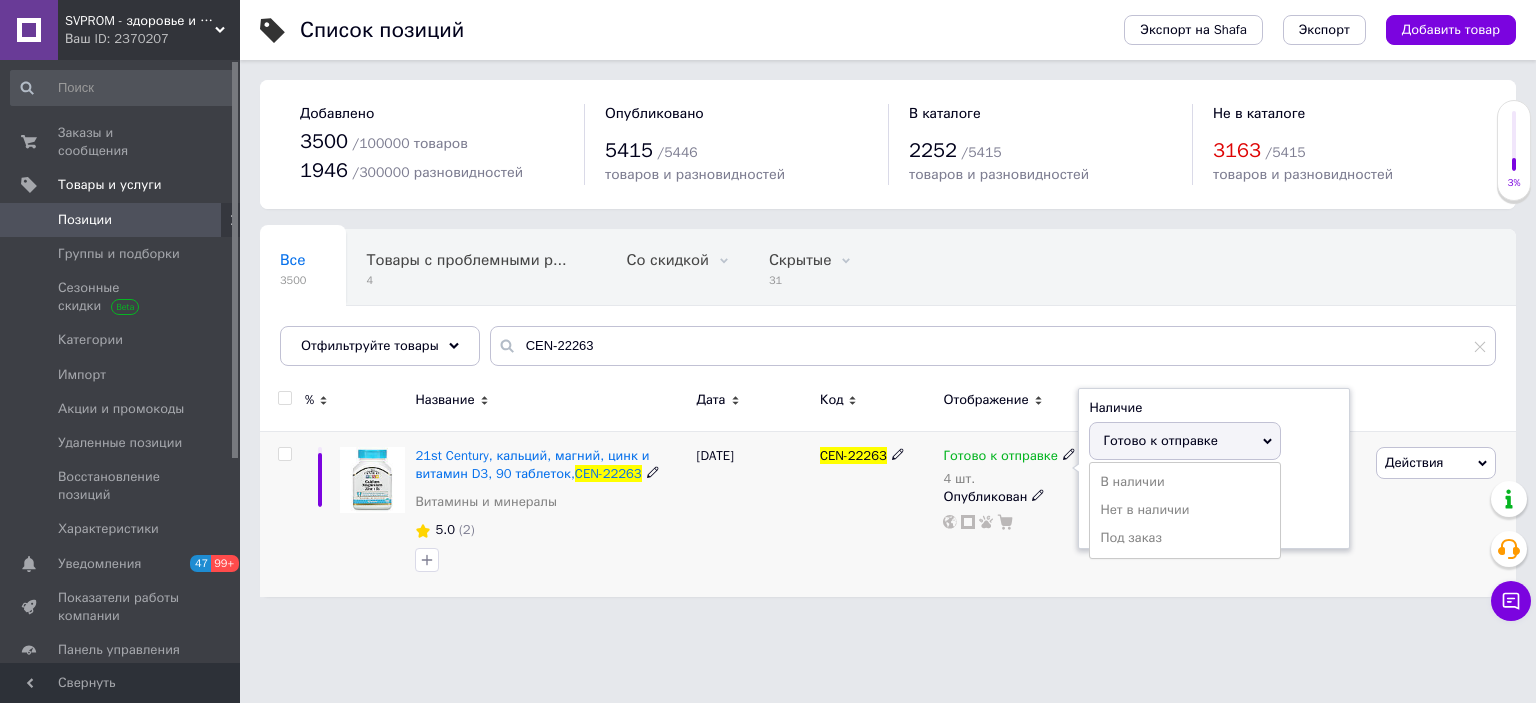 click on "Остатки" at bounding box center (1214, 484) 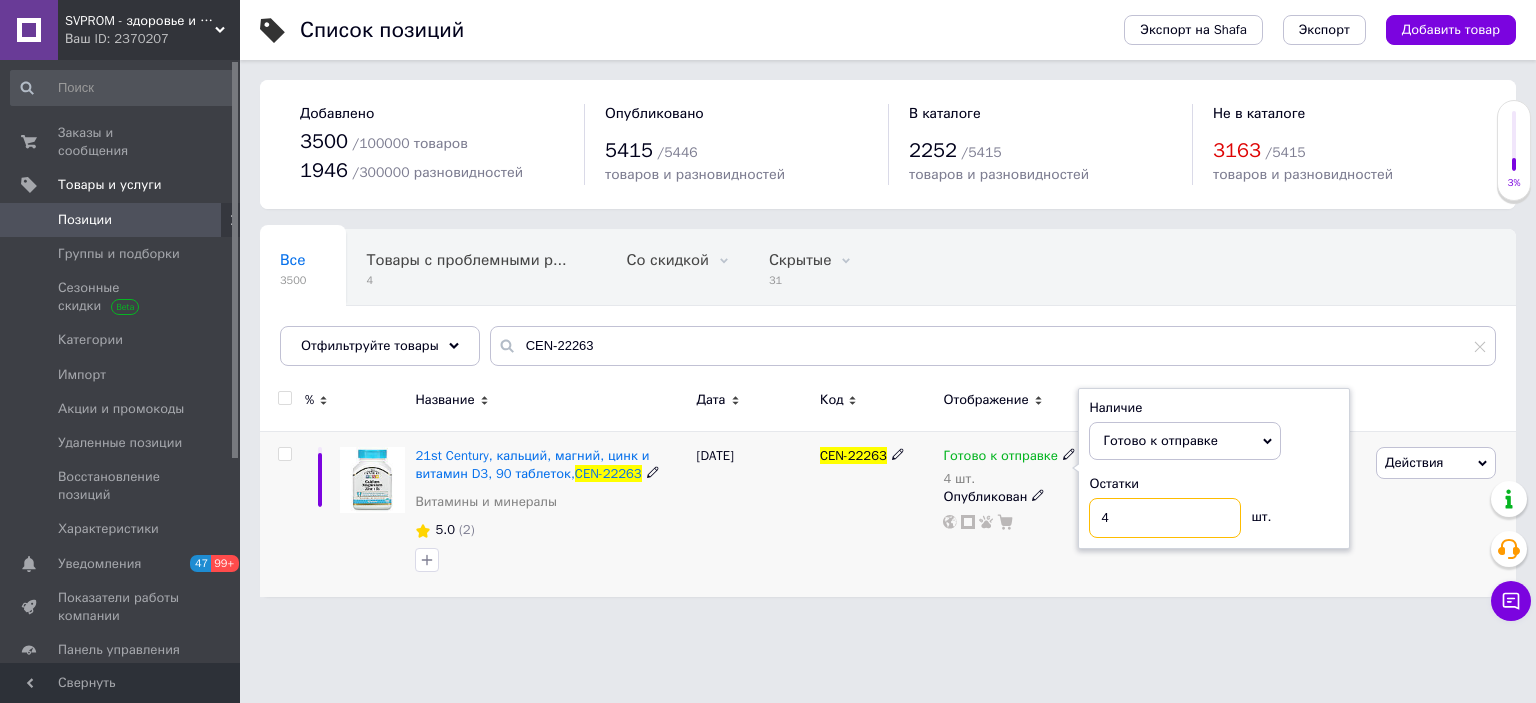 click on "4" at bounding box center (1165, 518) 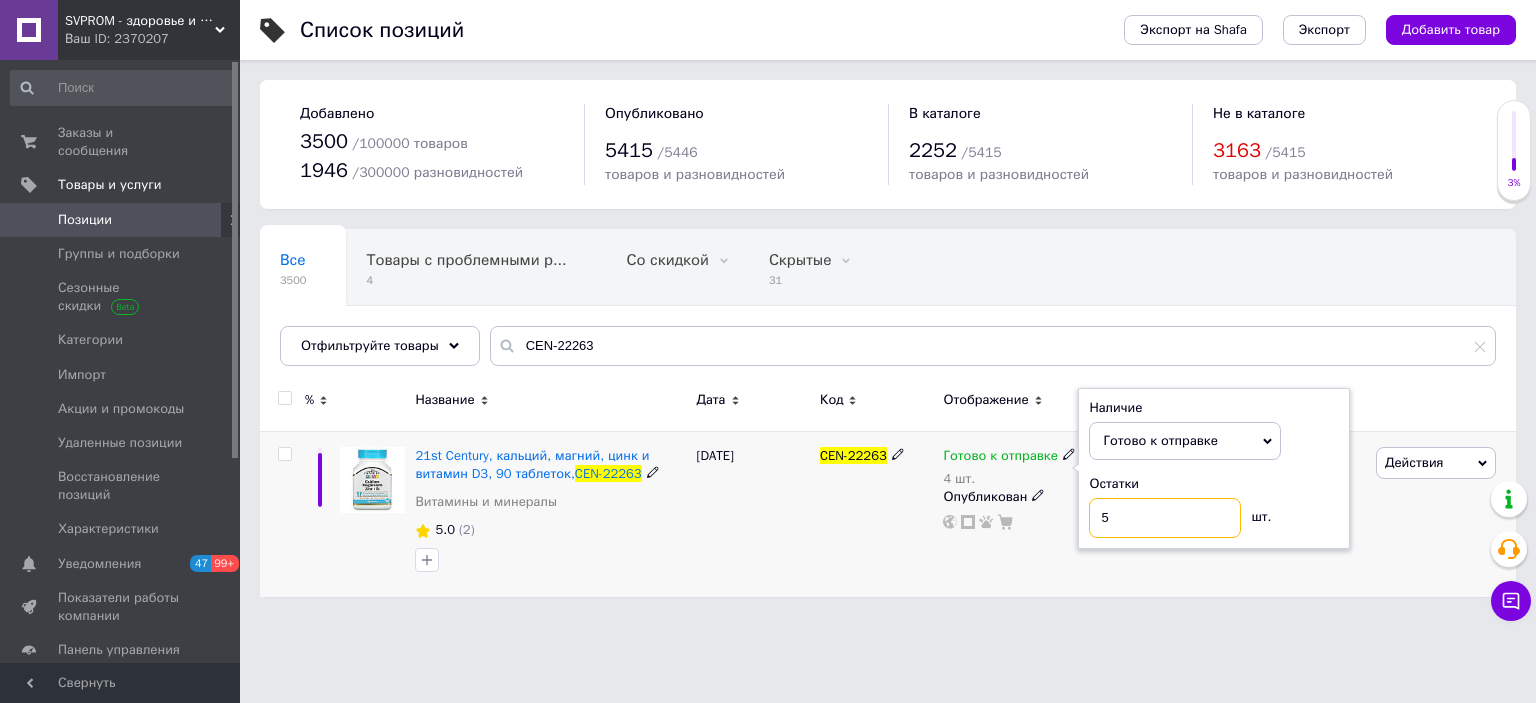 type on "5" 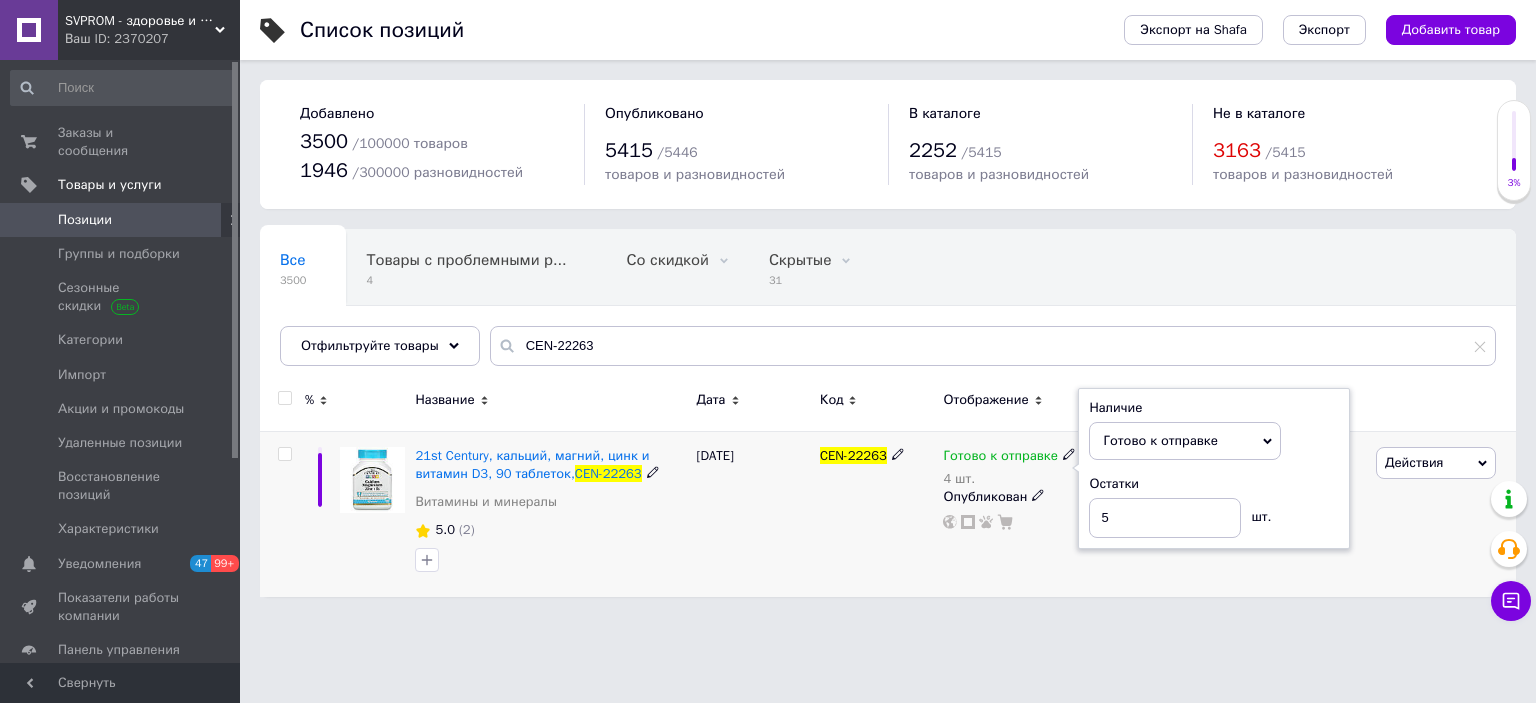 click on "Готово к отправке 4 шт. Наличие Готово к отправке В наличии Нет в наличии Под заказ Остатки 5 шт. Опубликован" at bounding box center (1027, 514) 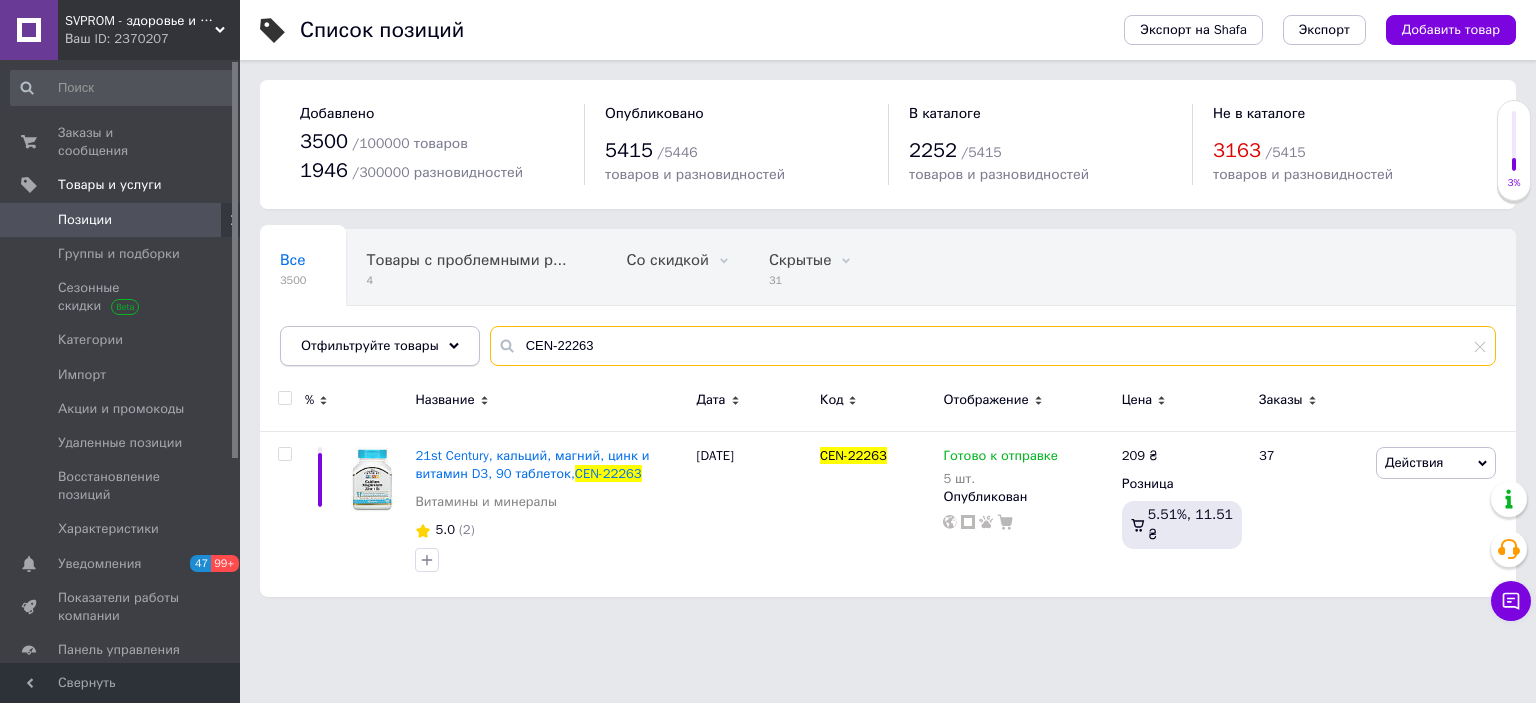drag, startPoint x: 502, startPoint y: 349, endPoint x: 412, endPoint y: 348, distance: 90.005554 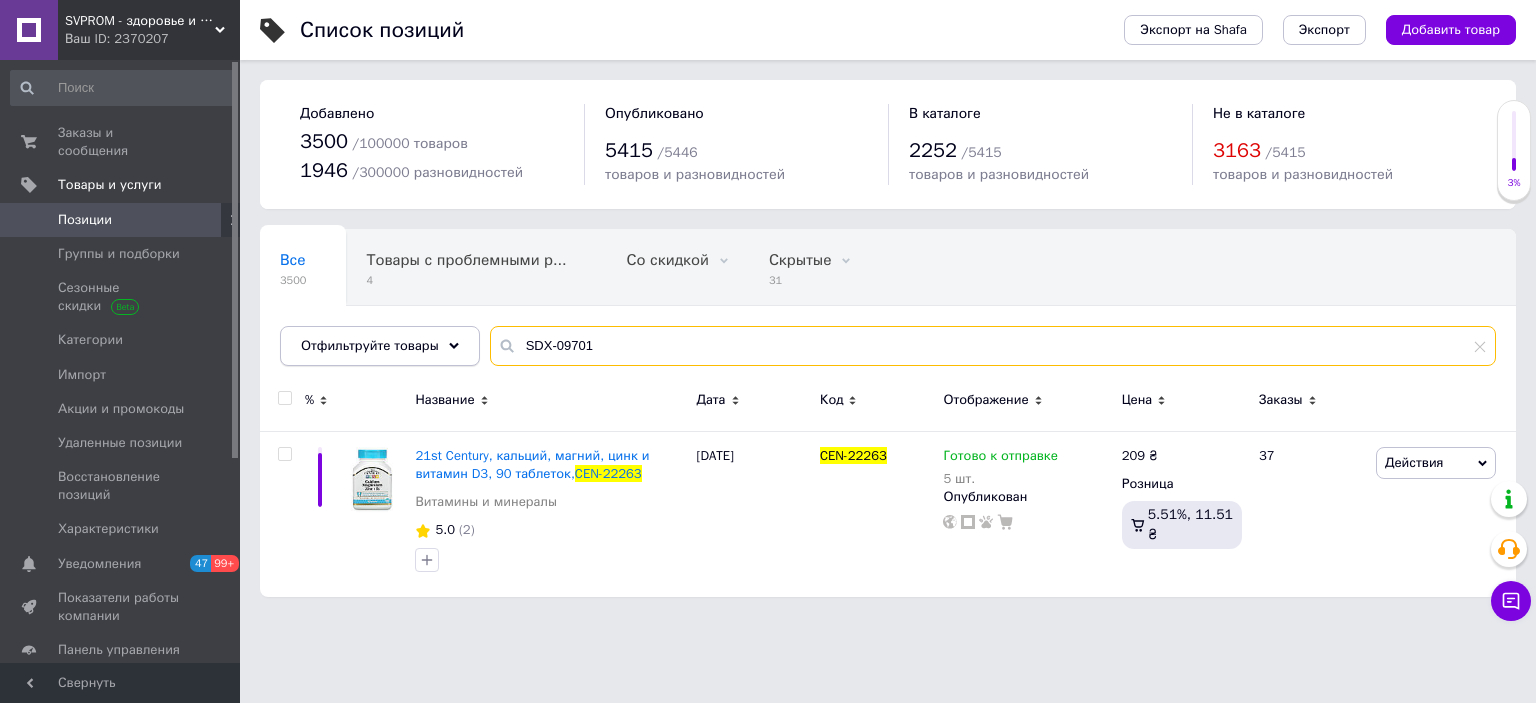 type on "SDX-09701" 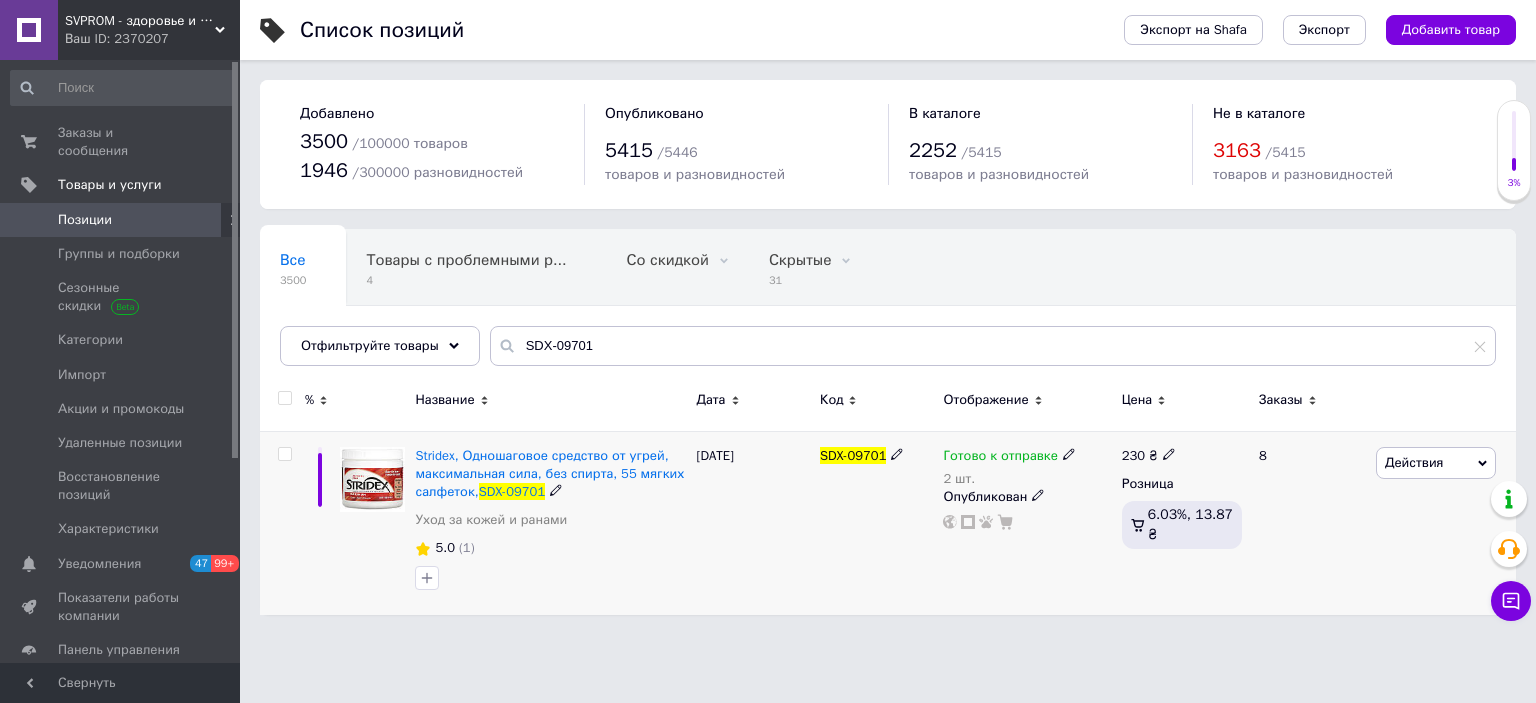 click 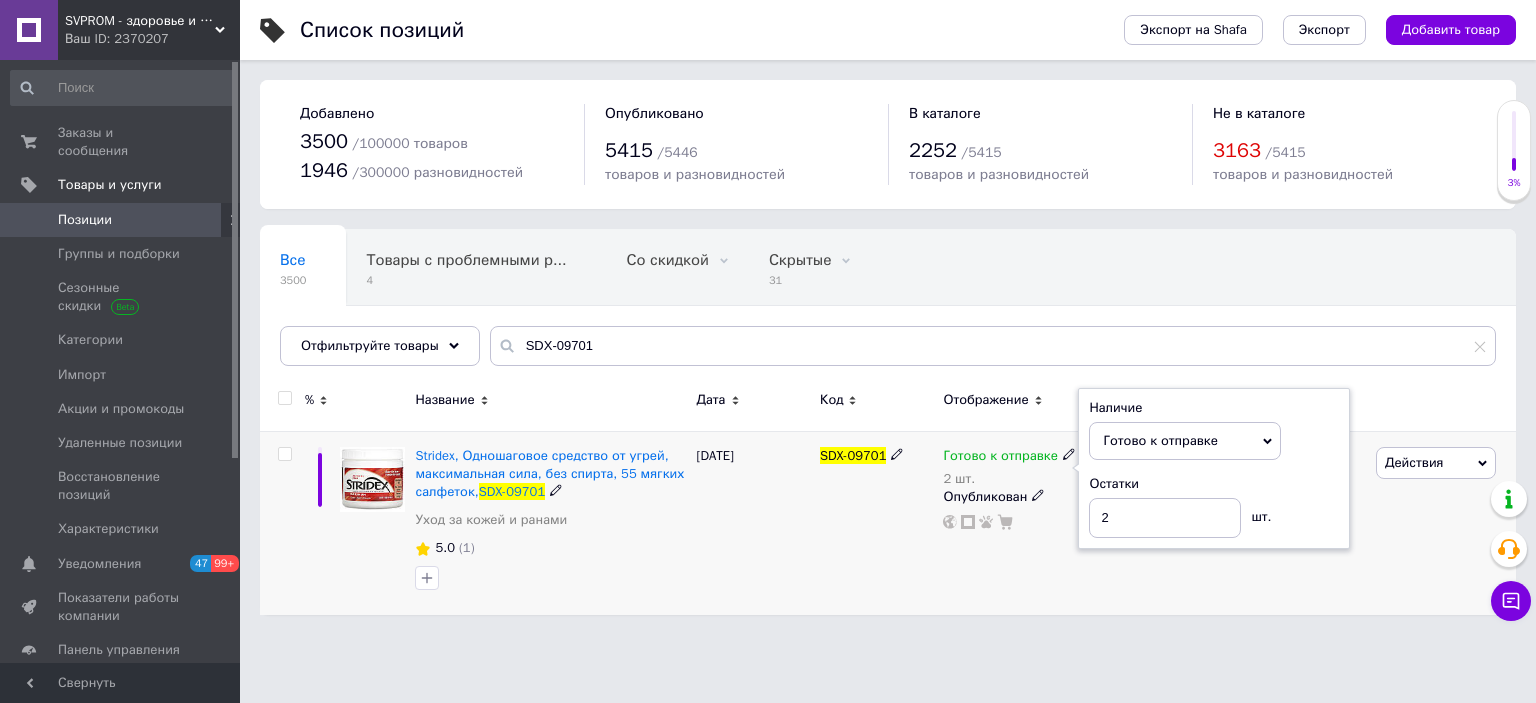 click on "Наличие Готово к отправке В наличии Нет в наличии Под заказ Остатки 2 шт." at bounding box center [1214, 469] 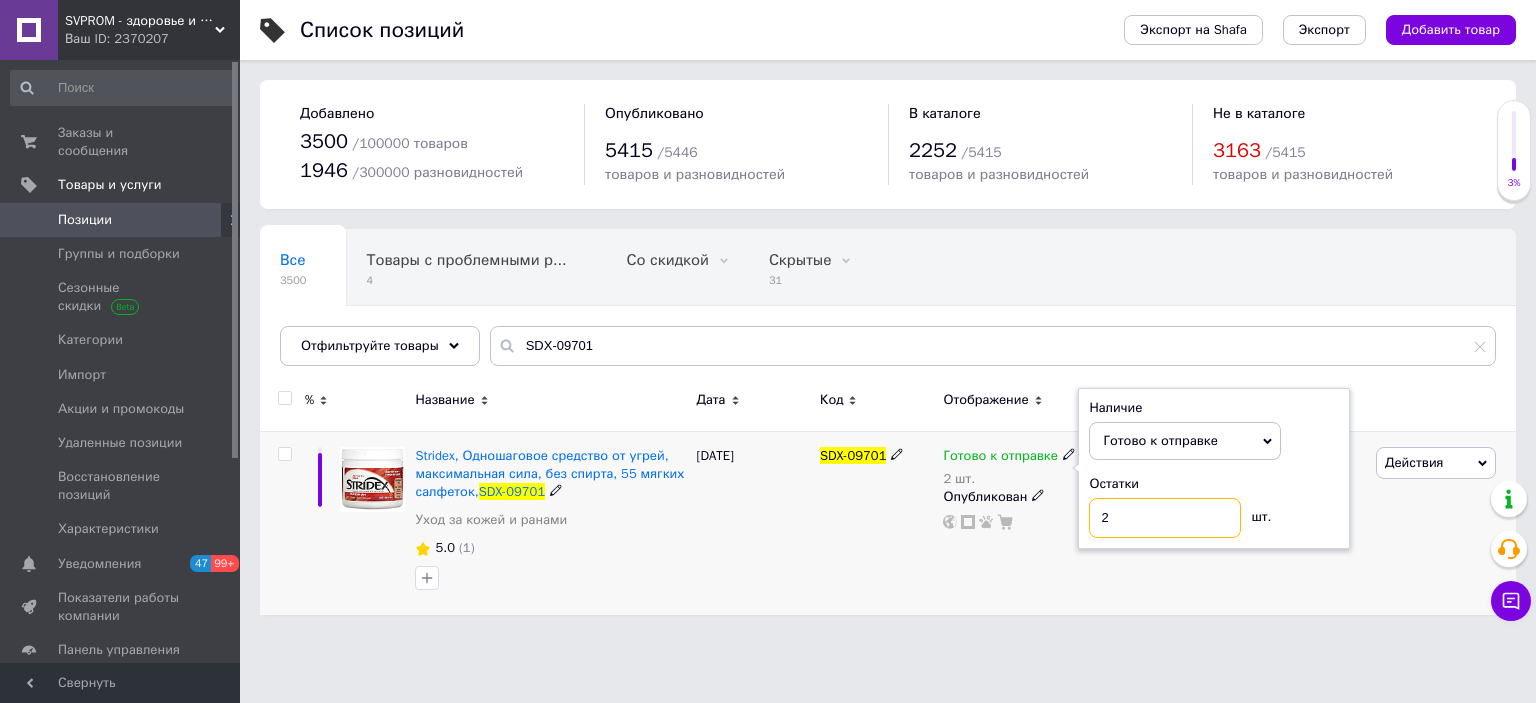 click on "2" at bounding box center (1165, 518) 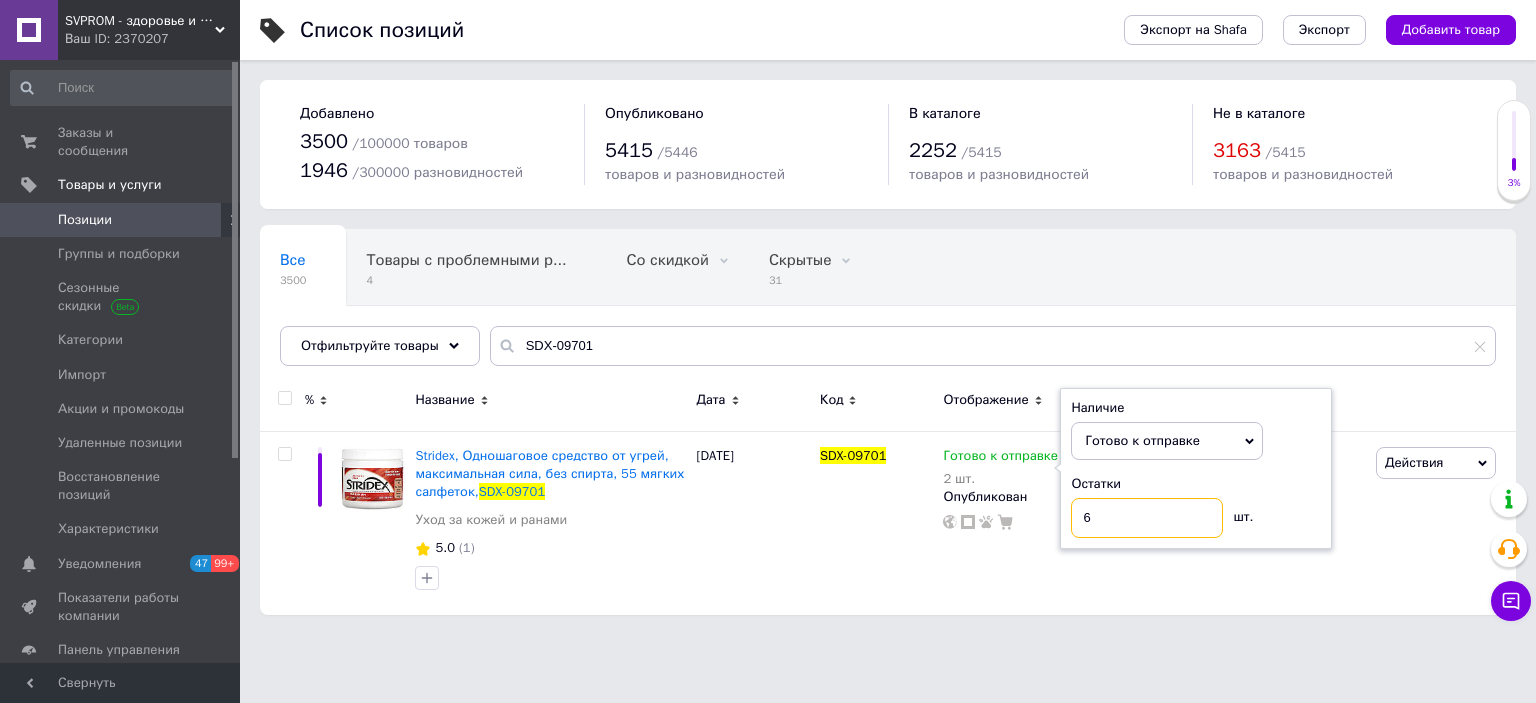 type on "6" 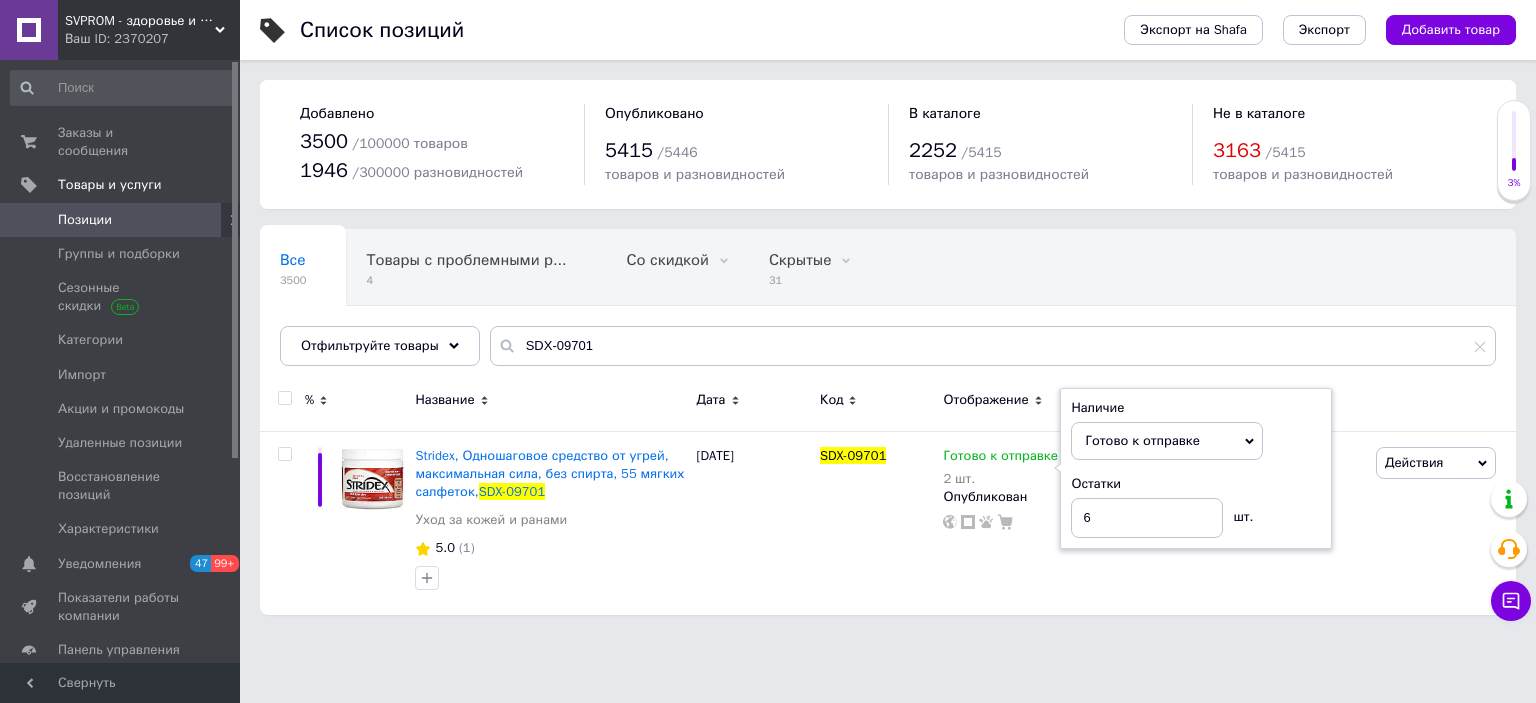 click on "Список позиций Экспорт на Shafa Экспорт Добавить товар Добавлено 3500   / 100000   товаров 1946   / 300000   разновидностей Опубликовано 5415   / 5446 товаров и разновидностей В каталоге 2252   / 5415 товаров и разновидностей Не в каталоге 3163   / 5415 товаров и разновидностей Все 3500 Товары с проблемными р... 4 Со скидкой 0 Удалить Редактировать Скрытые 31 Удалить Редактировать Опубликованные 3469 Удалить Редактировать Ok Отфильтровано...  Сохранить Мы ничего не нашли Возможно, ошибка в слове  или нет соответствий по вашему запросу. Все 3500 Товары с проблемными р... 4 Со скидкой 0 Скрытые 31 3469 % 5.0" at bounding box center [888, 317] 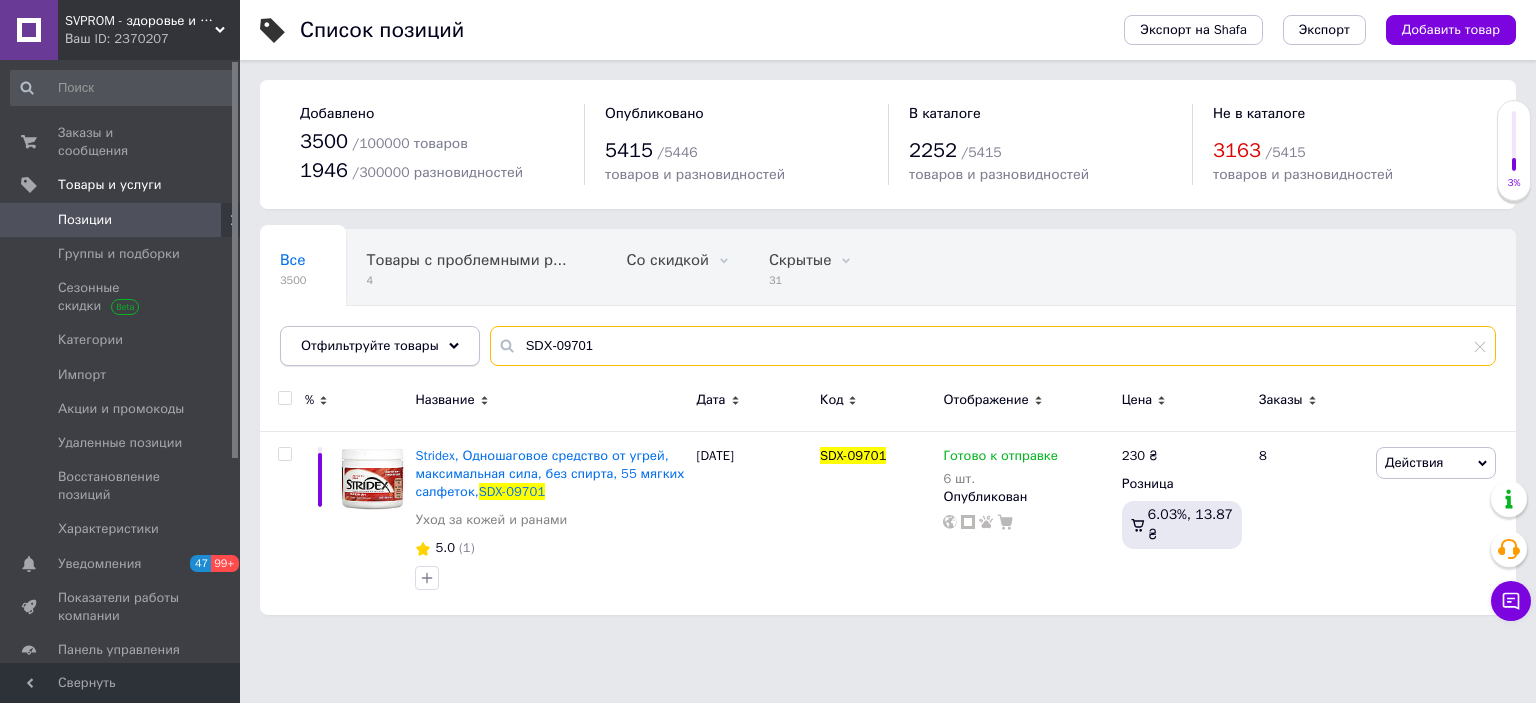 drag, startPoint x: 604, startPoint y: 347, endPoint x: 433, endPoint y: 335, distance: 171.42053 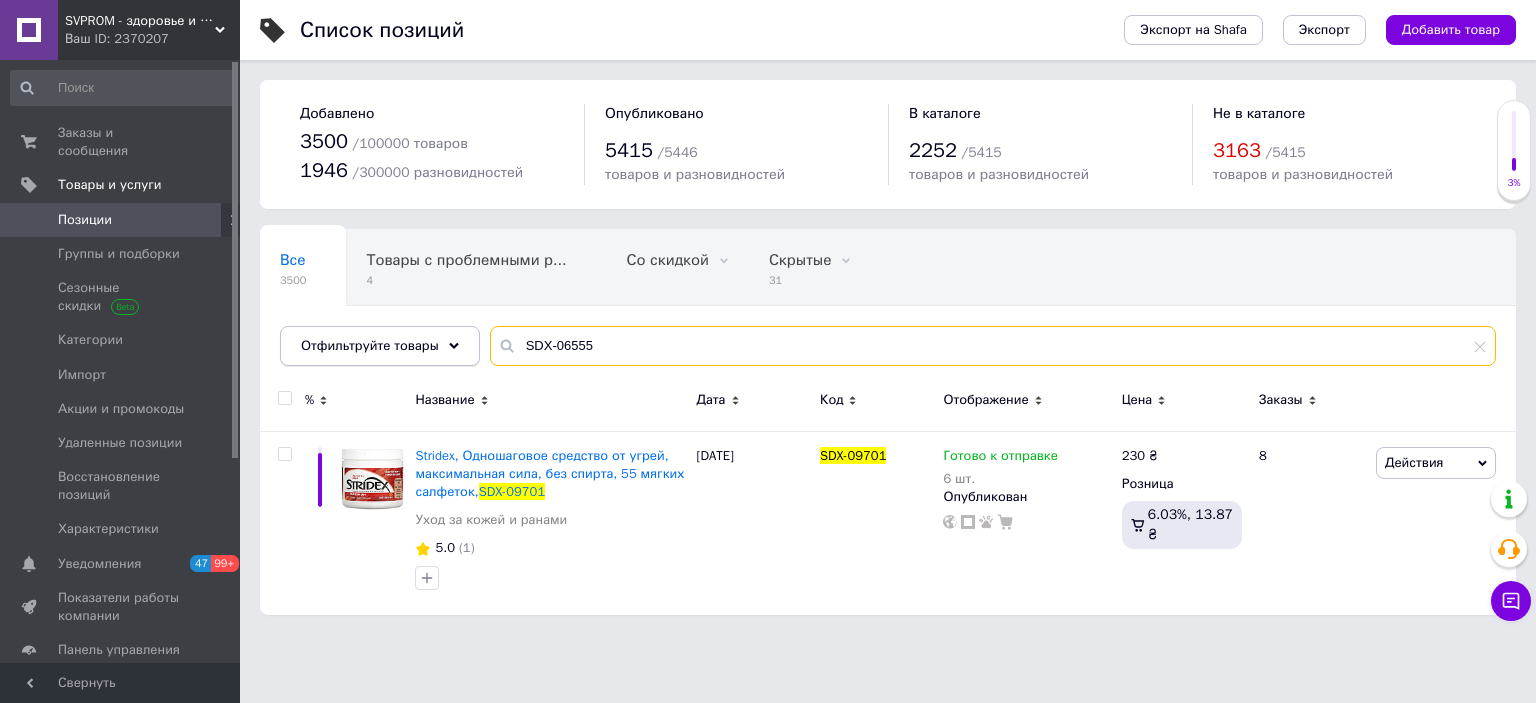 type on "SDX-06555" 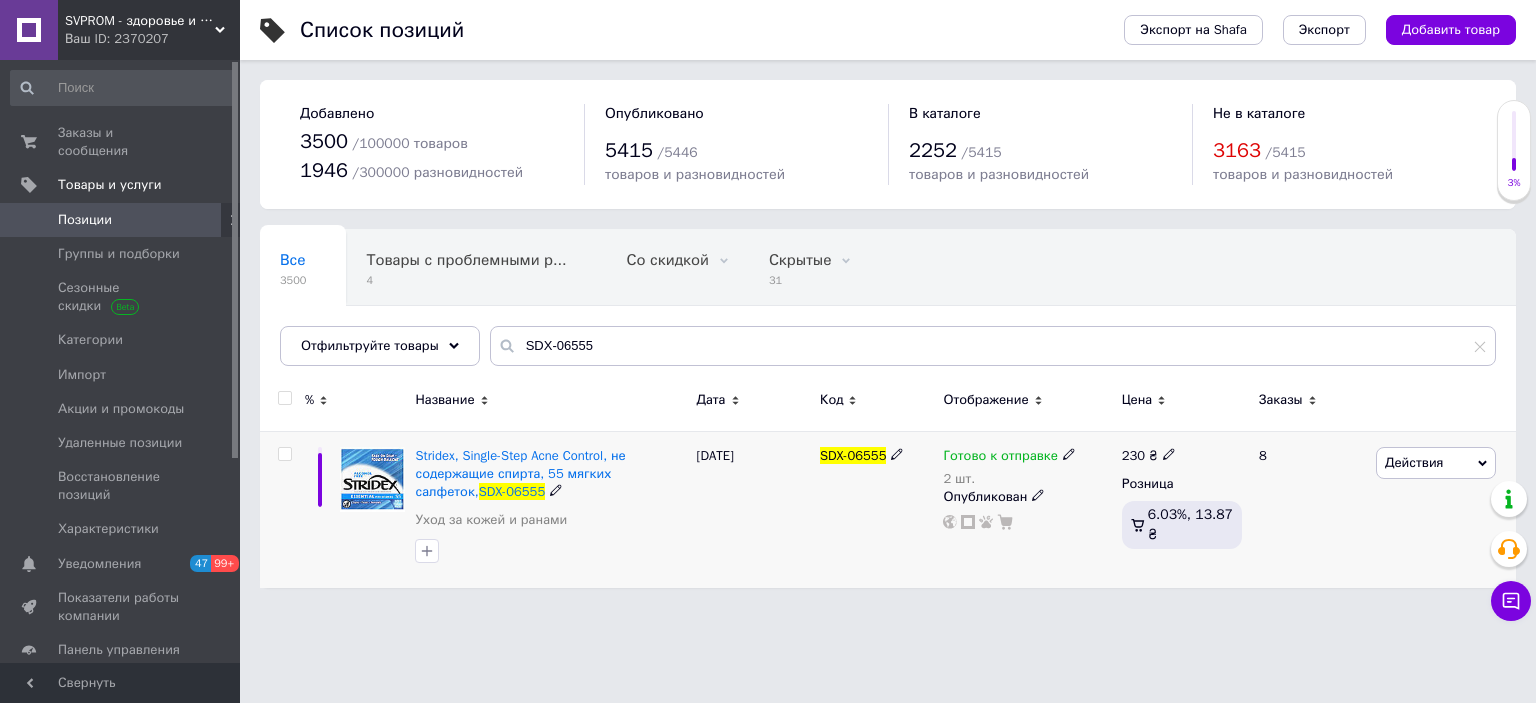 click 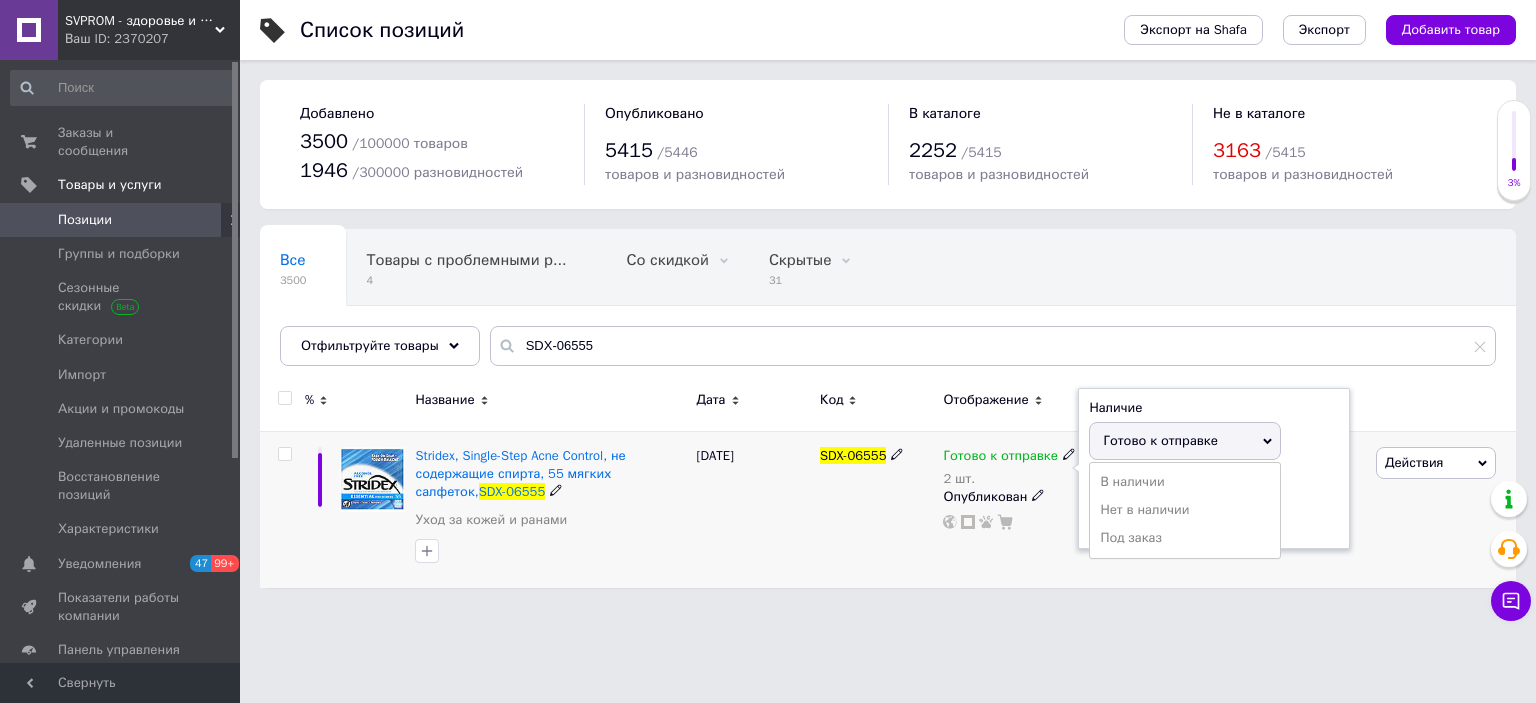 click on "Остатки" at bounding box center [1214, 484] 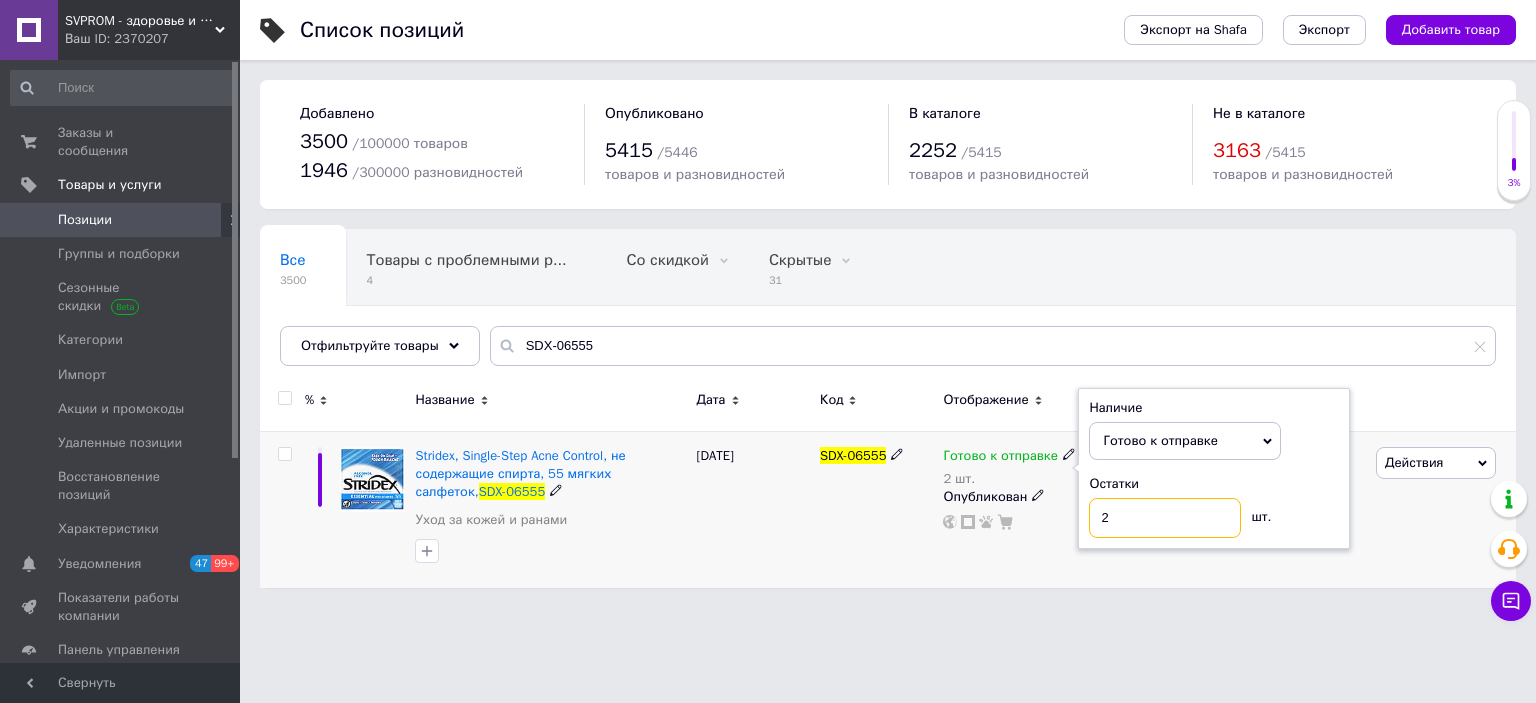 click on "2" at bounding box center (1165, 518) 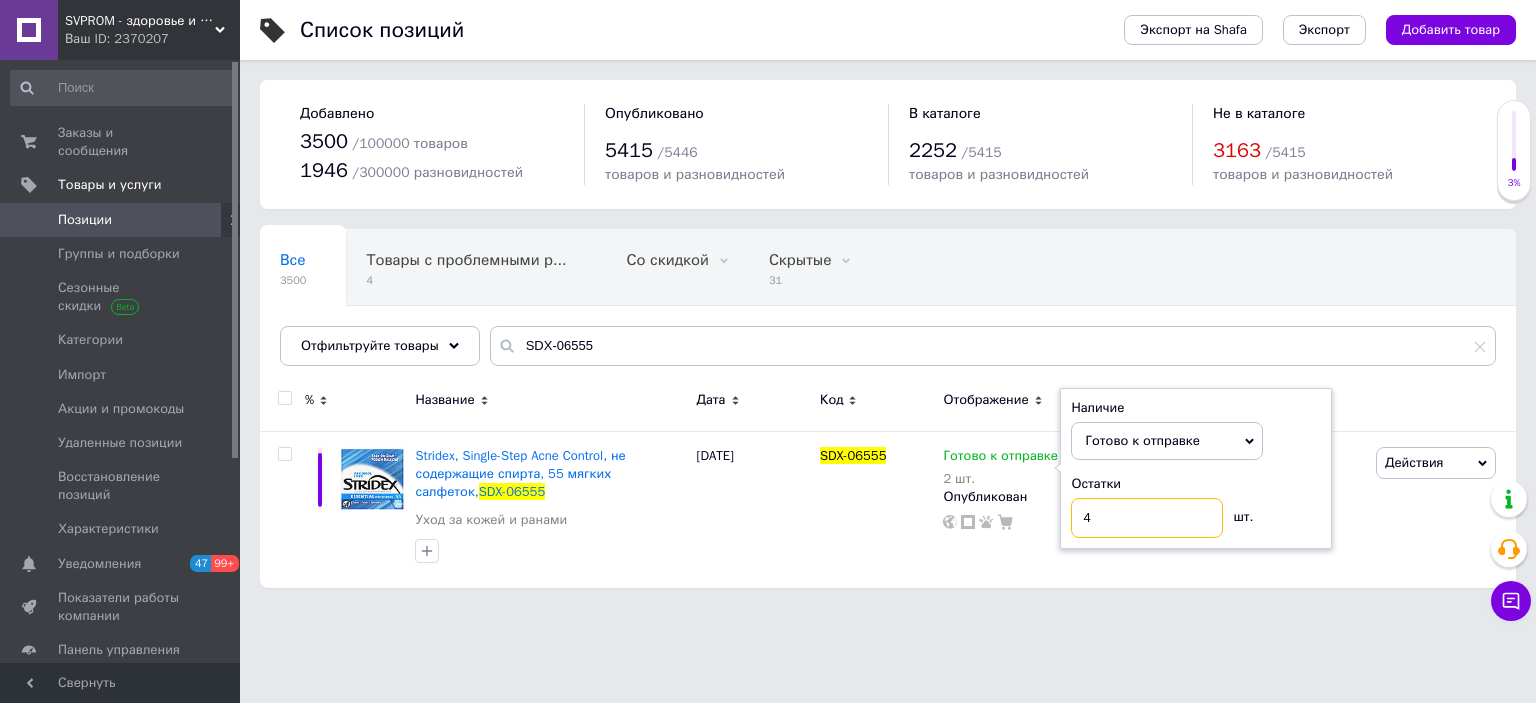 type on "4" 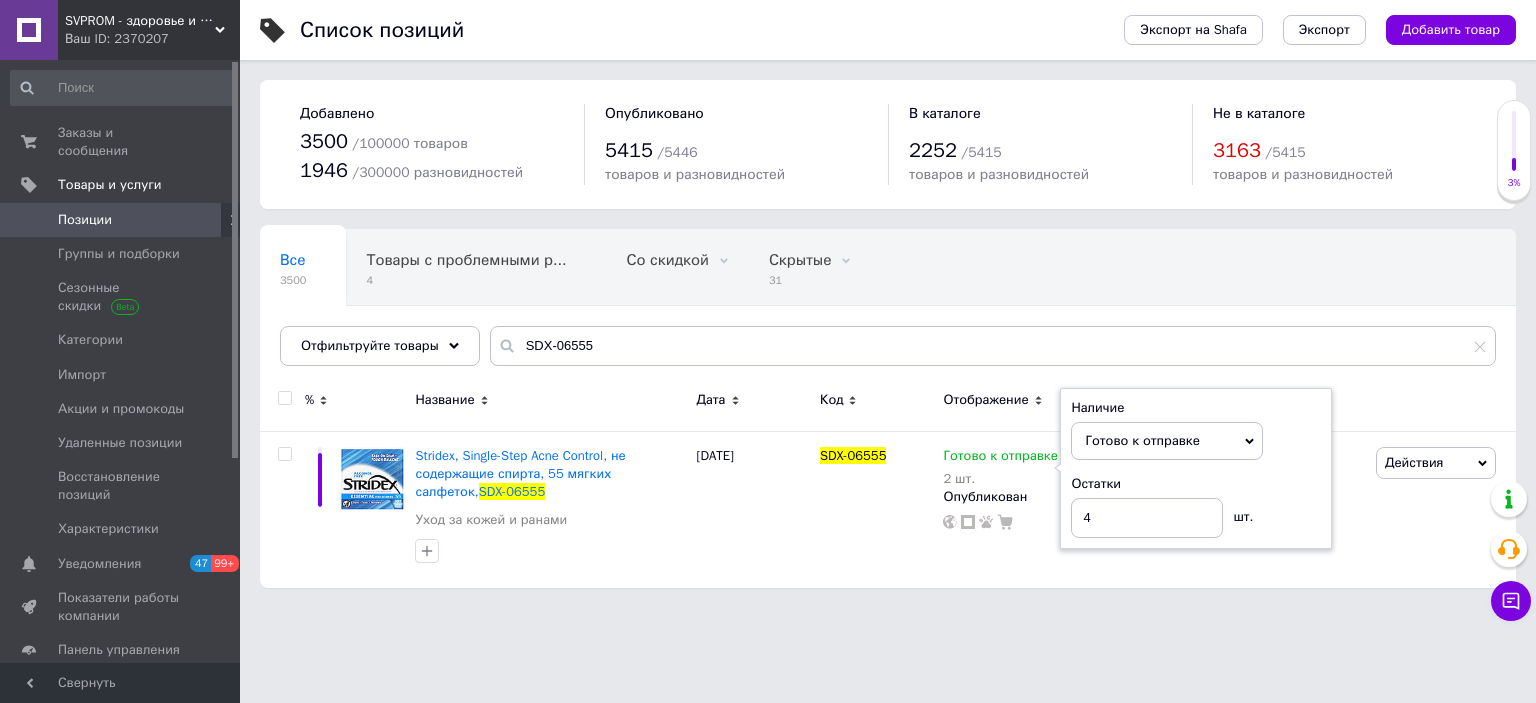 click on "SVPROM - здоровье и дом Ваш ID: 2370207 Сайт SVPROM - здоровье и дом Кабинет покупателя Проверить состояние системы Страница на портале Справка Выйти Заказы и сообщения 0 0 Товары и услуги Позиции Группы и подборки Сезонные скидки Категории Импорт Акции и промокоды Удаленные позиции Восстановление позиций Характеристики Уведомления 47 99+ Показатели работы компании Панель управления Отзывы Клиенты Каталог ProSale Аналитика Управление сайтом Кошелек компании Маркет Настройки Тарифы и счета Prom топ Свернуть" at bounding box center [768, 304] 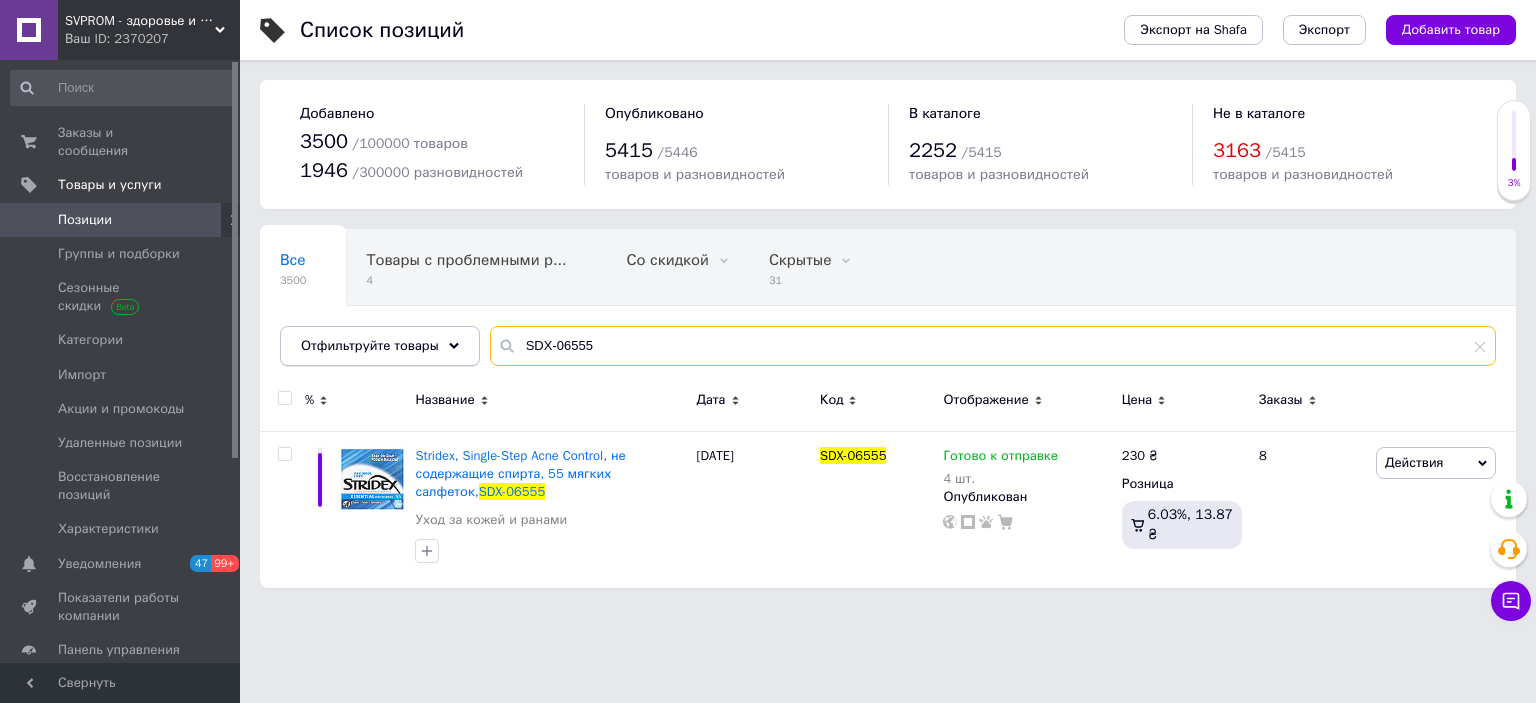 drag, startPoint x: 605, startPoint y: 348, endPoint x: 420, endPoint y: 331, distance: 185.77943 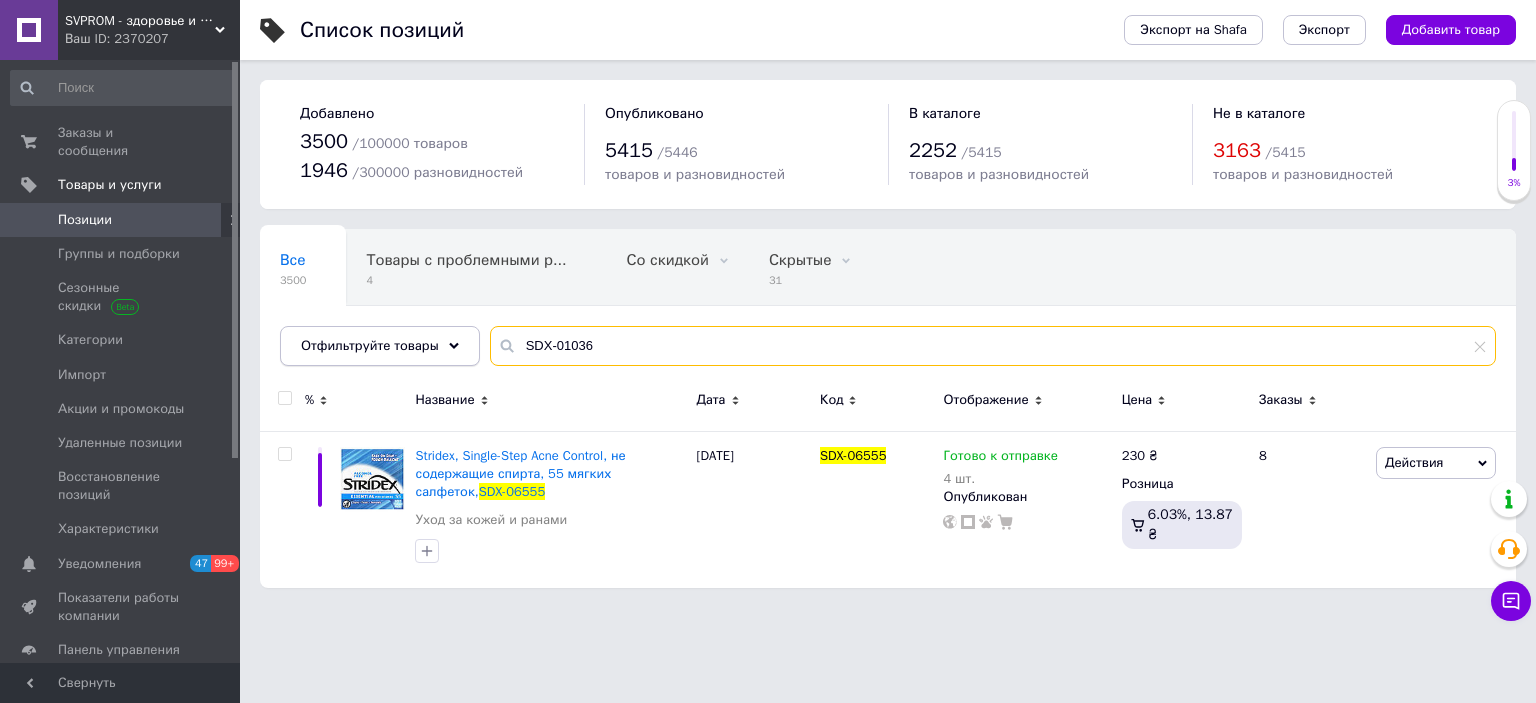type on "SDX-01036" 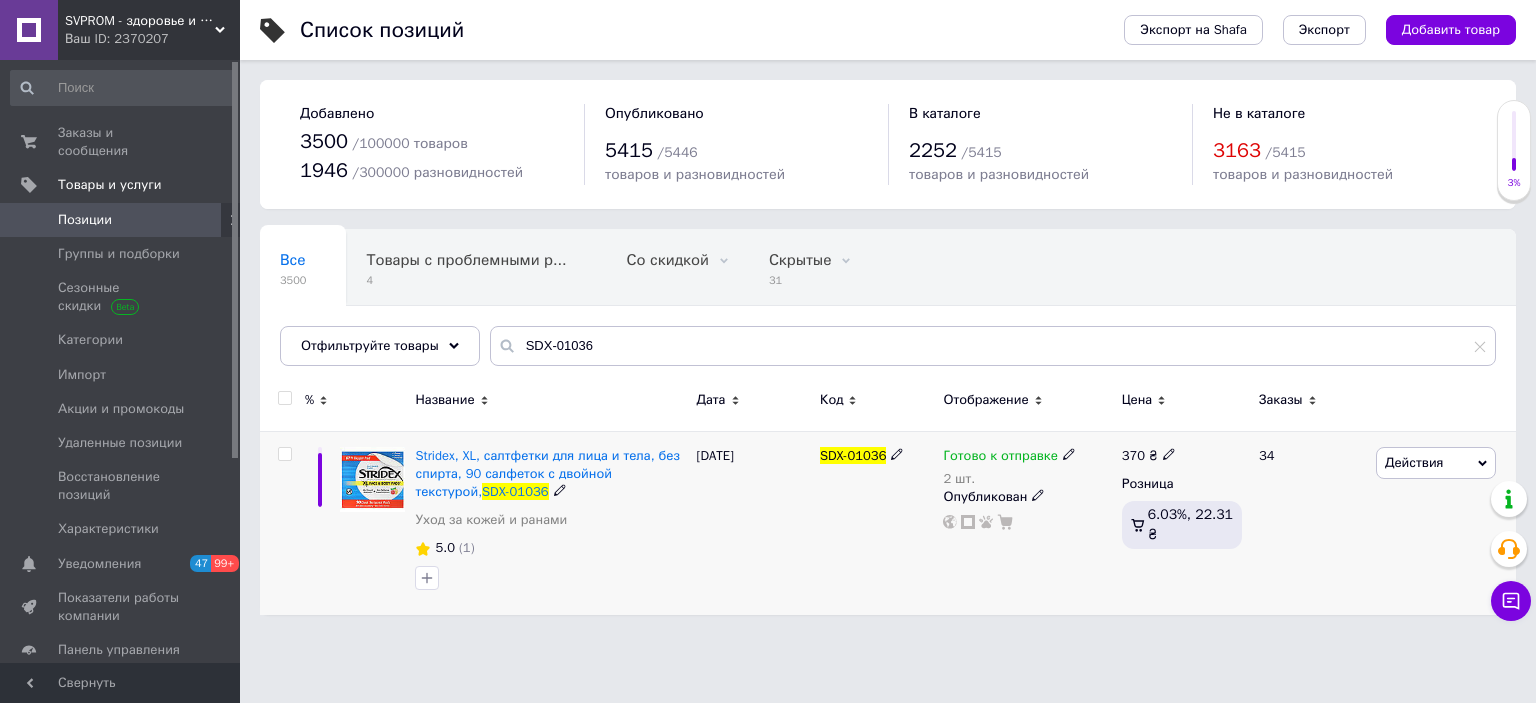 click 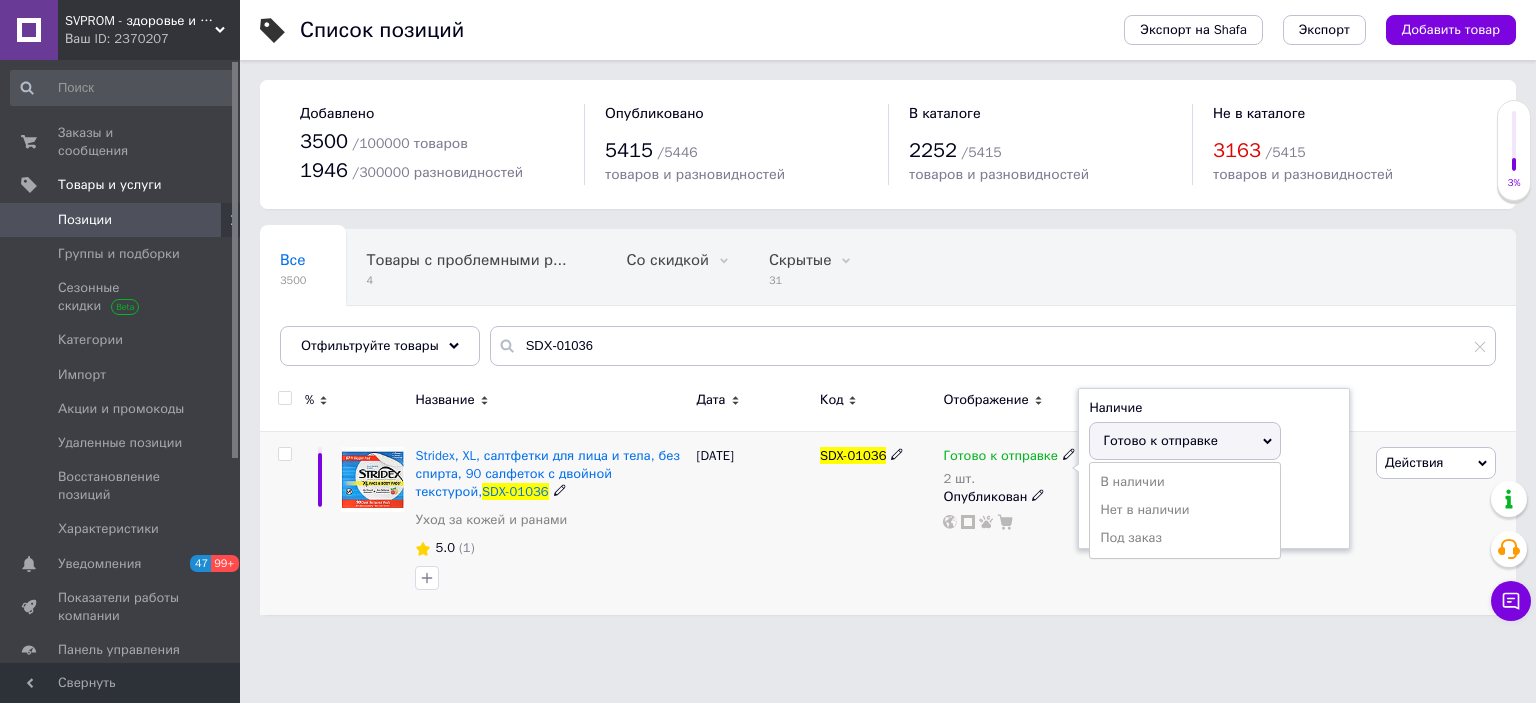 click on "Наличие Готово к отправке В наличии Нет в наличии Под заказ Остатки 2 шт." at bounding box center [1214, 469] 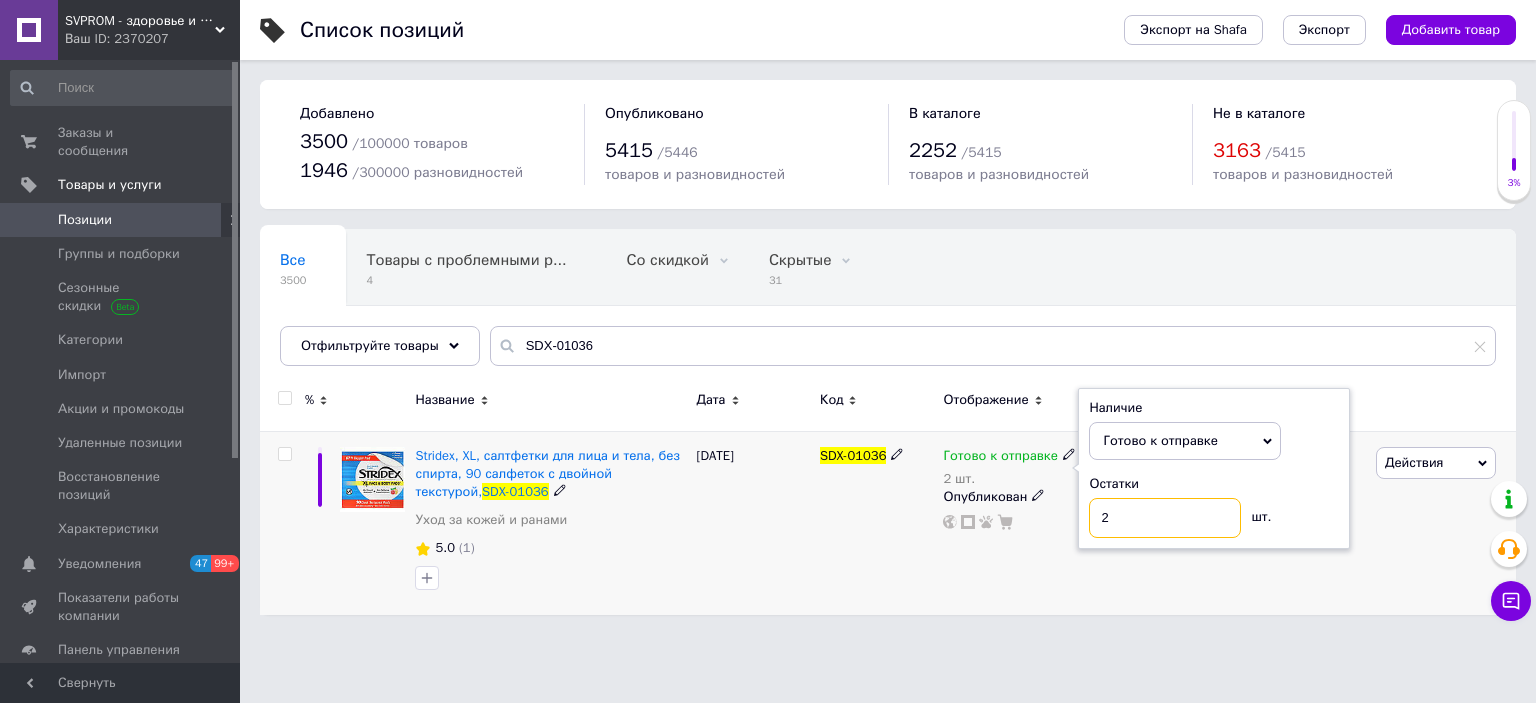 click on "2" at bounding box center [1165, 518] 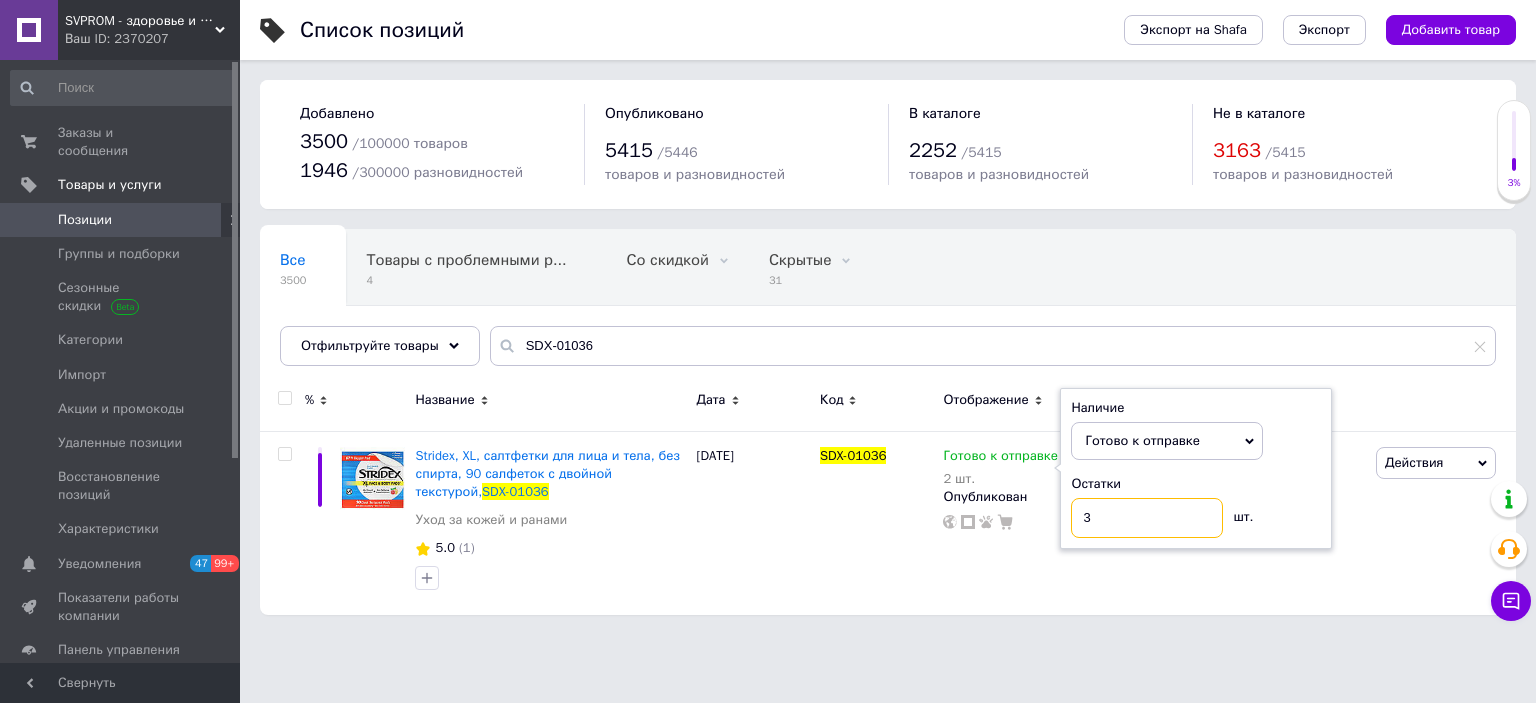 type on "3" 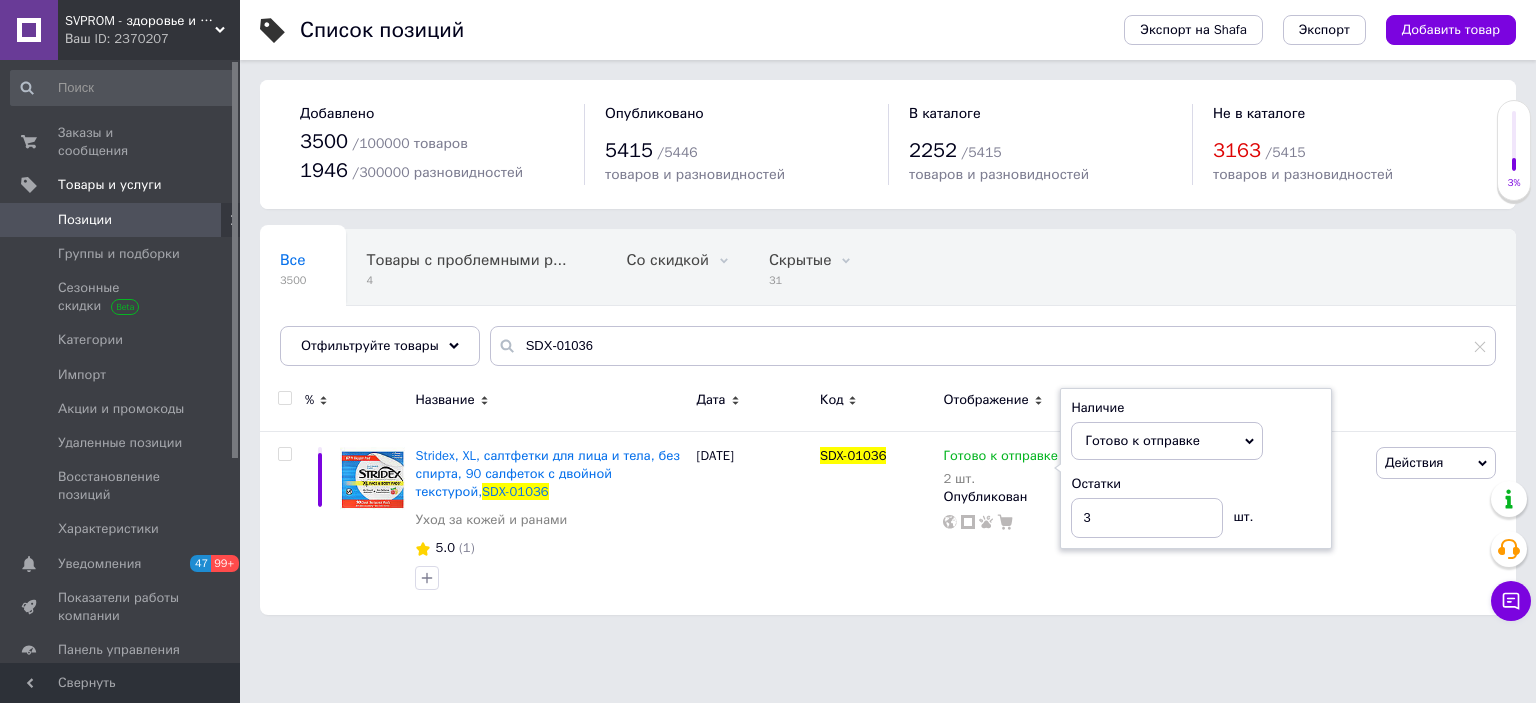 click on "Список позиций Экспорт на Shafa Экспорт Добавить товар Добавлено 3500   / 100000   товаров 1946   / 300000   разновидностей Опубликовано 5415   / 5446 товаров и разновидностей В каталоге 2252   / 5415 товаров и разновидностей Не в каталоге 3163   / 5415 товаров и разновидностей Все 3500 Товары с проблемными р... 4 Со скидкой 0 Удалить Редактировать Скрытые 31 Удалить Редактировать Опубликованные 3469 Удалить Редактировать Ok Отфильтровано...  Сохранить Мы ничего не нашли Возможно, ошибка в слове  или нет соответствий по вашему запросу. Все 3500 Товары с проблемными р... 4 Со скидкой 0 Скрытые 31 3469 % 5.0" at bounding box center (888, 317) 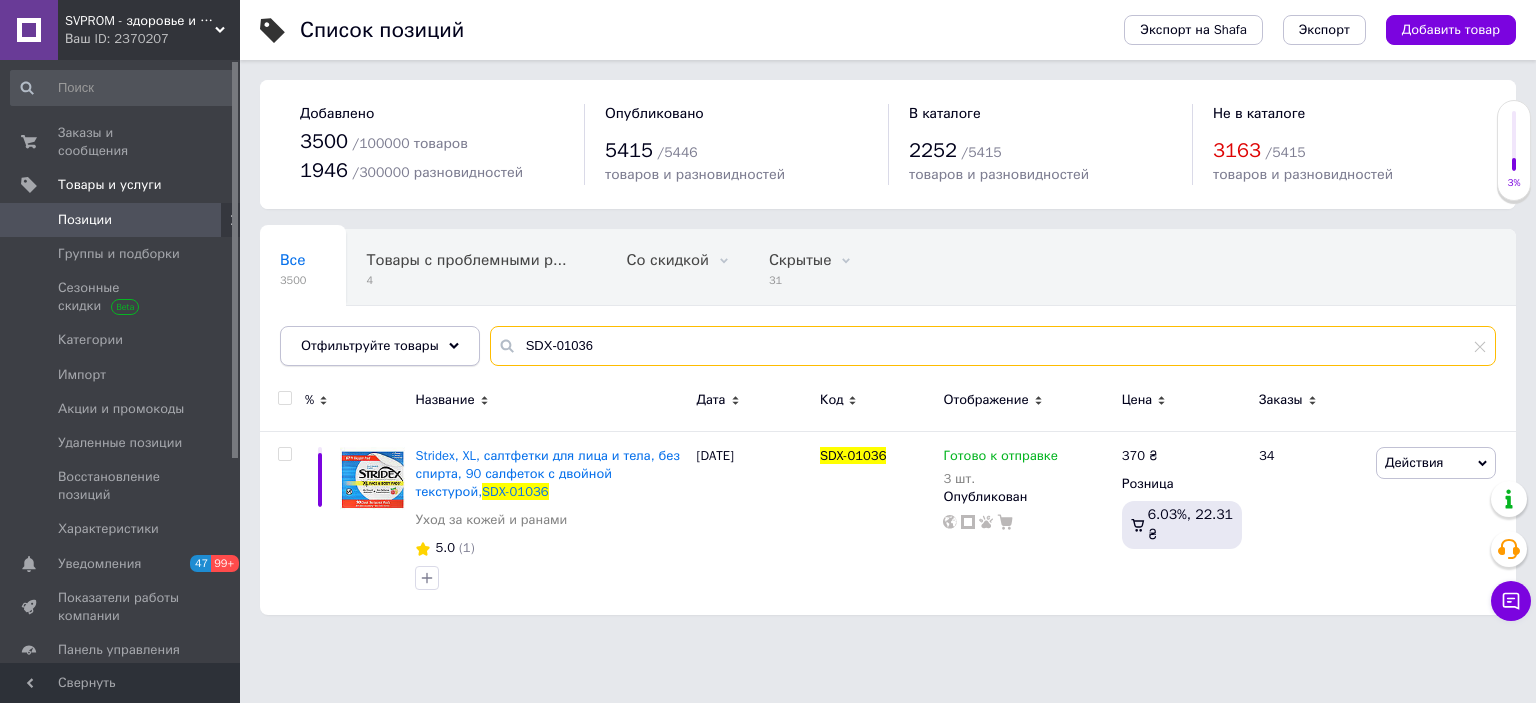 drag, startPoint x: 492, startPoint y: 344, endPoint x: 397, endPoint y: 343, distance: 95.005264 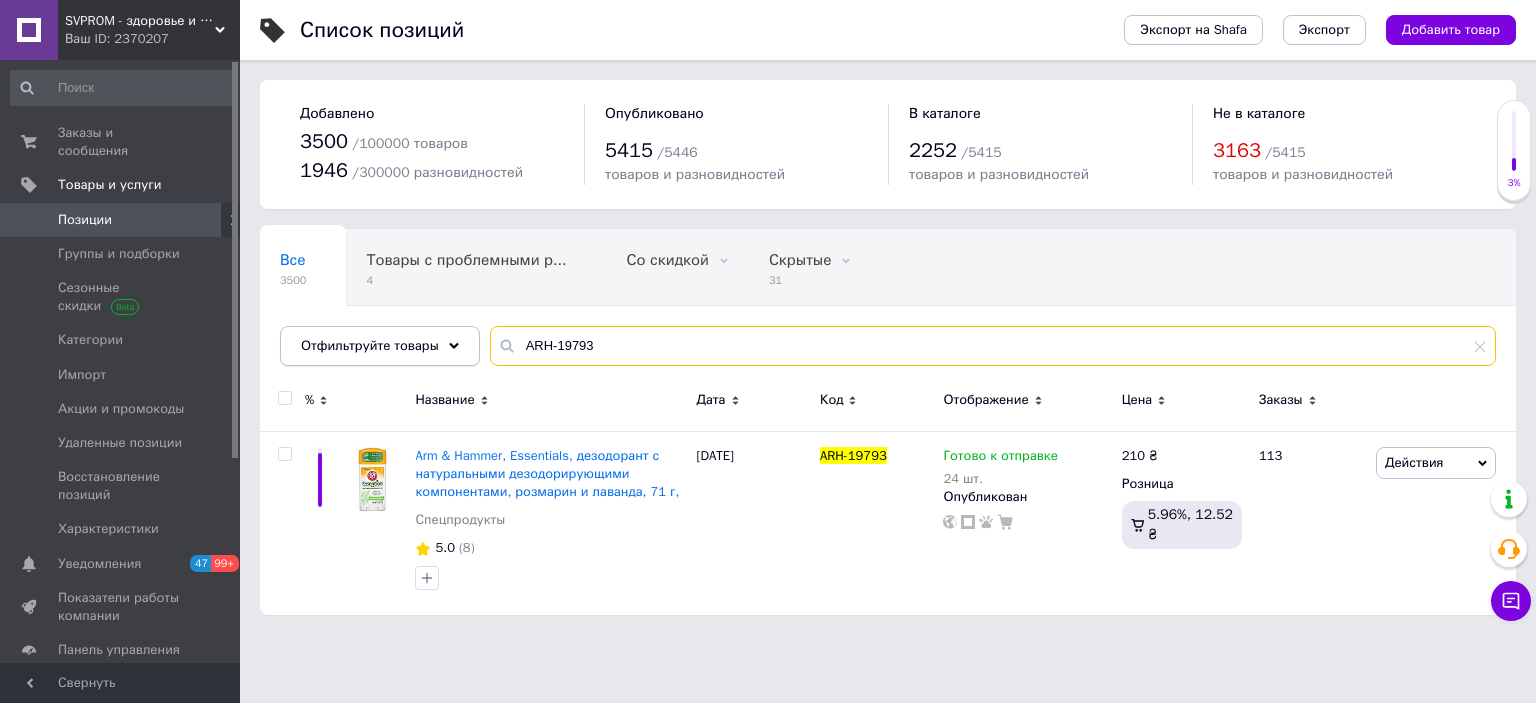 drag, startPoint x: 597, startPoint y: 342, endPoint x: 394, endPoint y: 327, distance: 203.55344 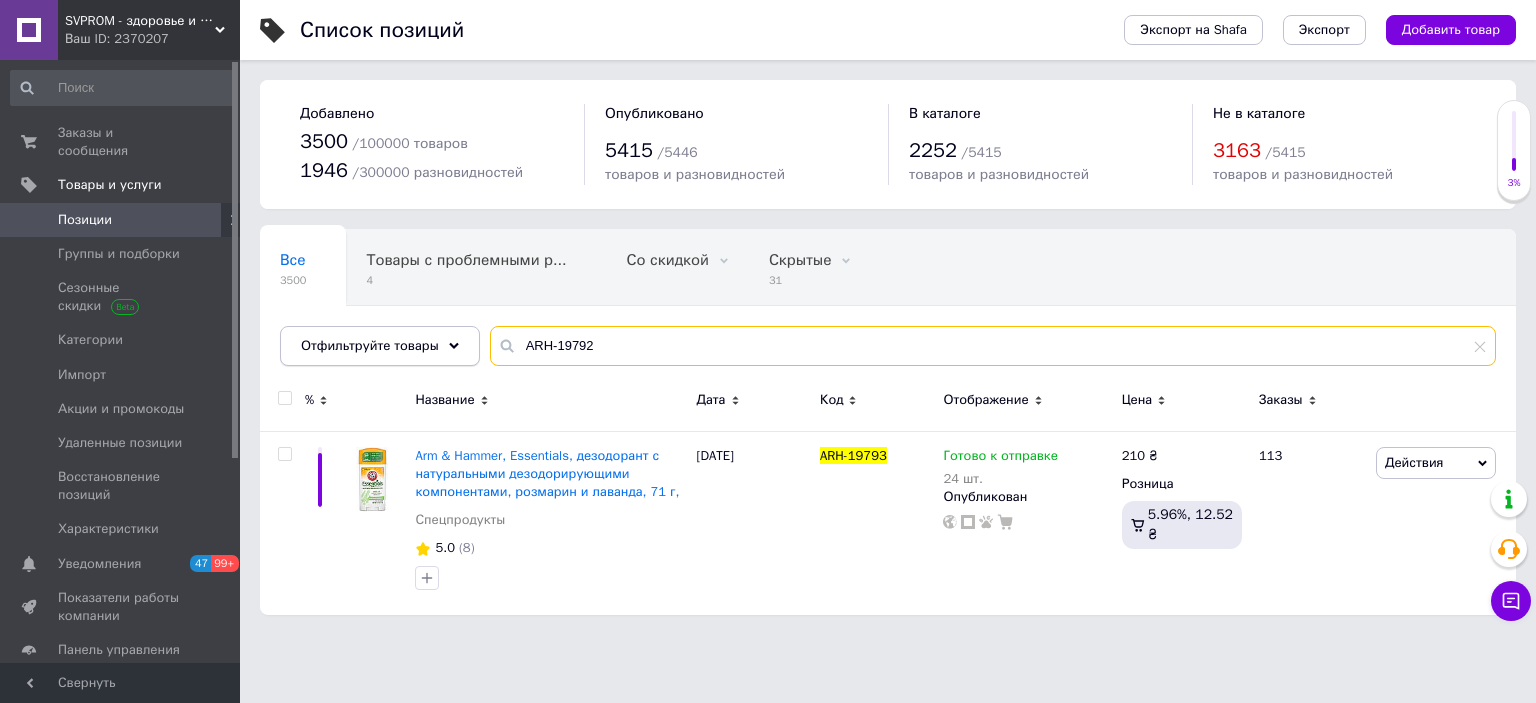 type on "ARH-19792" 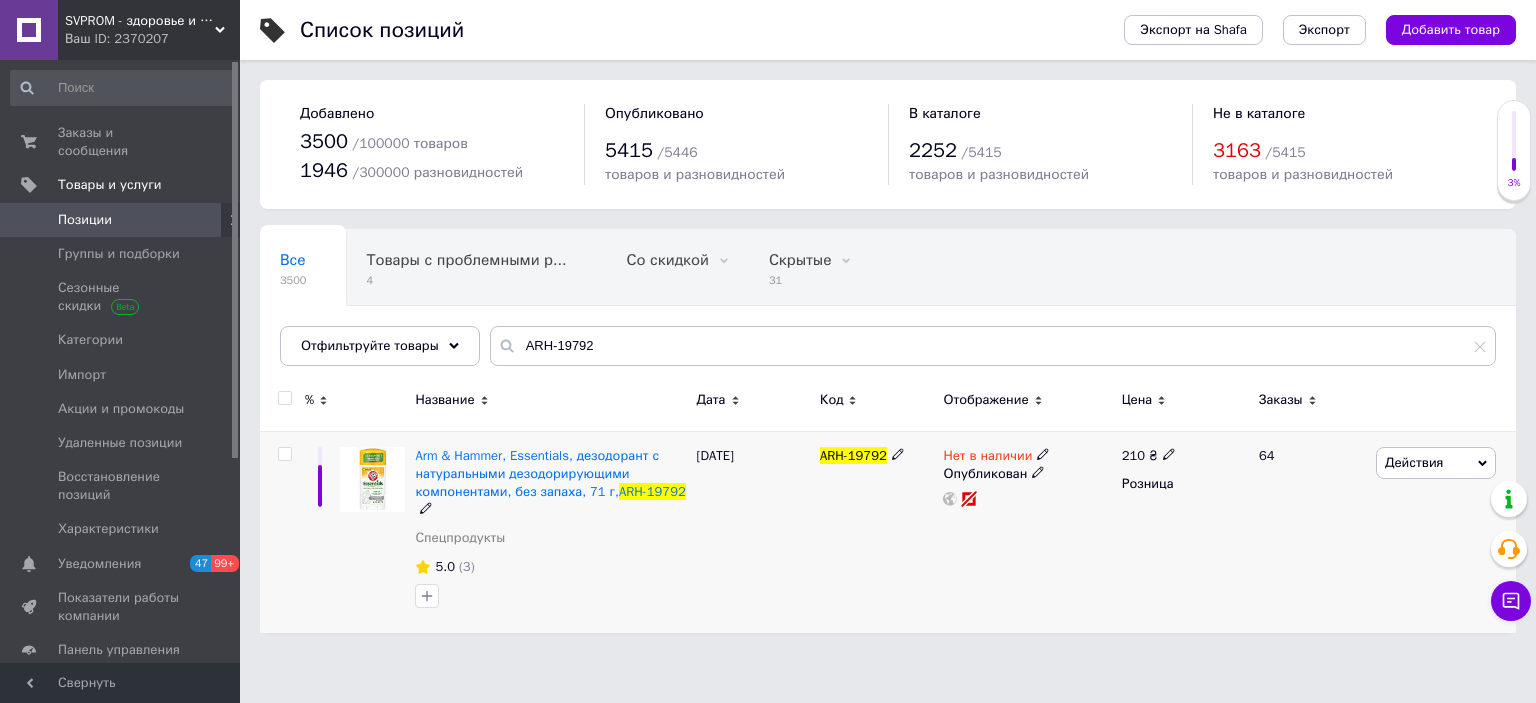 click 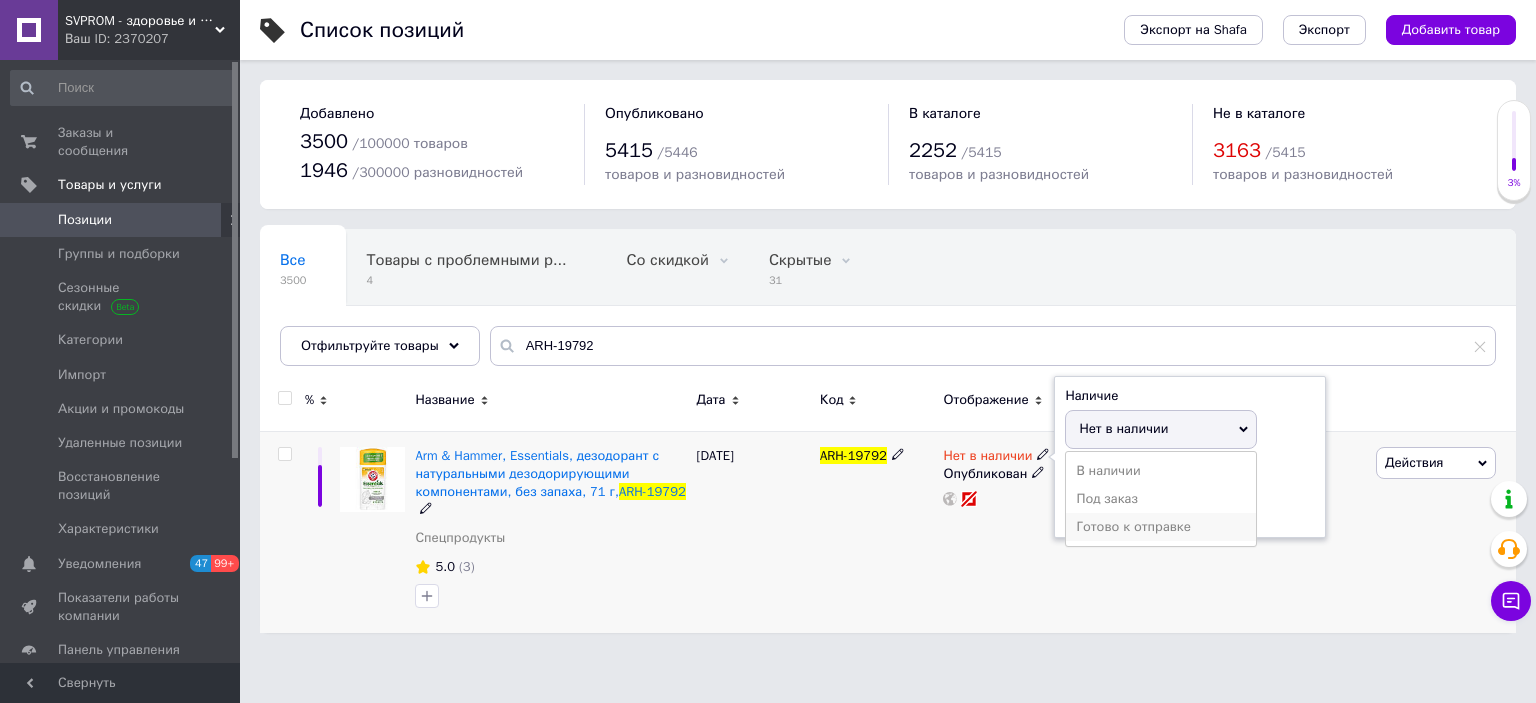 click on "Готово к отправке" at bounding box center (1161, 527) 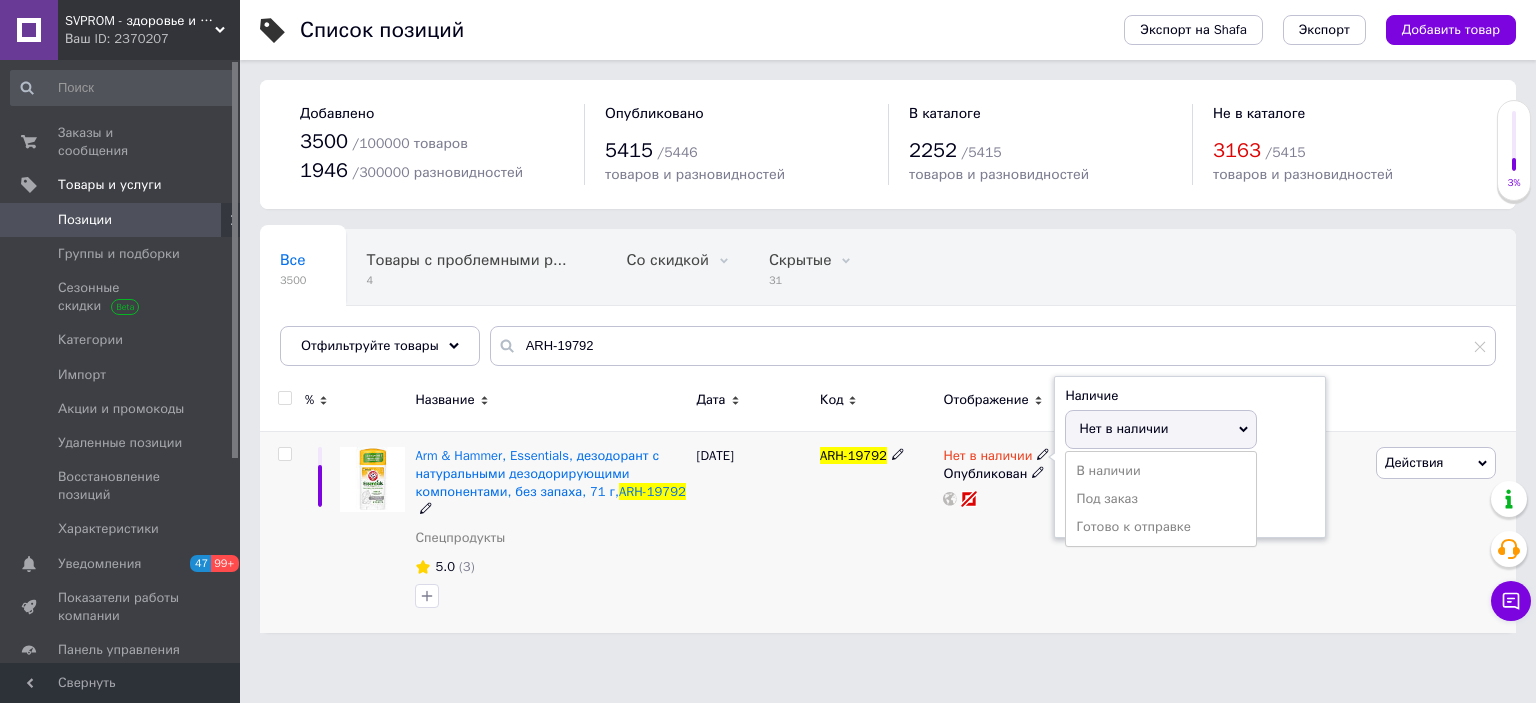 click at bounding box center [1141, 507] 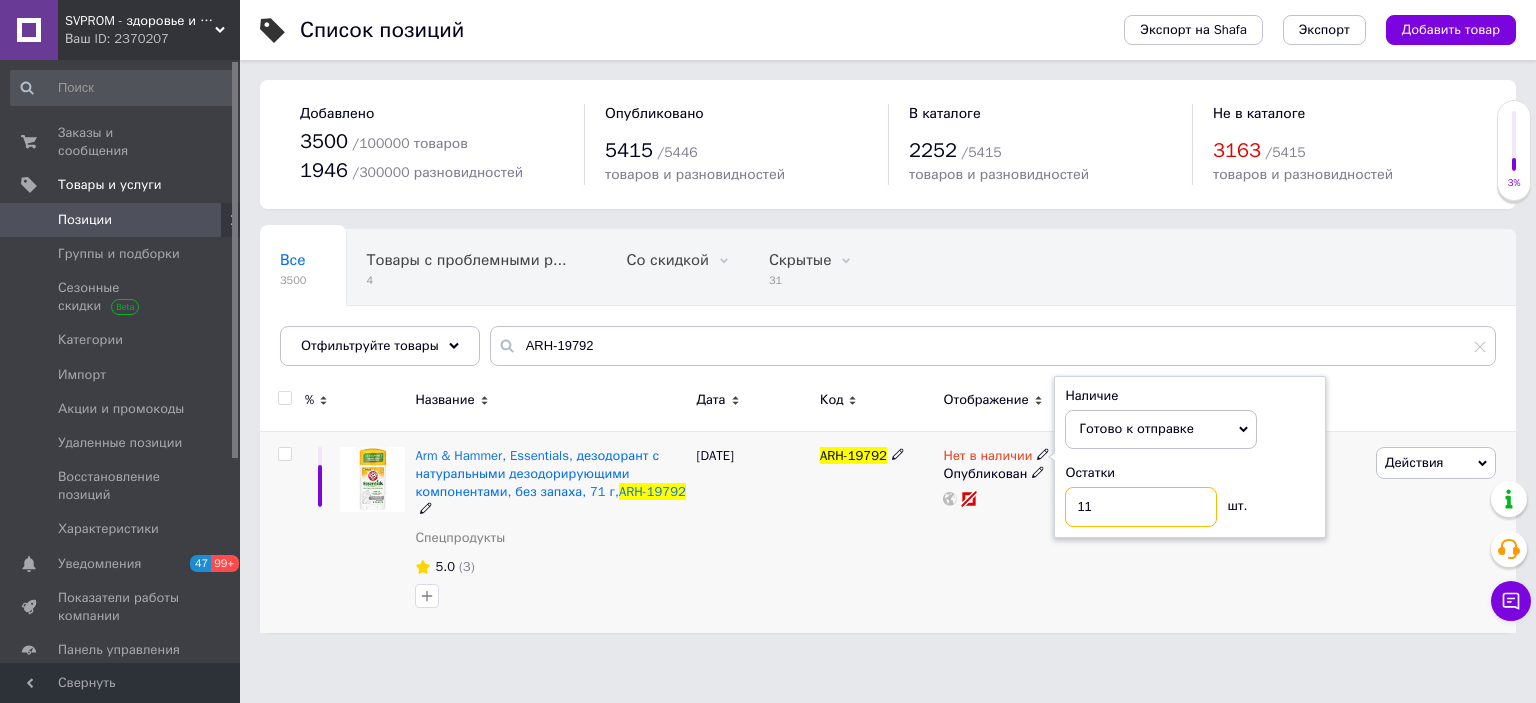 type on "11" 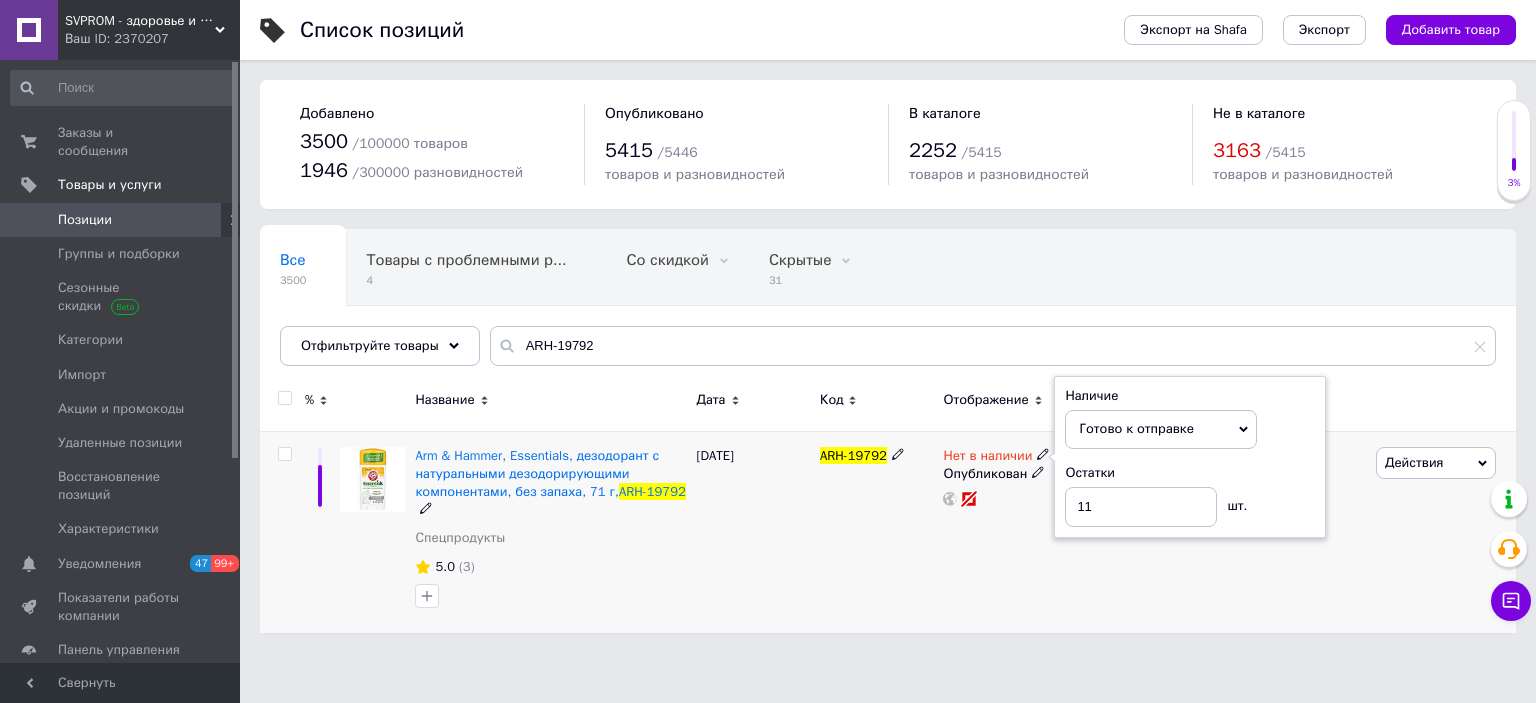 click on "Нет в наличии Наличие Готово к отправке В наличии Нет в наличии Под заказ Остатки 11 шт. Опубликован" at bounding box center (1027, 532) 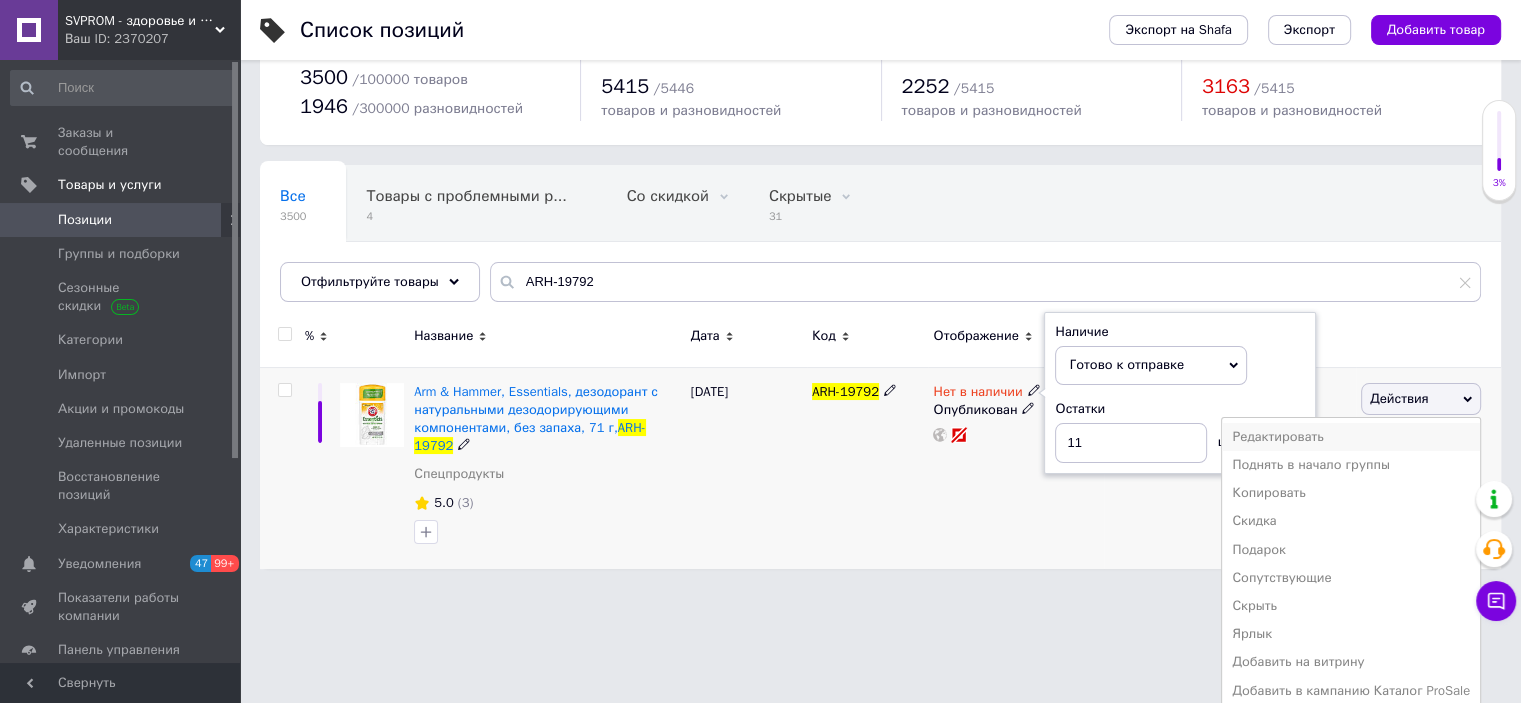 scroll, scrollTop: 98, scrollLeft: 0, axis: vertical 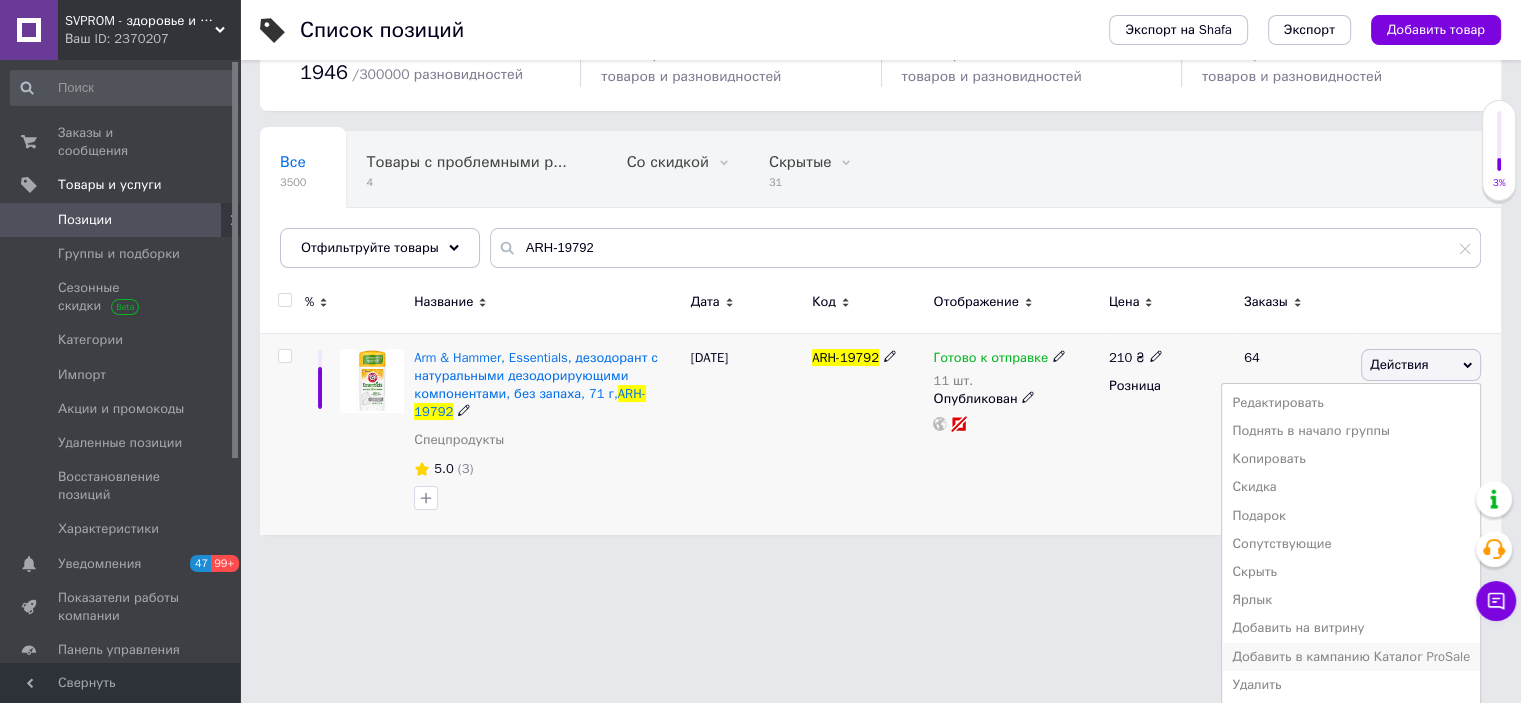 click on "Добавить в кампанию Каталог ProSale" at bounding box center (1351, 657) 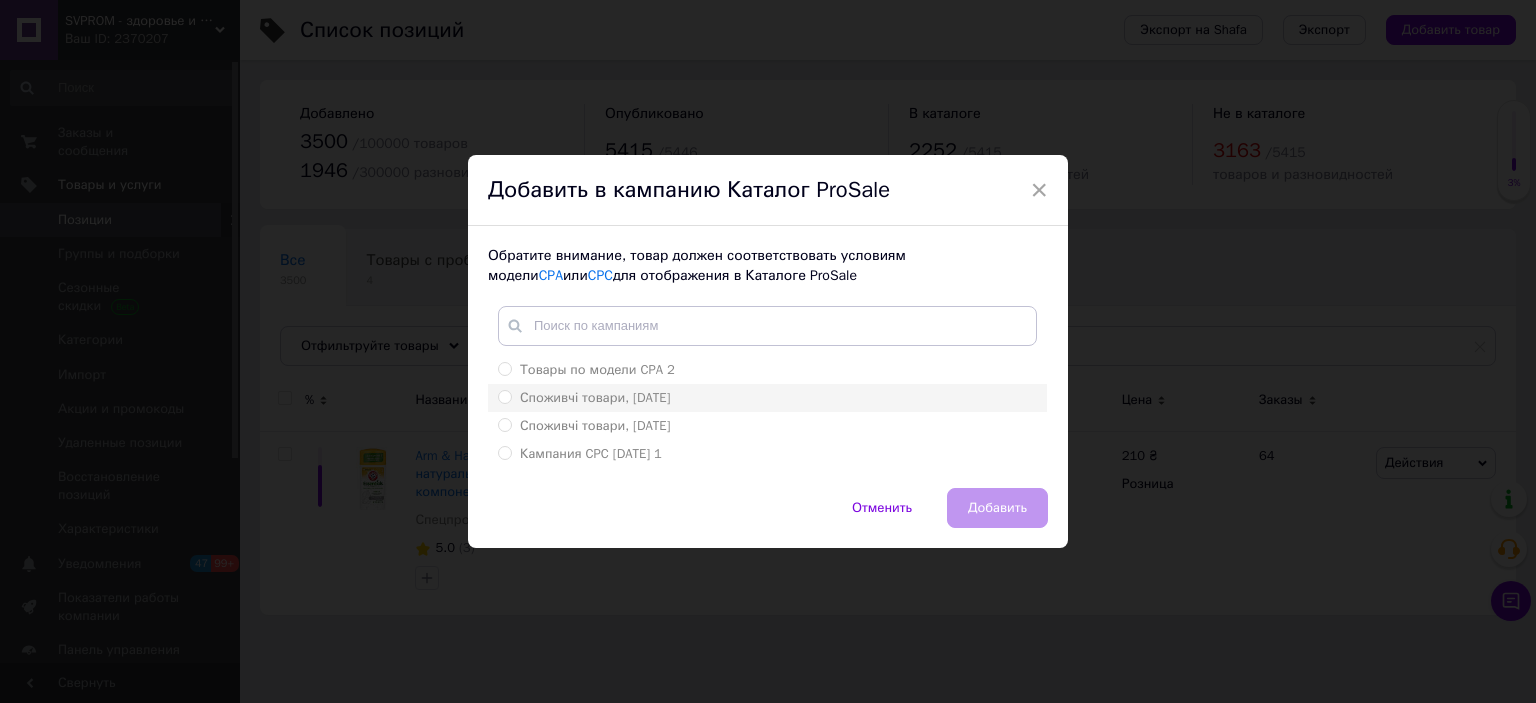click on "Споживчі товари, [DATE]" at bounding box center (767, 398) 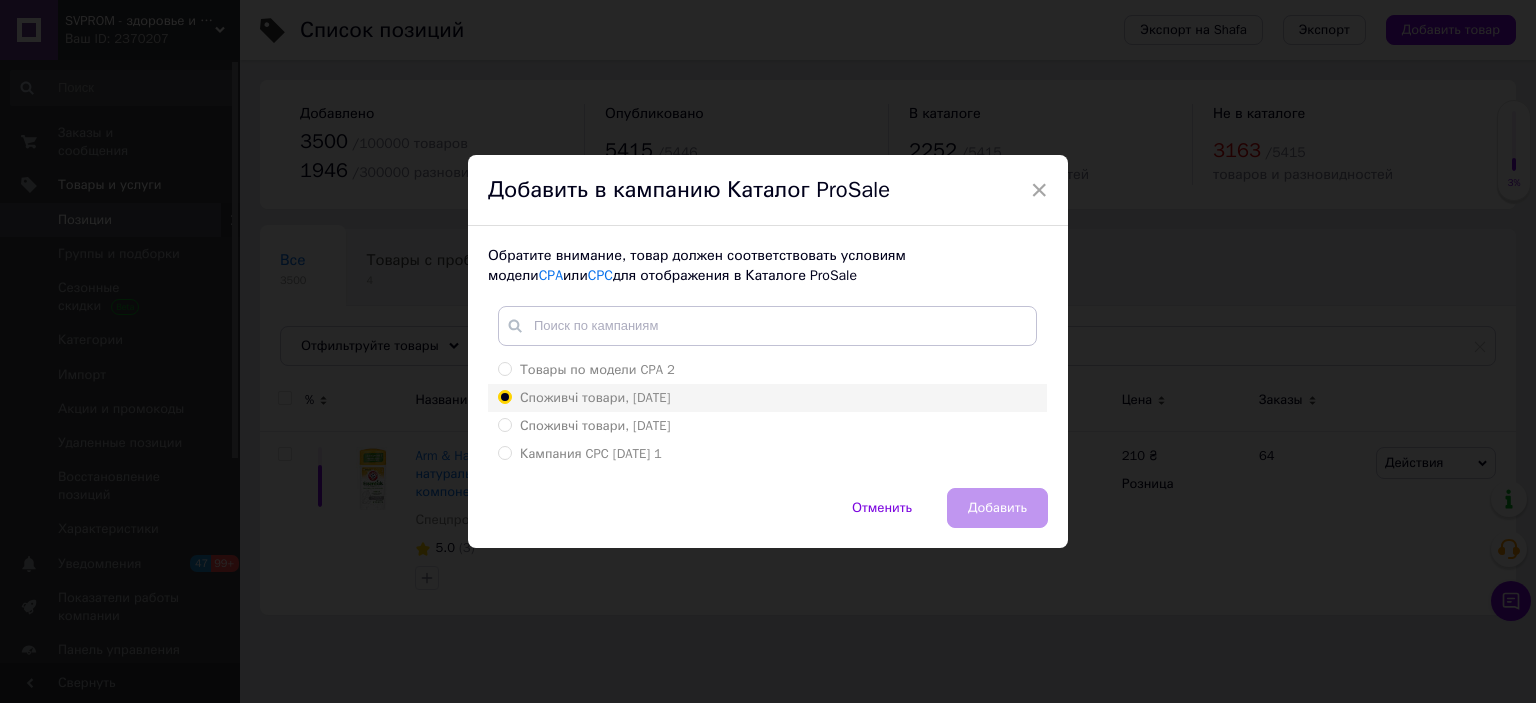 radio on "true" 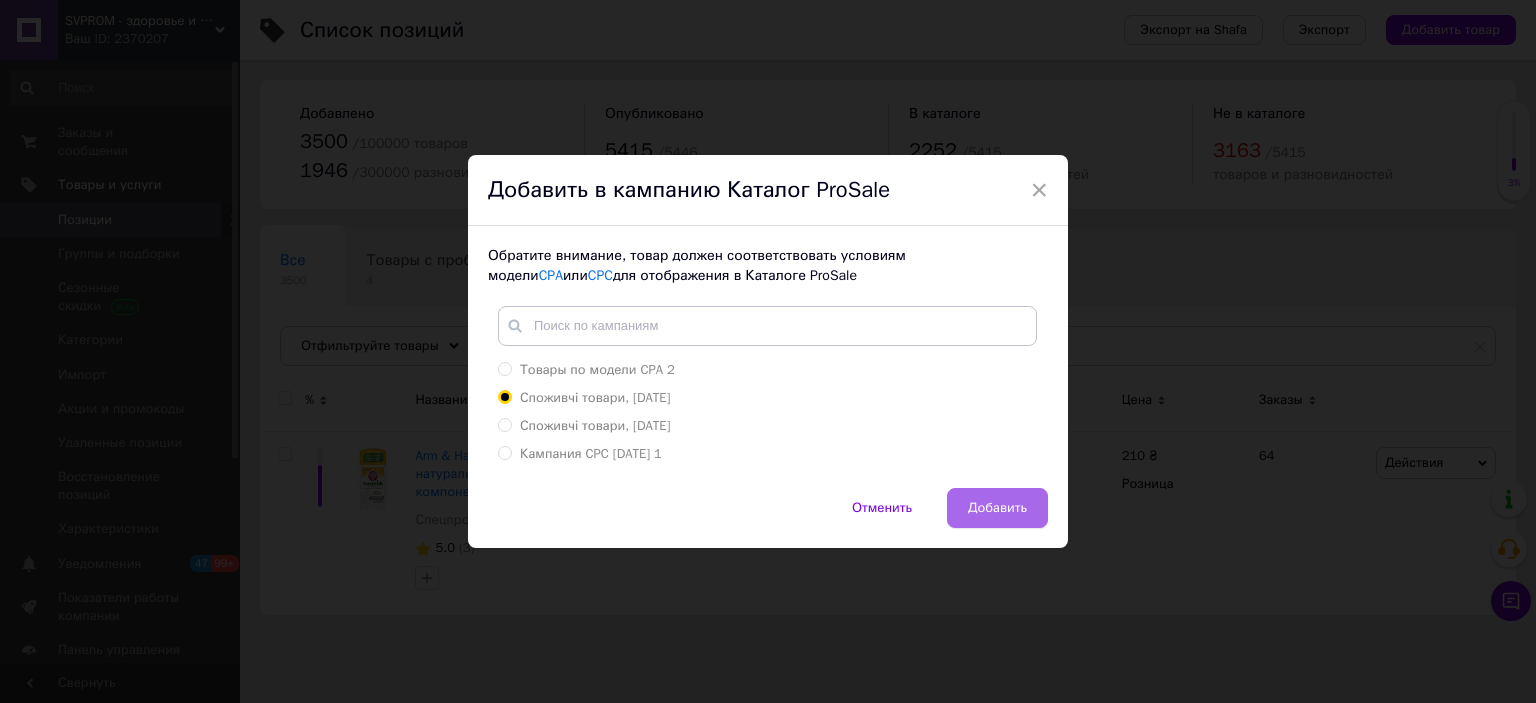 click on "Добавить" at bounding box center [997, 508] 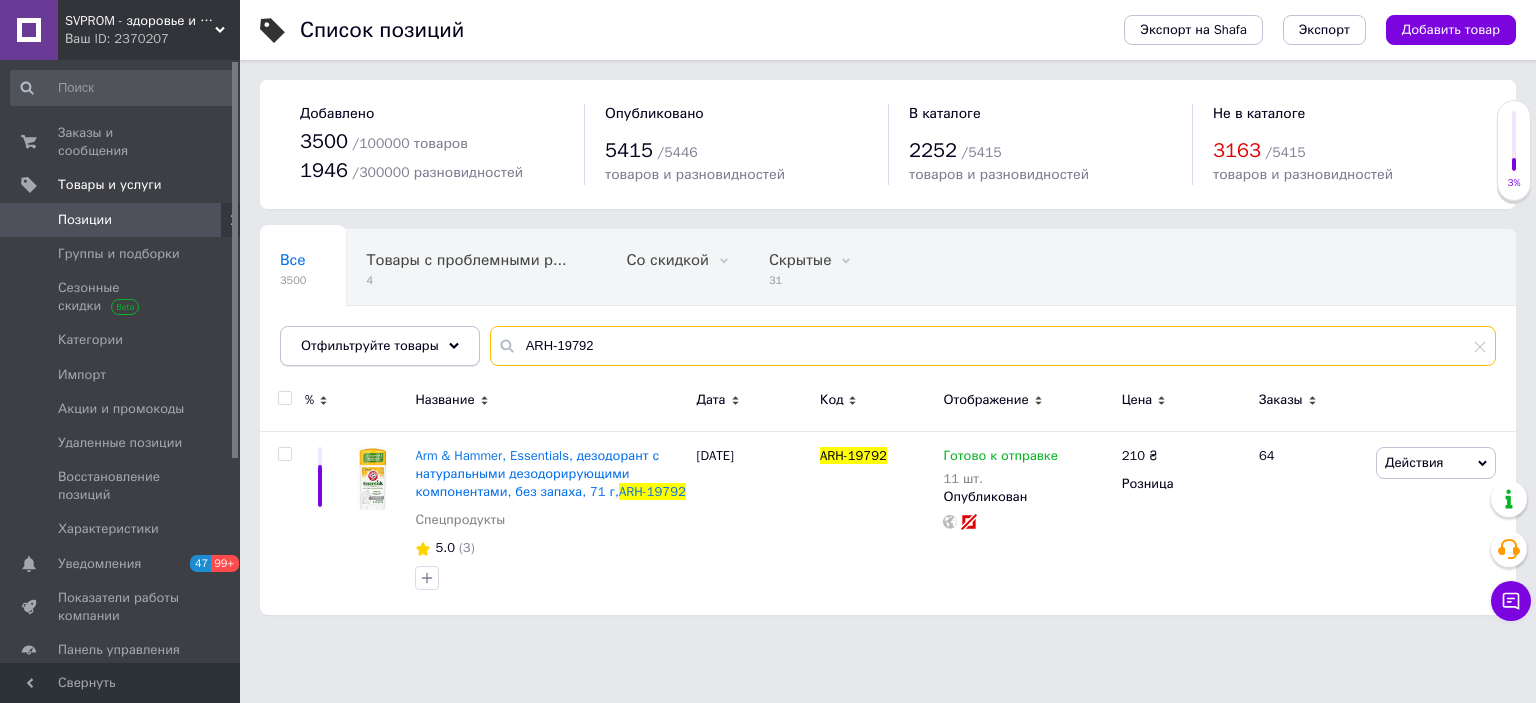 drag, startPoint x: 612, startPoint y: 347, endPoint x: 420, endPoint y: 344, distance: 192.02344 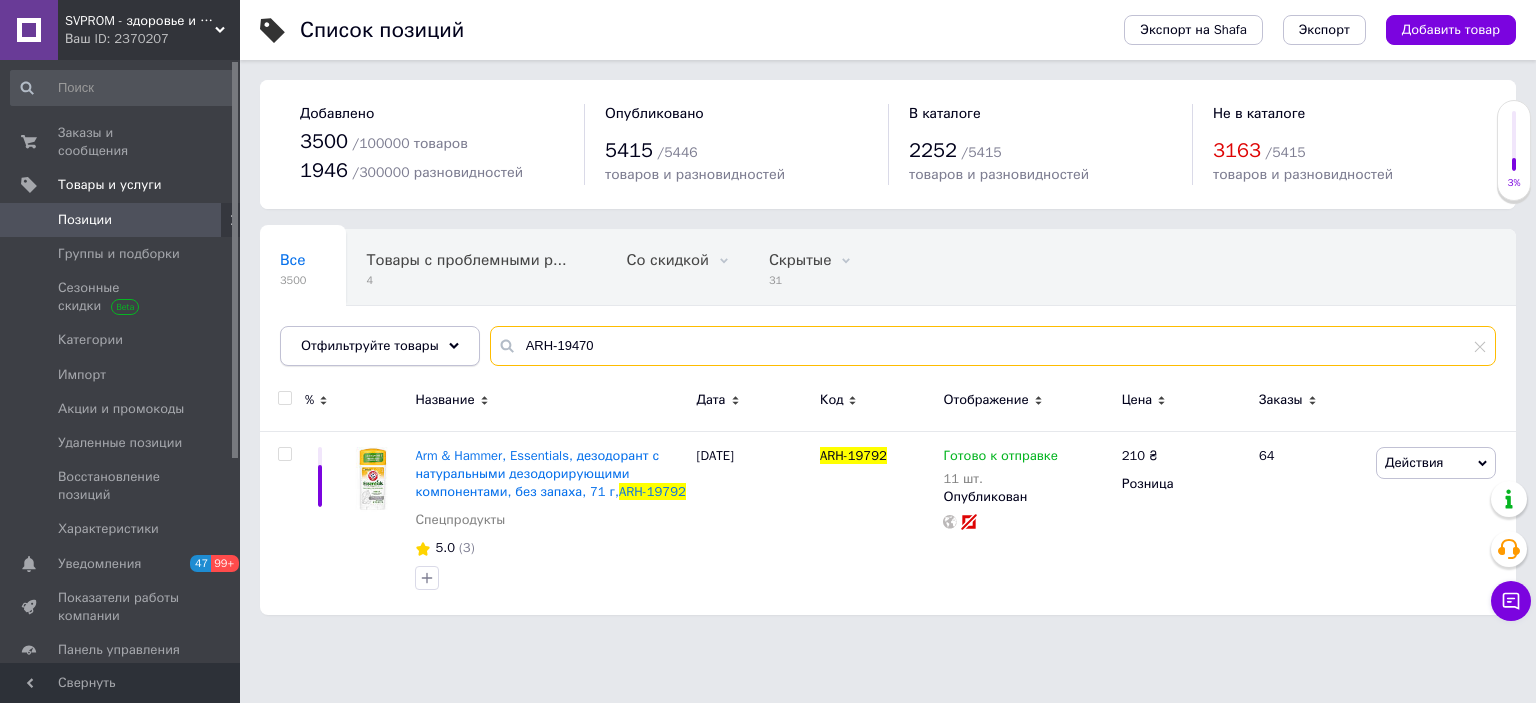 type on "ARH-19470" 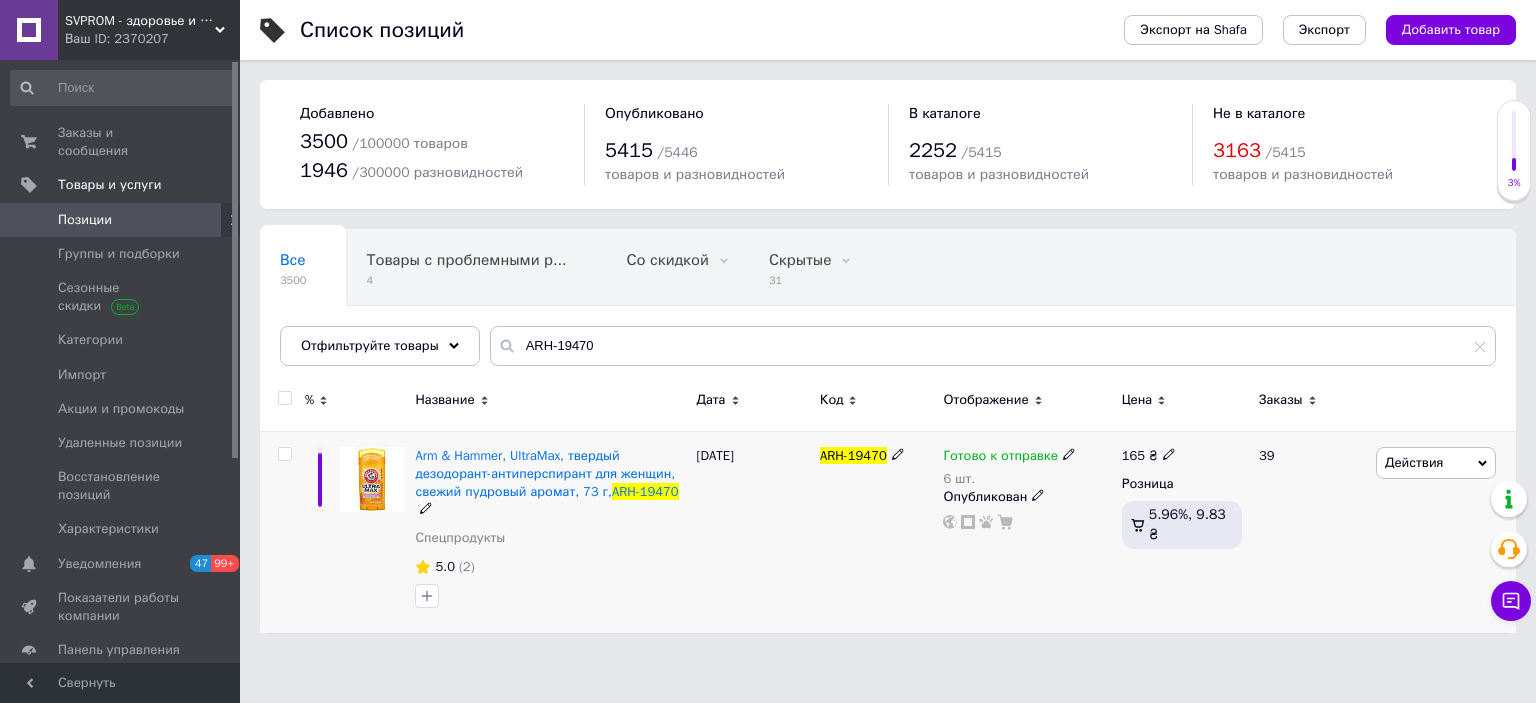 click 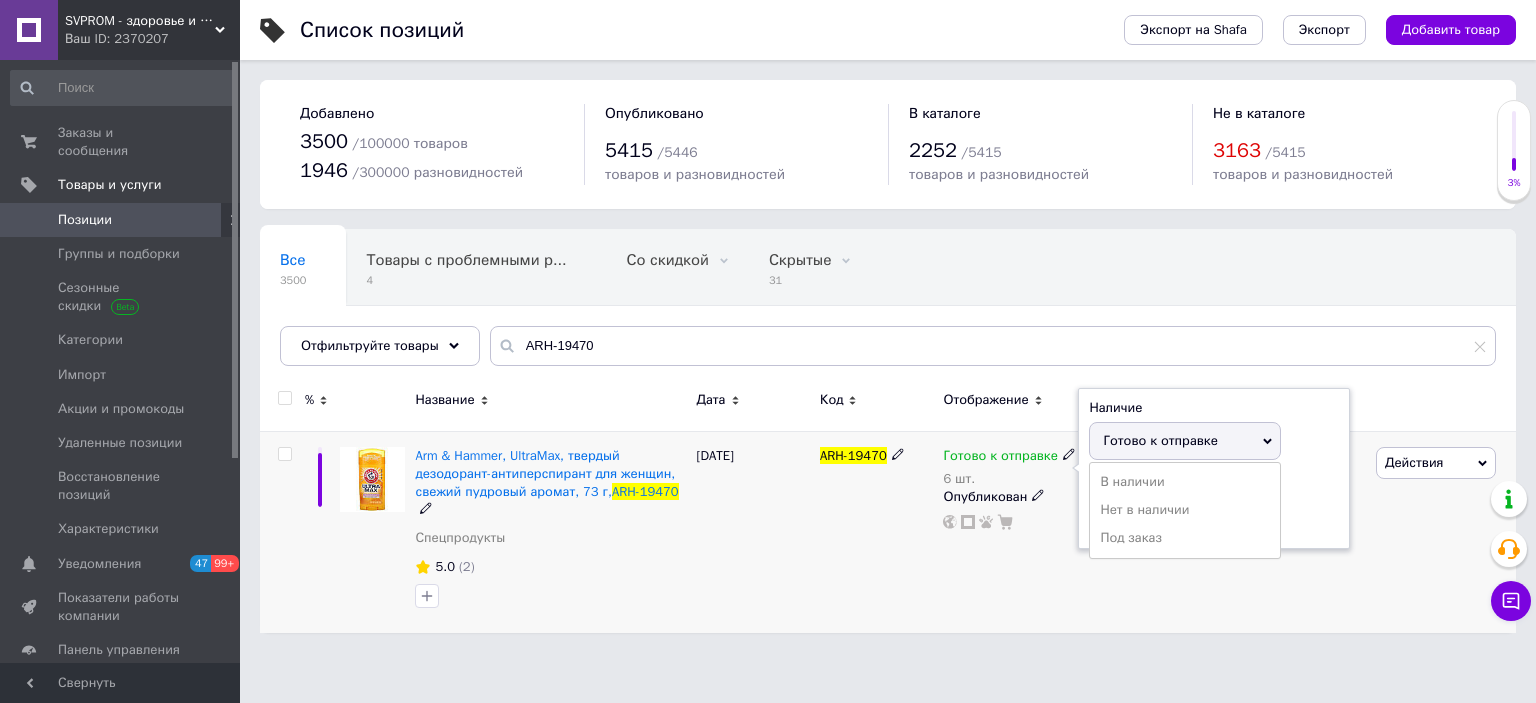 click on "Наличие Готово к отправке В наличии Нет в наличии Под заказ Остатки 6 шт." at bounding box center (1214, 469) 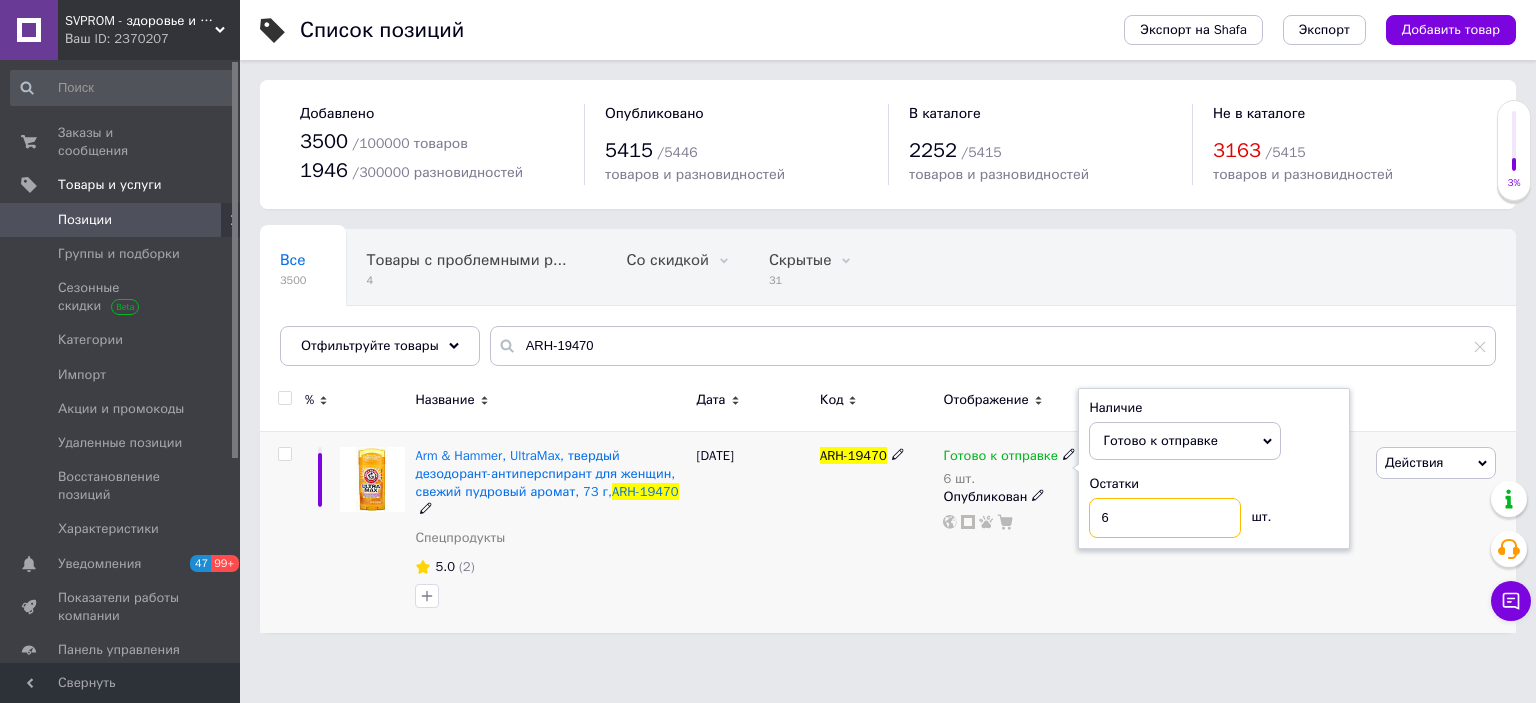 click on "6" at bounding box center (1165, 518) 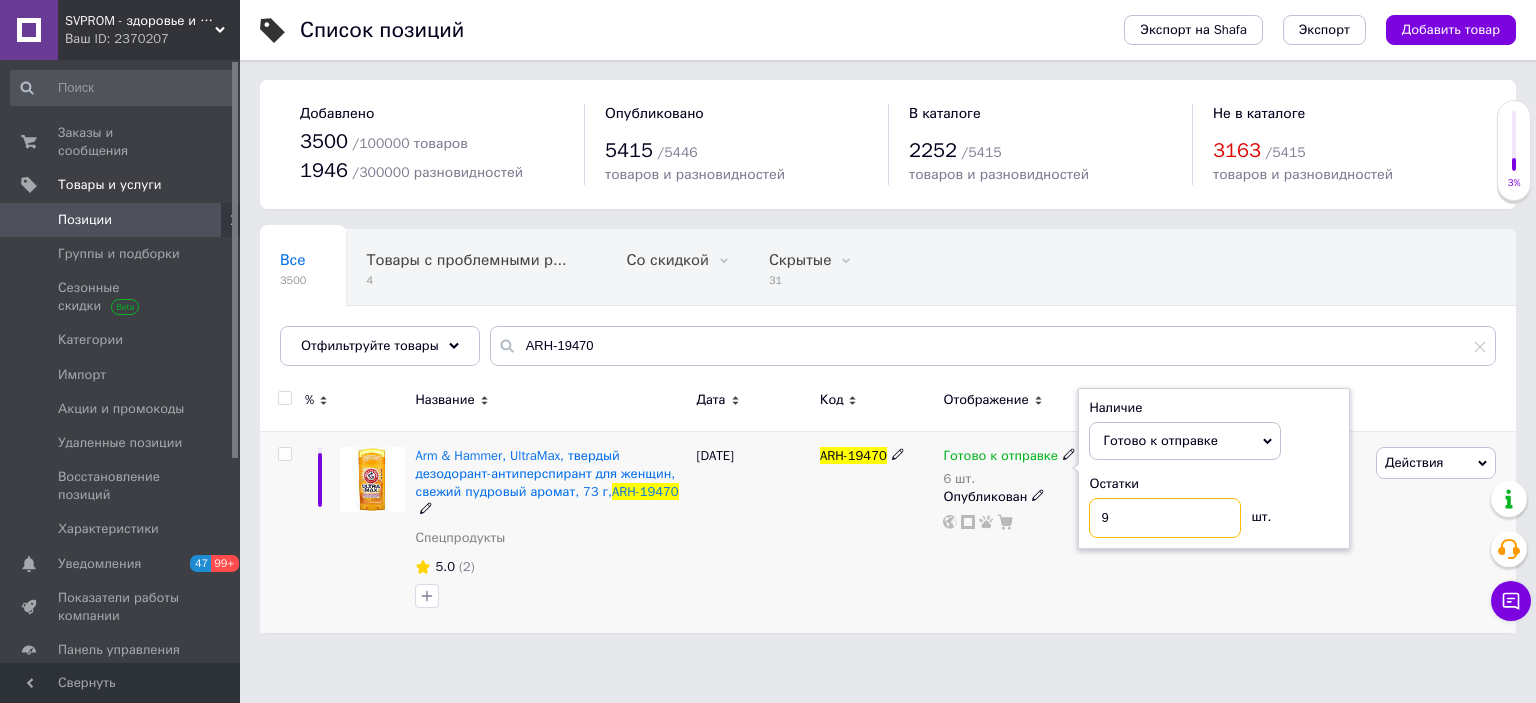 type on "9" 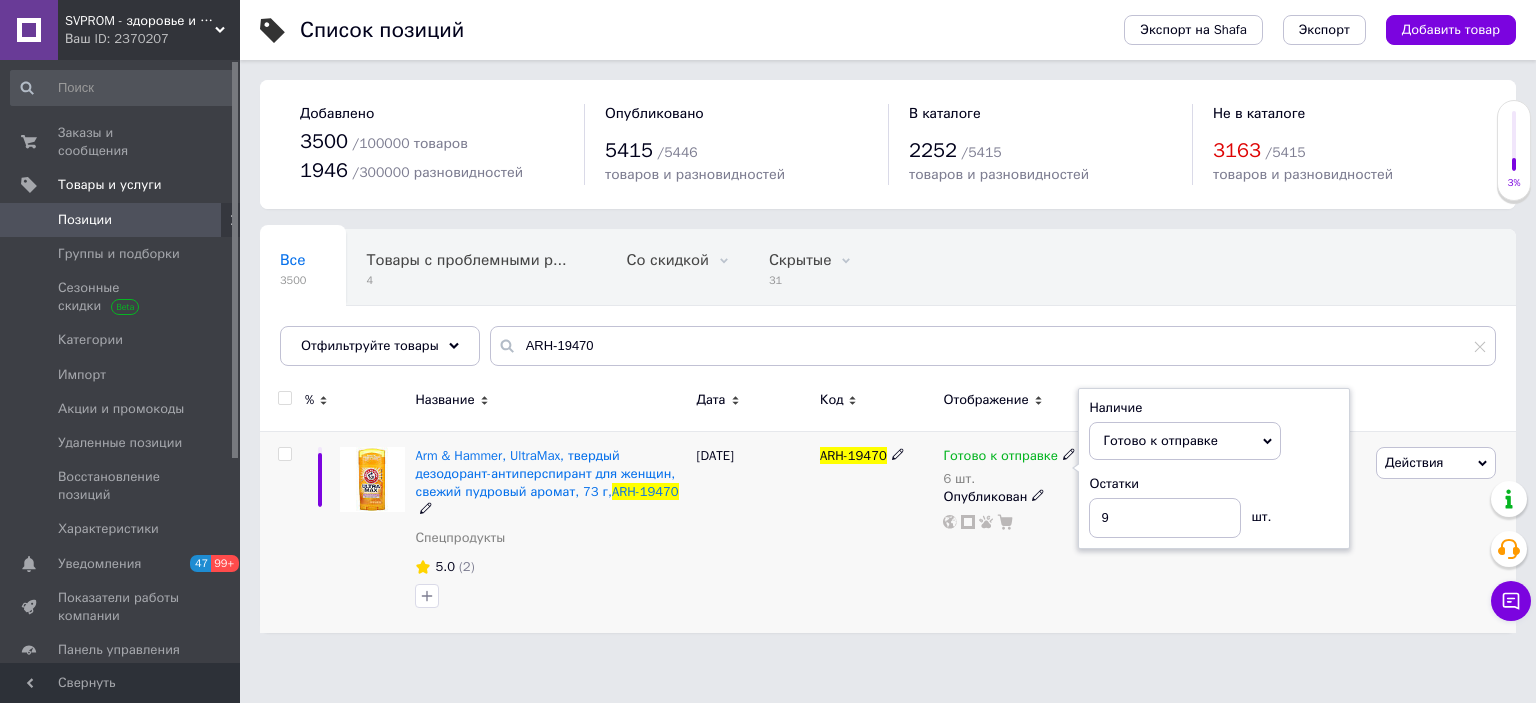 click on "Готово к отправке 6 шт. Наличие Готово к отправке В наличии Нет в наличии Под заказ Остатки 9 шт. Опубликован" at bounding box center [1027, 532] 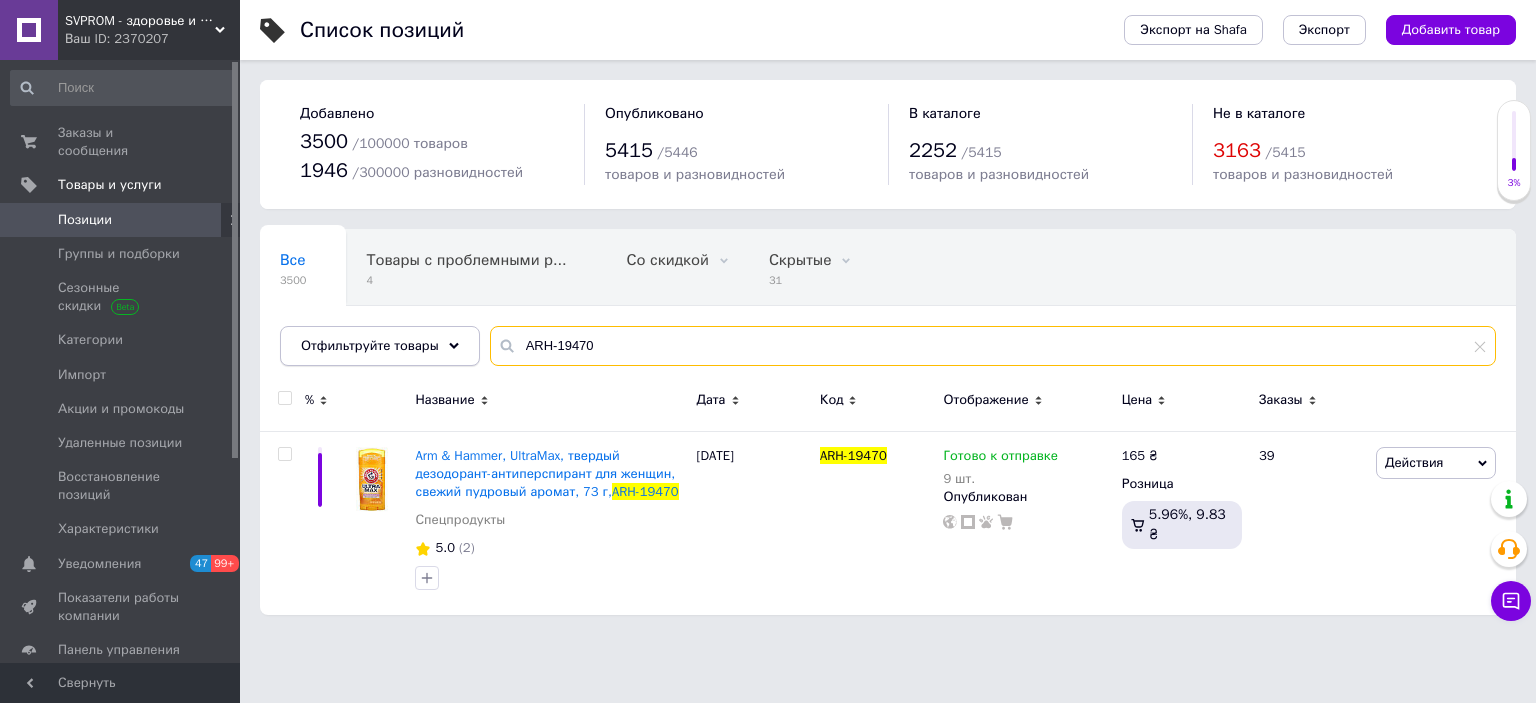 drag, startPoint x: 599, startPoint y: 355, endPoint x: 419, endPoint y: 347, distance: 180.17769 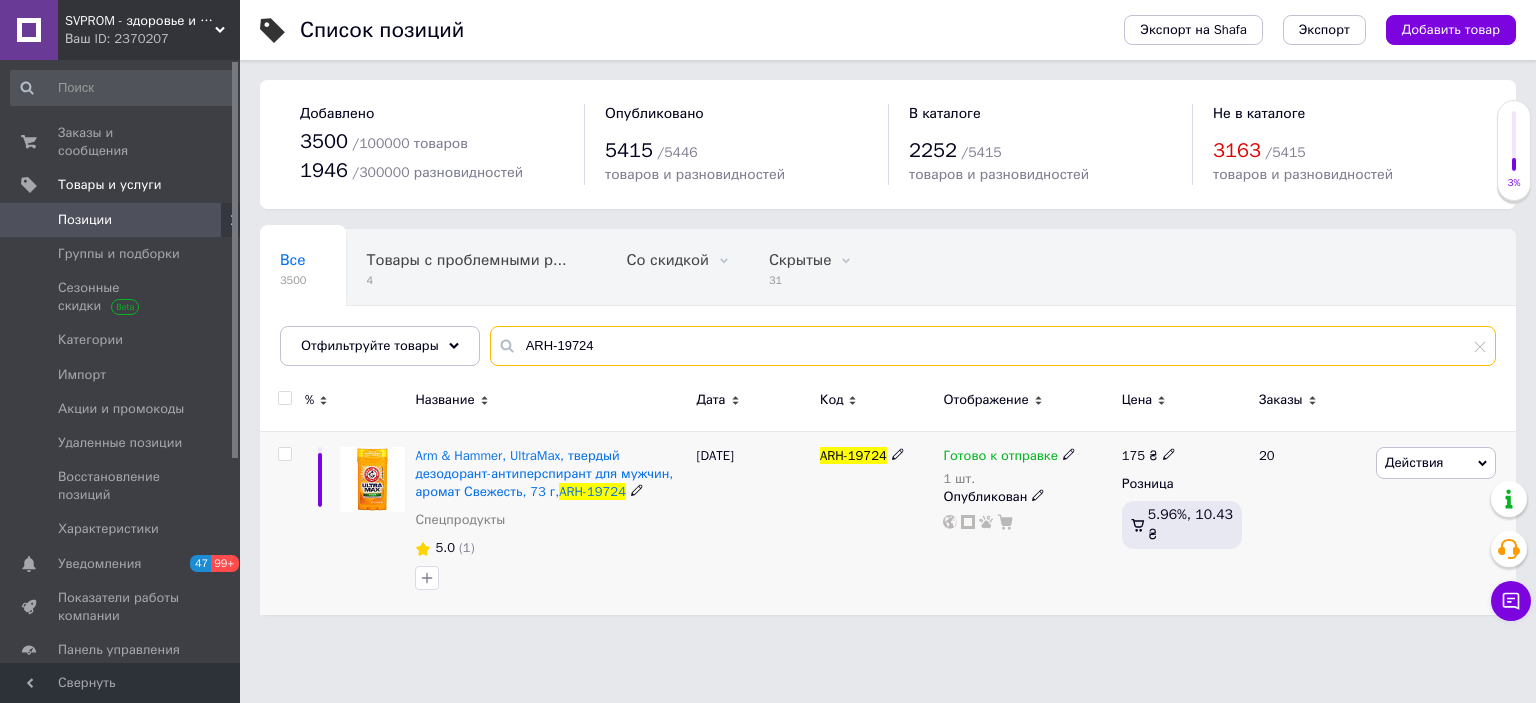 type on "ARH-19724" 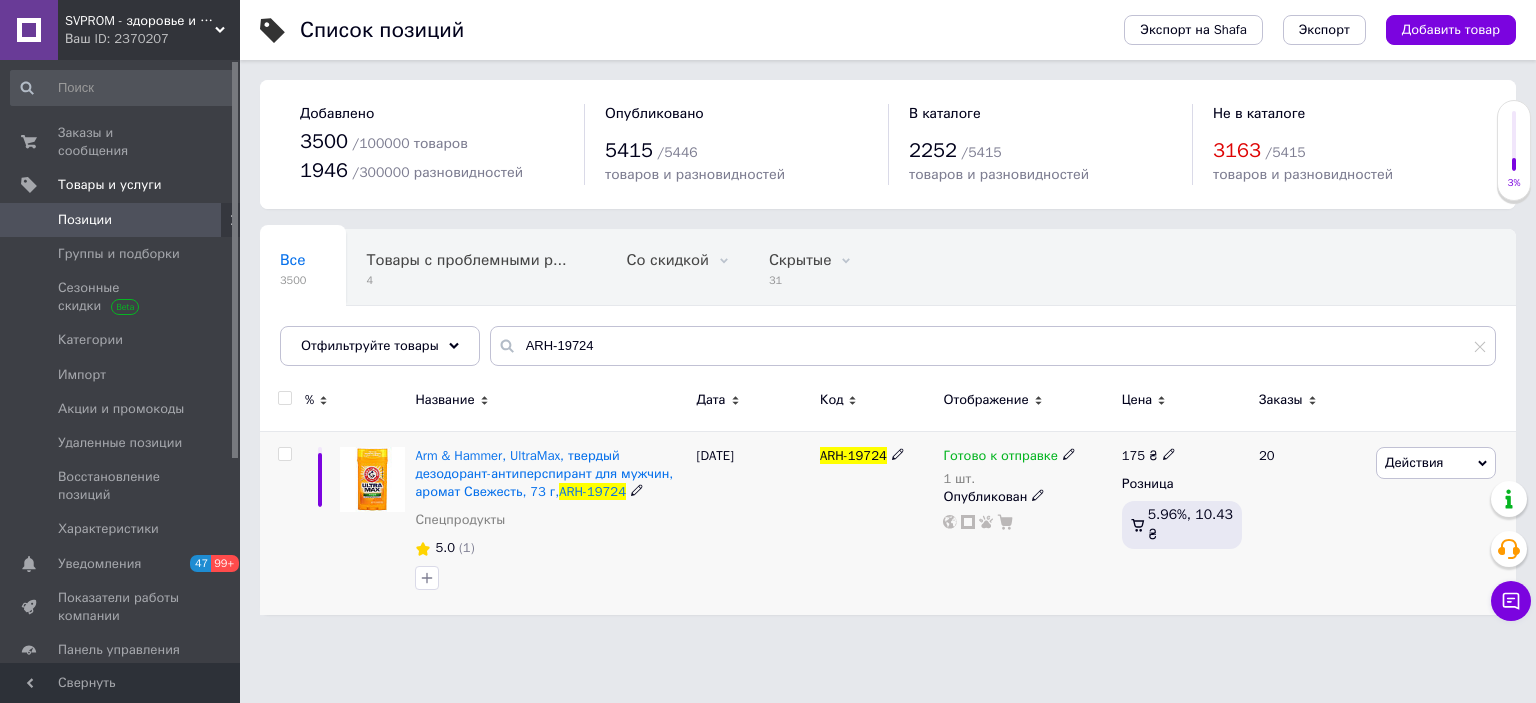 click 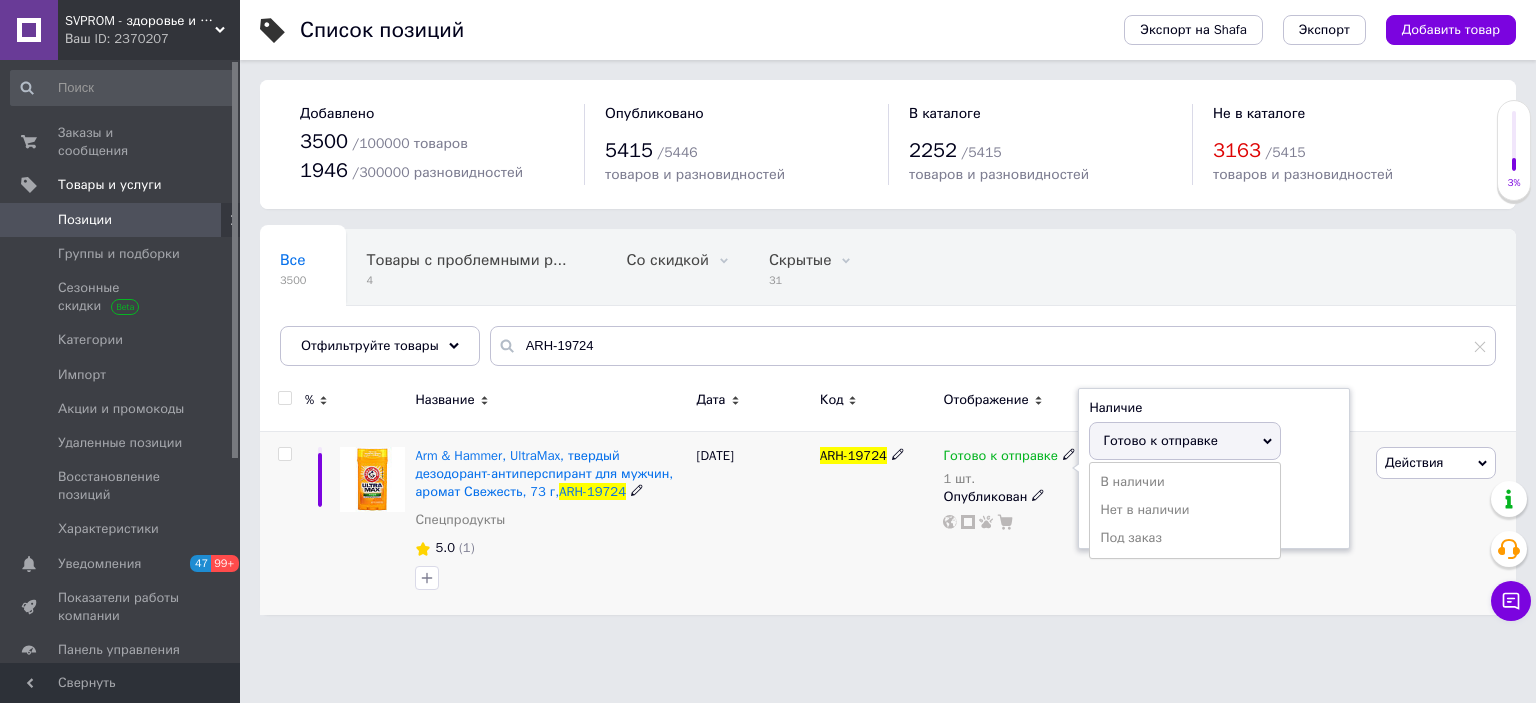 click on "Остатки" at bounding box center [1214, 484] 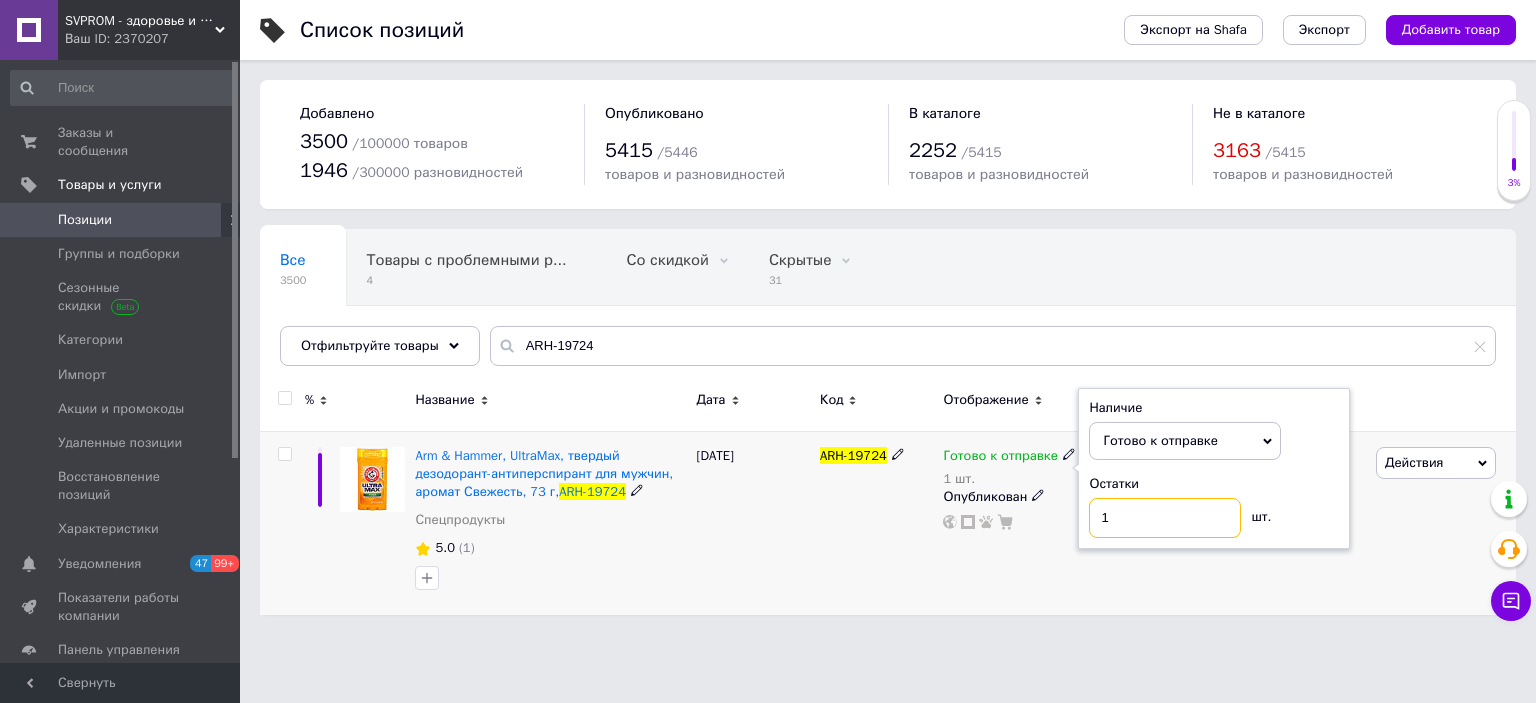click on "1" at bounding box center [1165, 518] 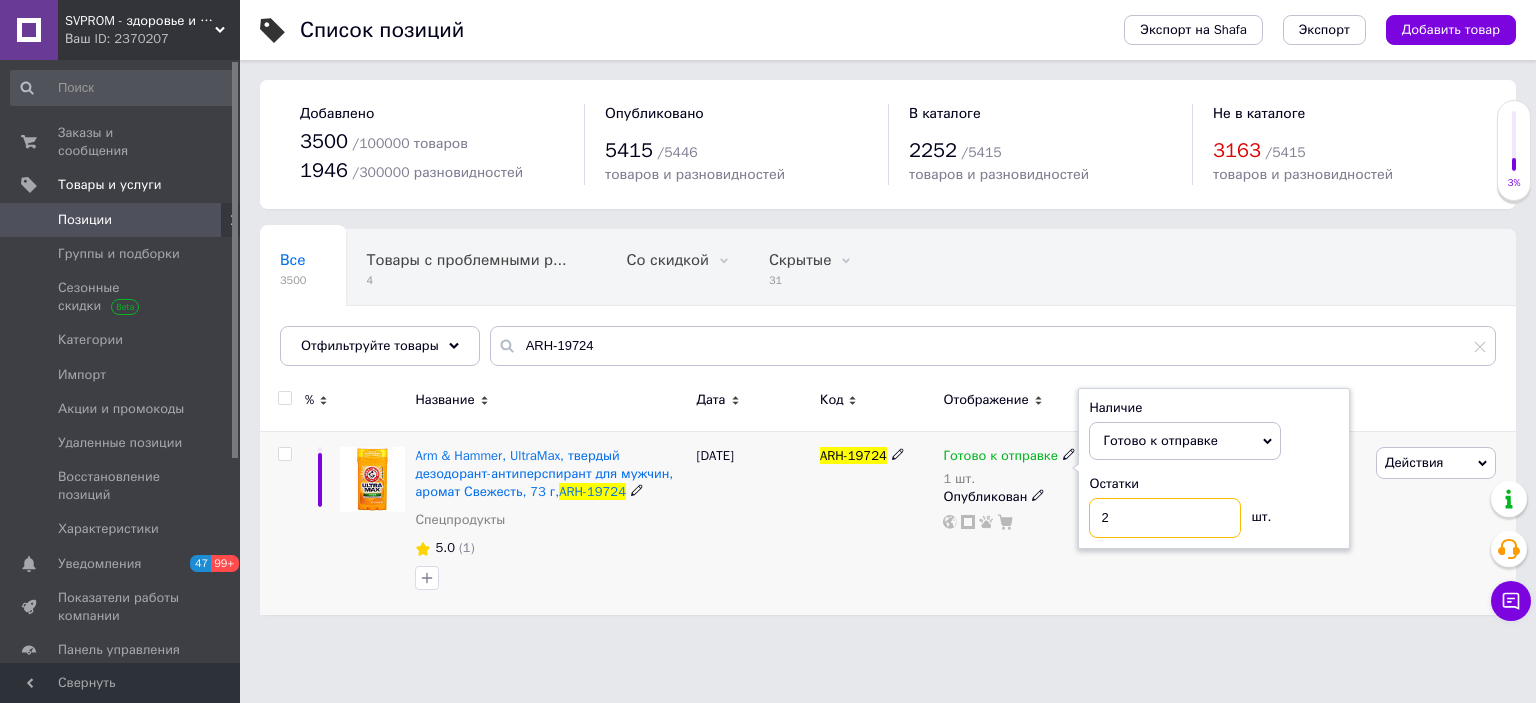 type on "2" 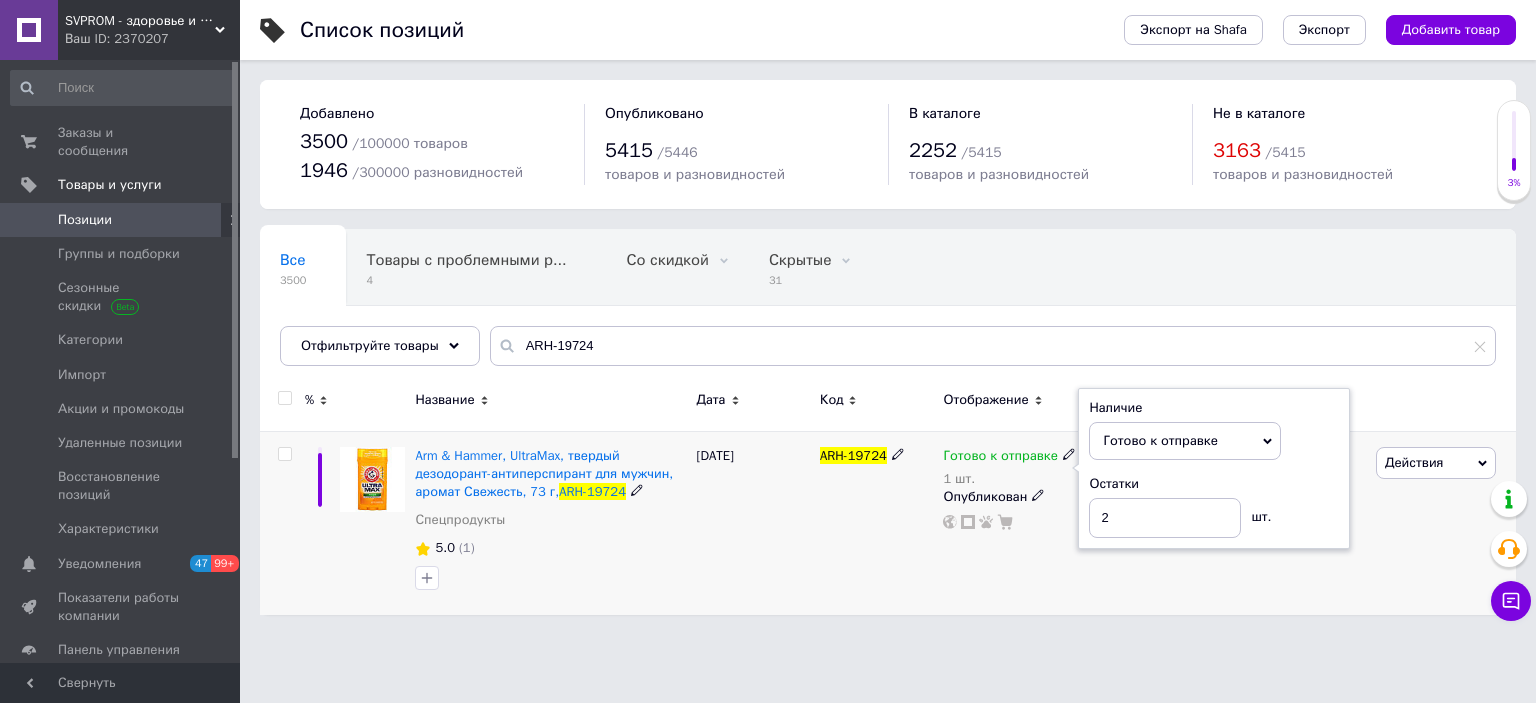click on "Готово к отправке 1 шт. Наличие Готово к отправке В наличии Нет в наличии Под заказ Остатки 2 шт. Опубликован" at bounding box center [1027, 523] 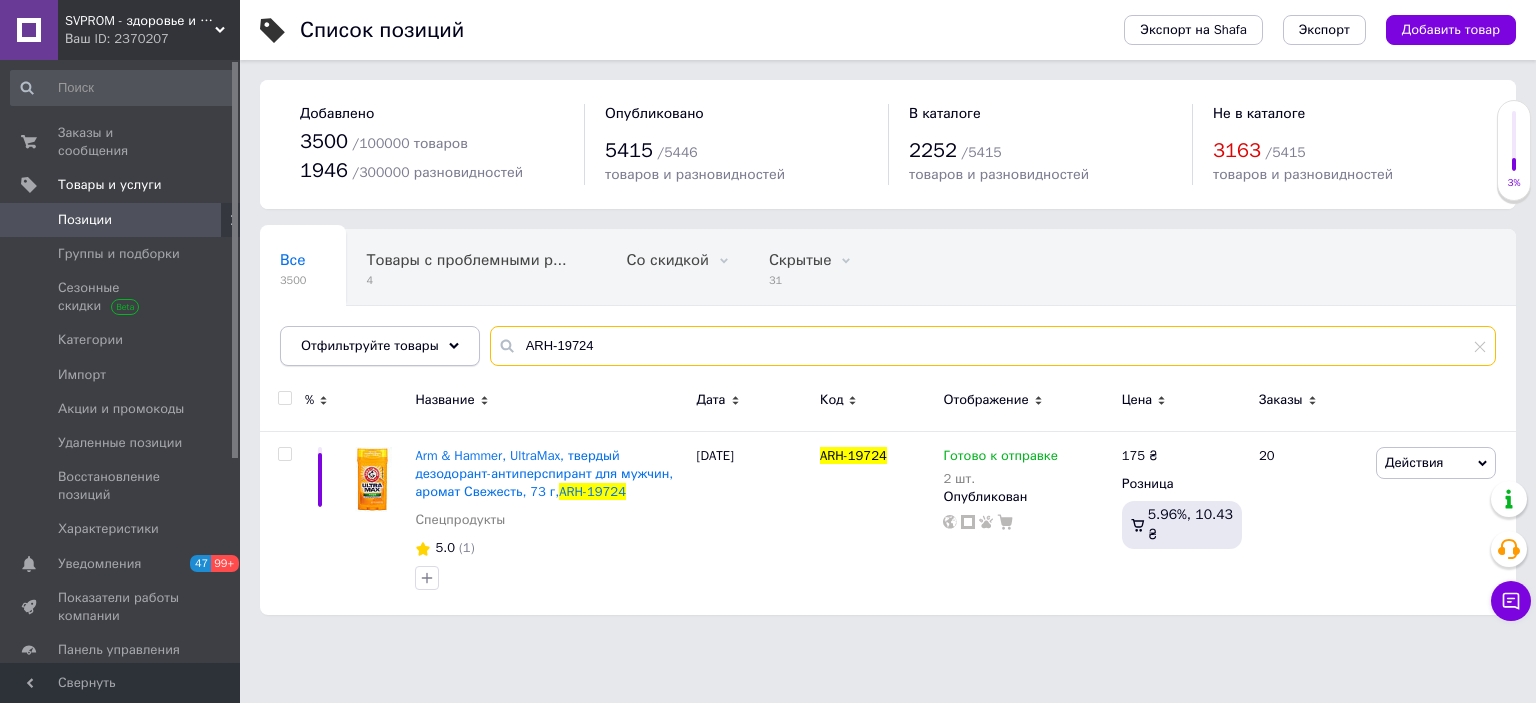 drag, startPoint x: 604, startPoint y: 347, endPoint x: 462, endPoint y: 339, distance: 142.22517 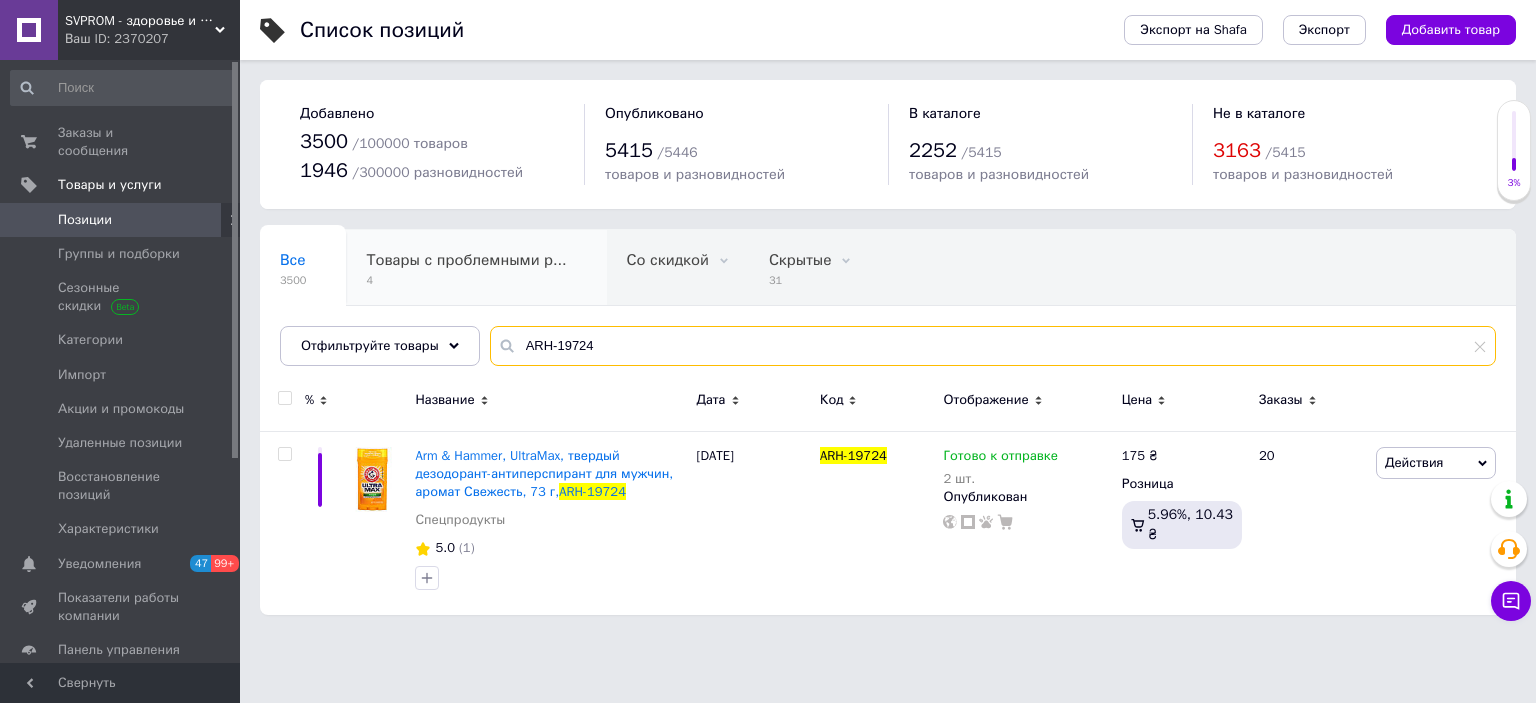 paste on "460" 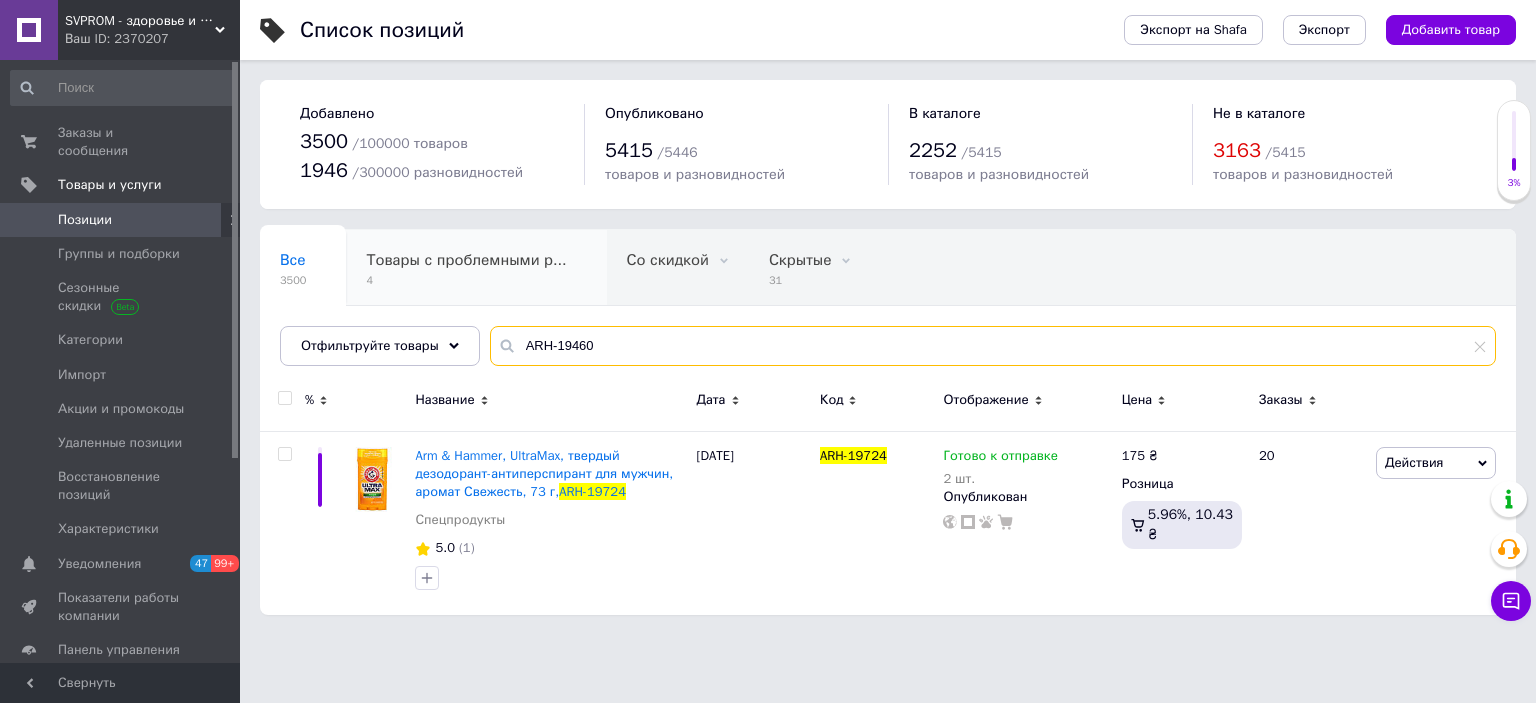 type on "ARH-19460" 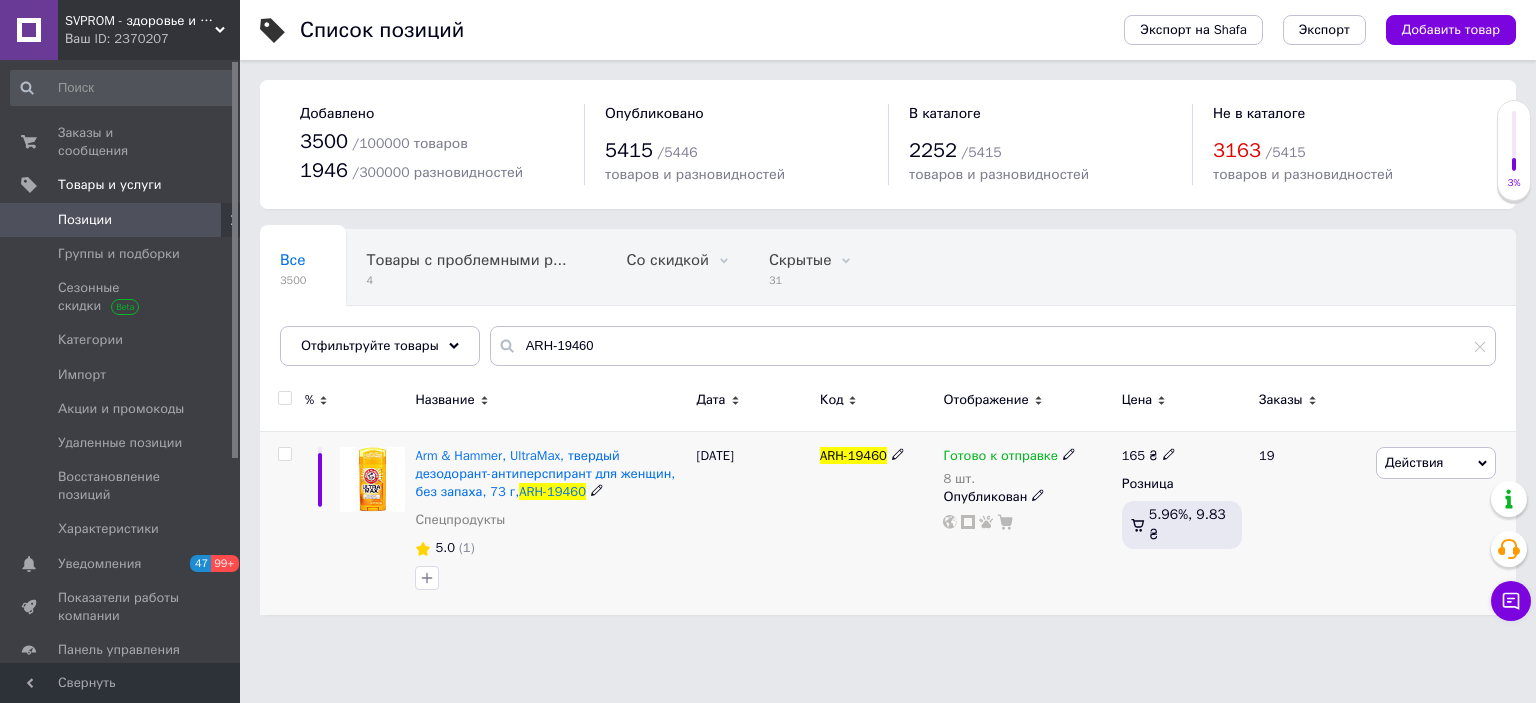 click 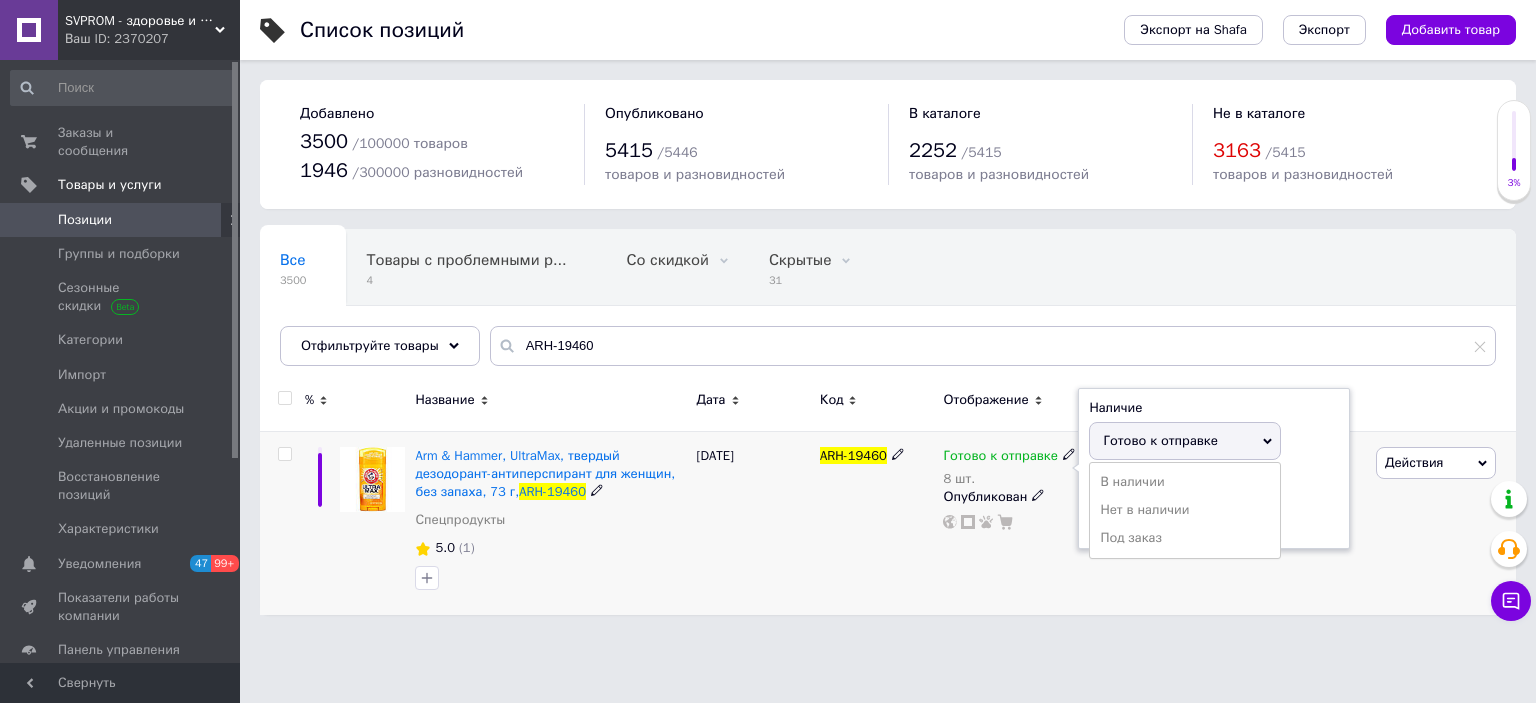 click on "Наличие Готово к отправке В наличии Нет в наличии Под заказ Остатки 8 шт." at bounding box center [1214, 469] 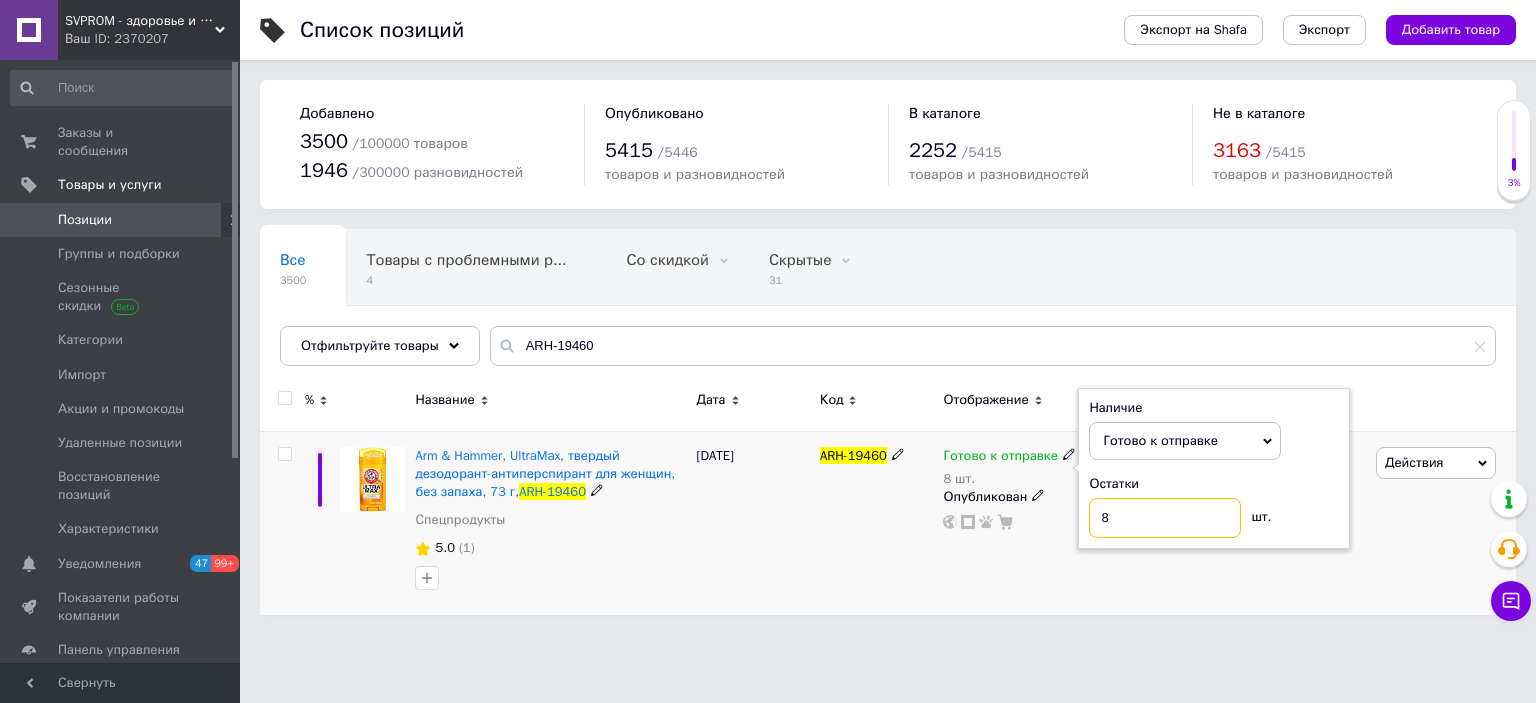 click on "8" at bounding box center (1165, 518) 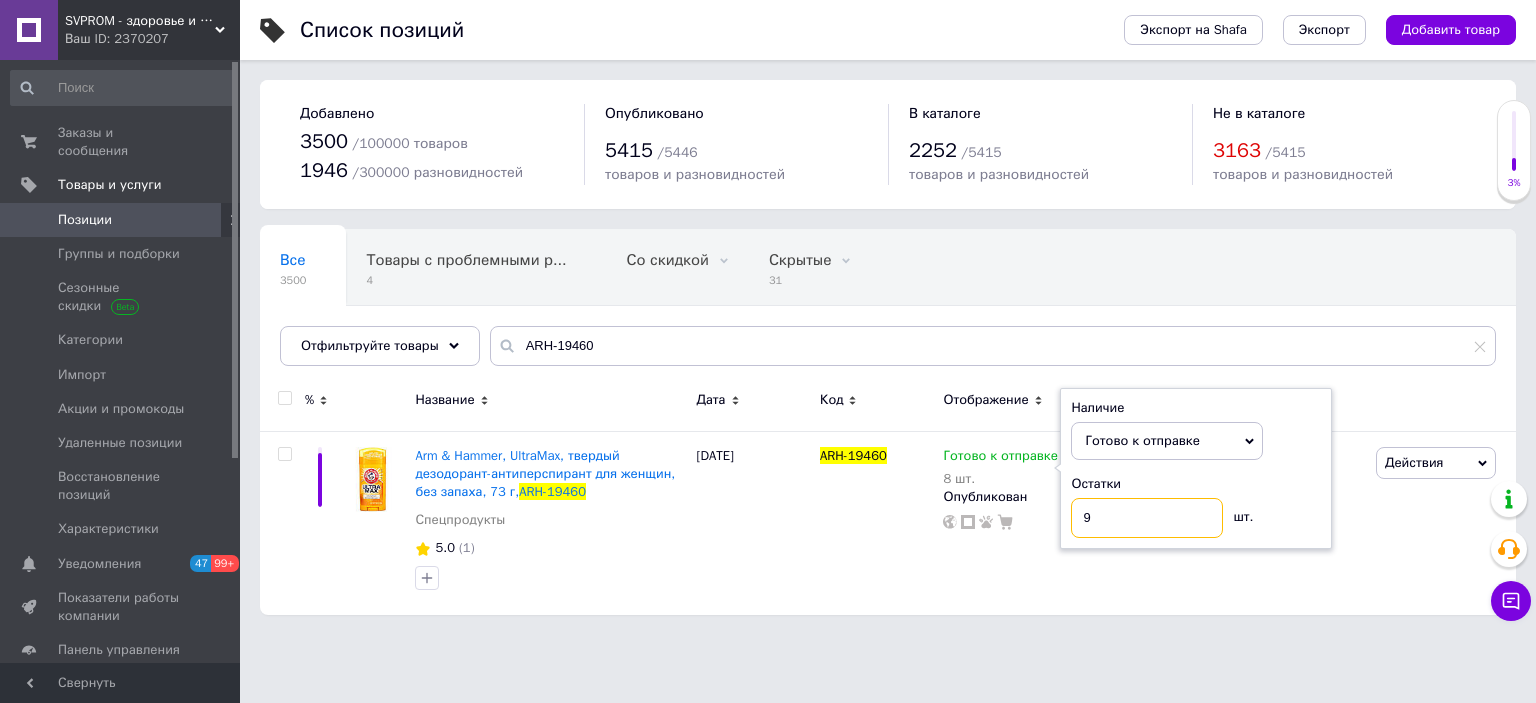 type on "9" 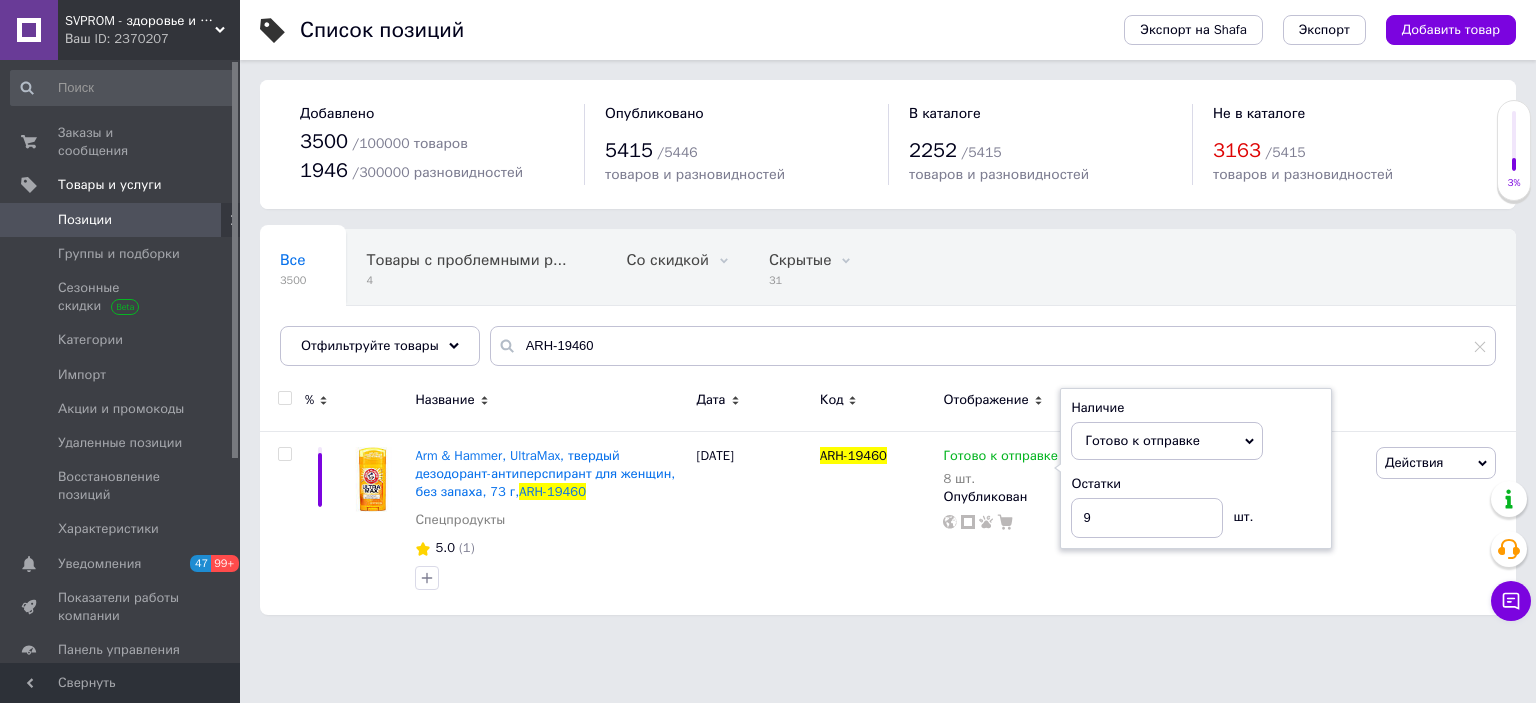 click on "Список позиций Экспорт на Shafa Экспорт Добавить товар Добавлено 3500   / 100000   товаров 1946   / 300000   разновидностей Опубликовано 5415   / 5446 товаров и разновидностей В каталоге 2252   / 5415 товаров и разновидностей Не в каталоге 3163   / 5415 товаров и разновидностей Все 3500 Товары с проблемными р... 4 Со скидкой 0 Удалить Редактировать Скрытые 31 Удалить Редактировать Опубликованные 3469 Удалить Редактировать Ok Отфильтровано...  Сохранить Мы ничего не нашли Возможно, ошибка в слове  или нет соответствий по вашему запросу. Все 3500 Товары с проблемными р... 4 Со скидкой 0 Скрытые 31 3469 % 5.0" at bounding box center (888, 317) 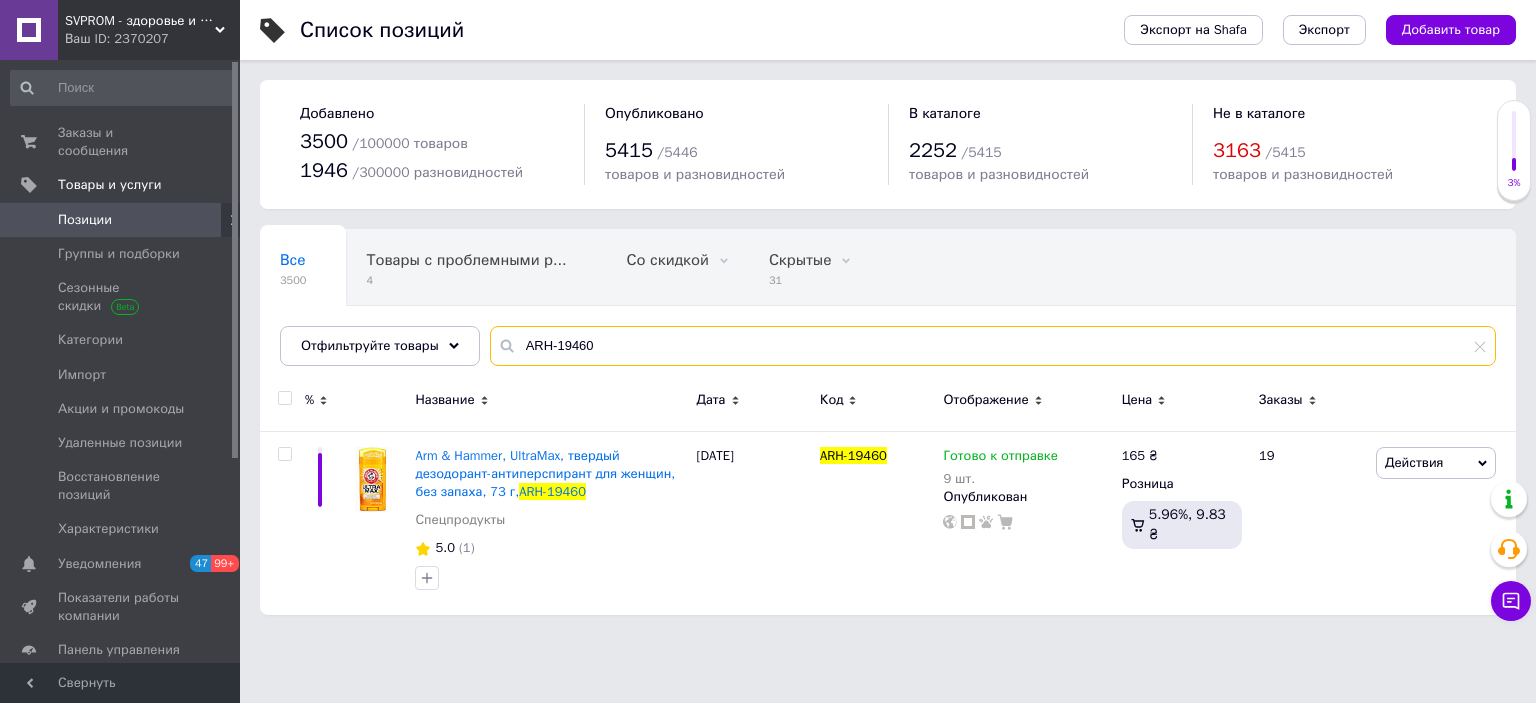 drag, startPoint x: 606, startPoint y: 350, endPoint x: 486, endPoint y: 351, distance: 120.004166 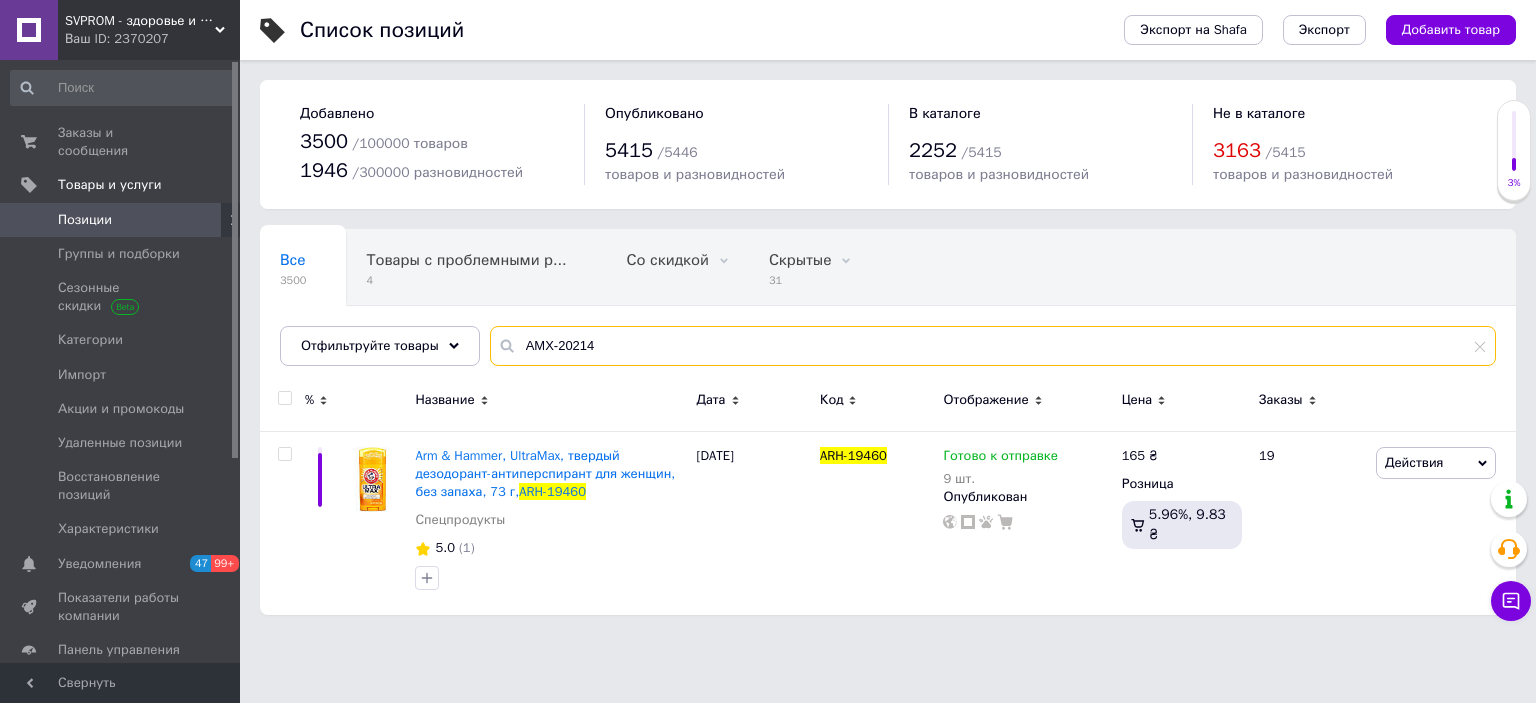 type on "AMX-20214" 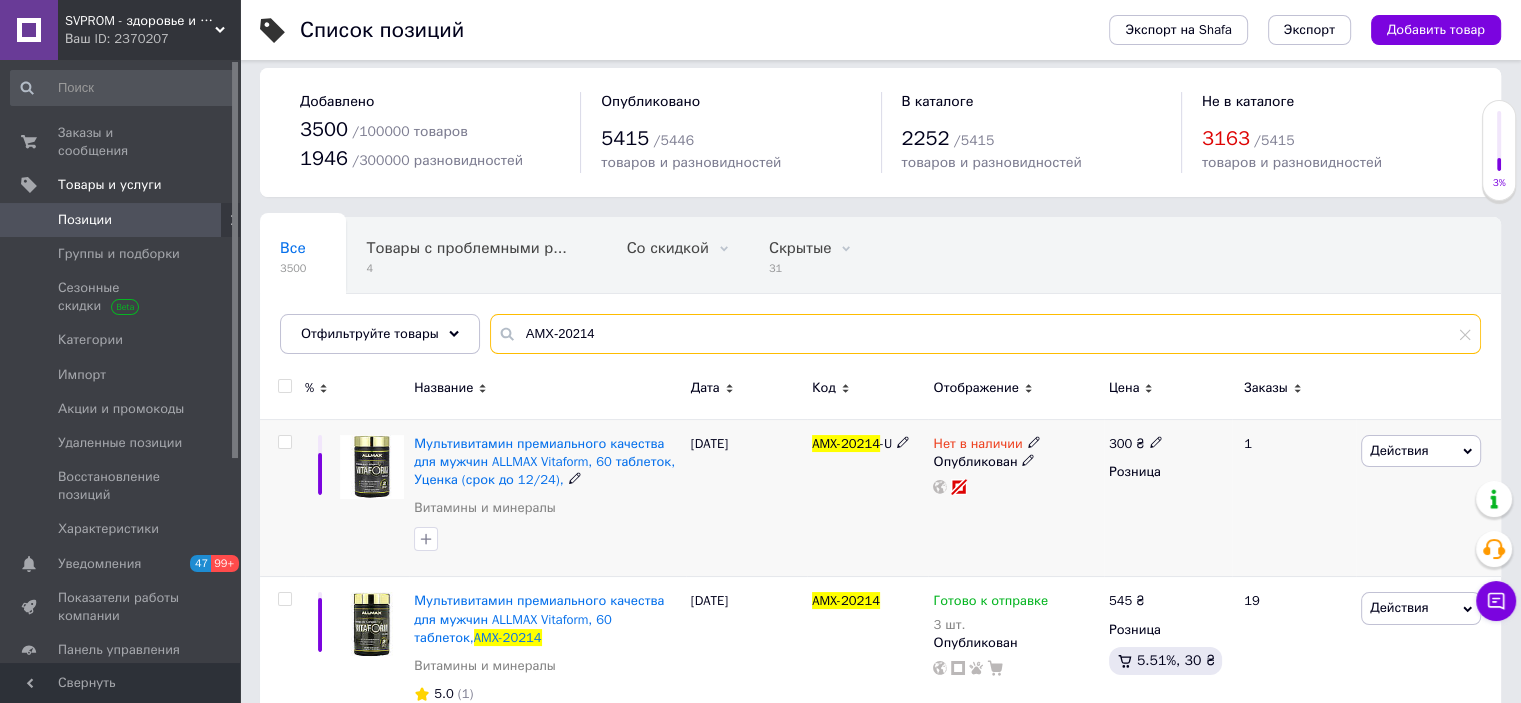 scroll, scrollTop: 124, scrollLeft: 0, axis: vertical 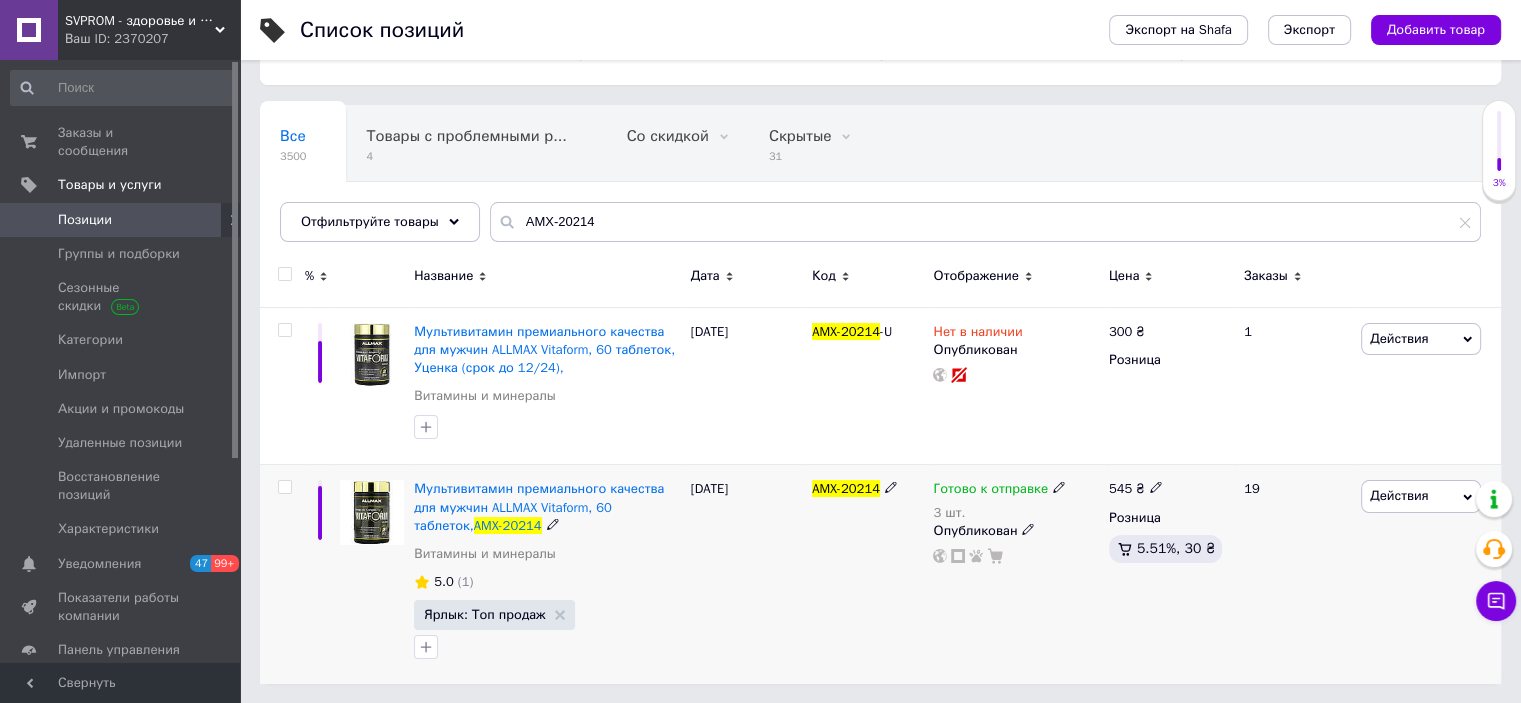 click 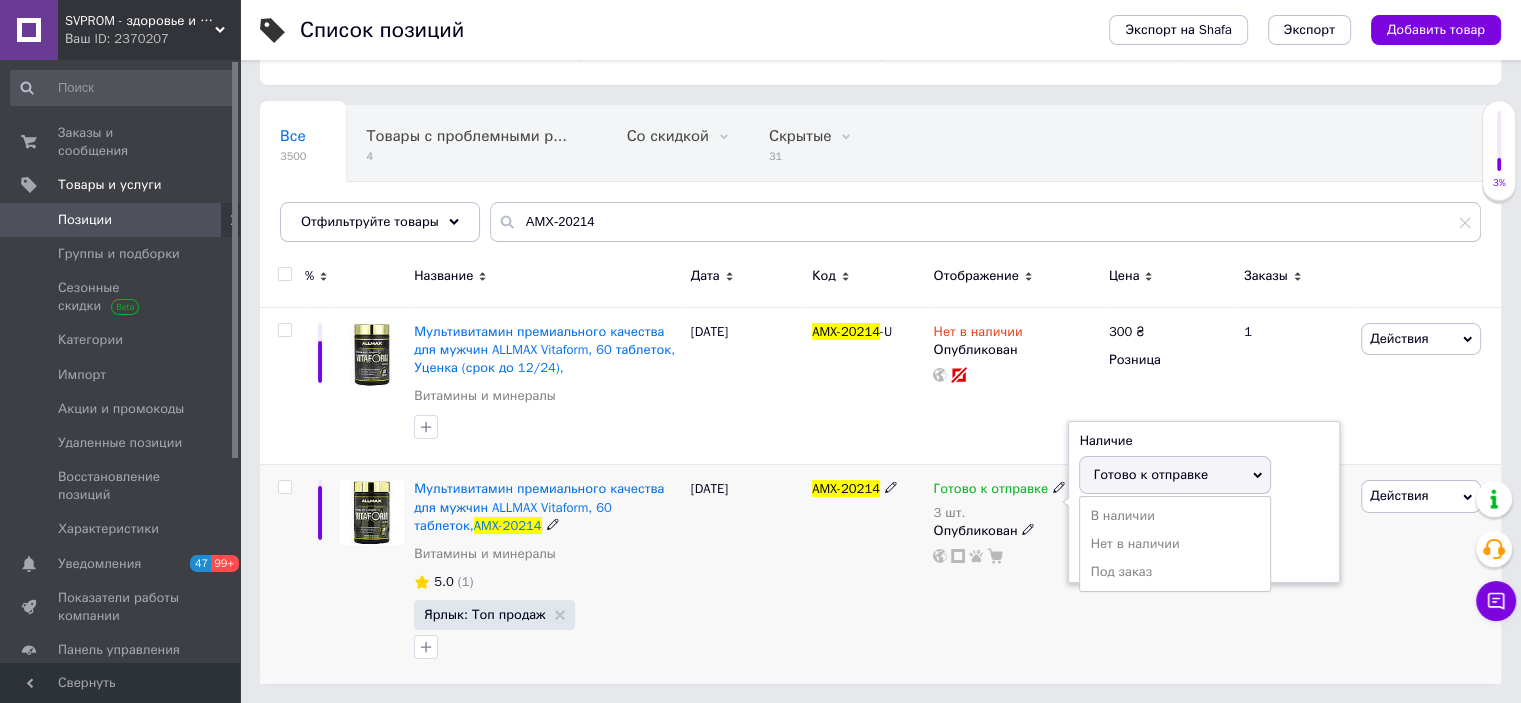 click on "Наличие Готово к отправке В наличии Нет в наличии Под заказ Остатки 3 шт." at bounding box center (1204, 502) 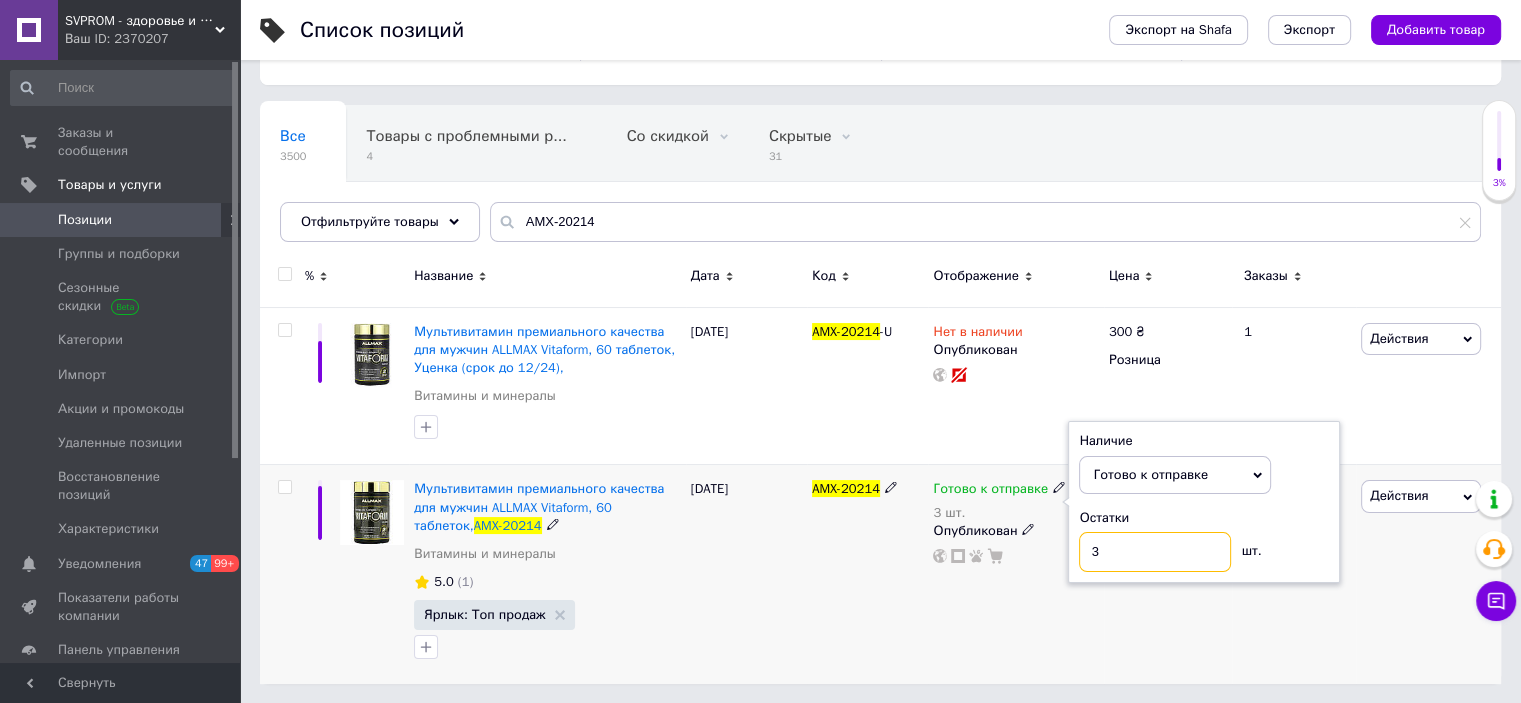 click on "3" at bounding box center (1155, 552) 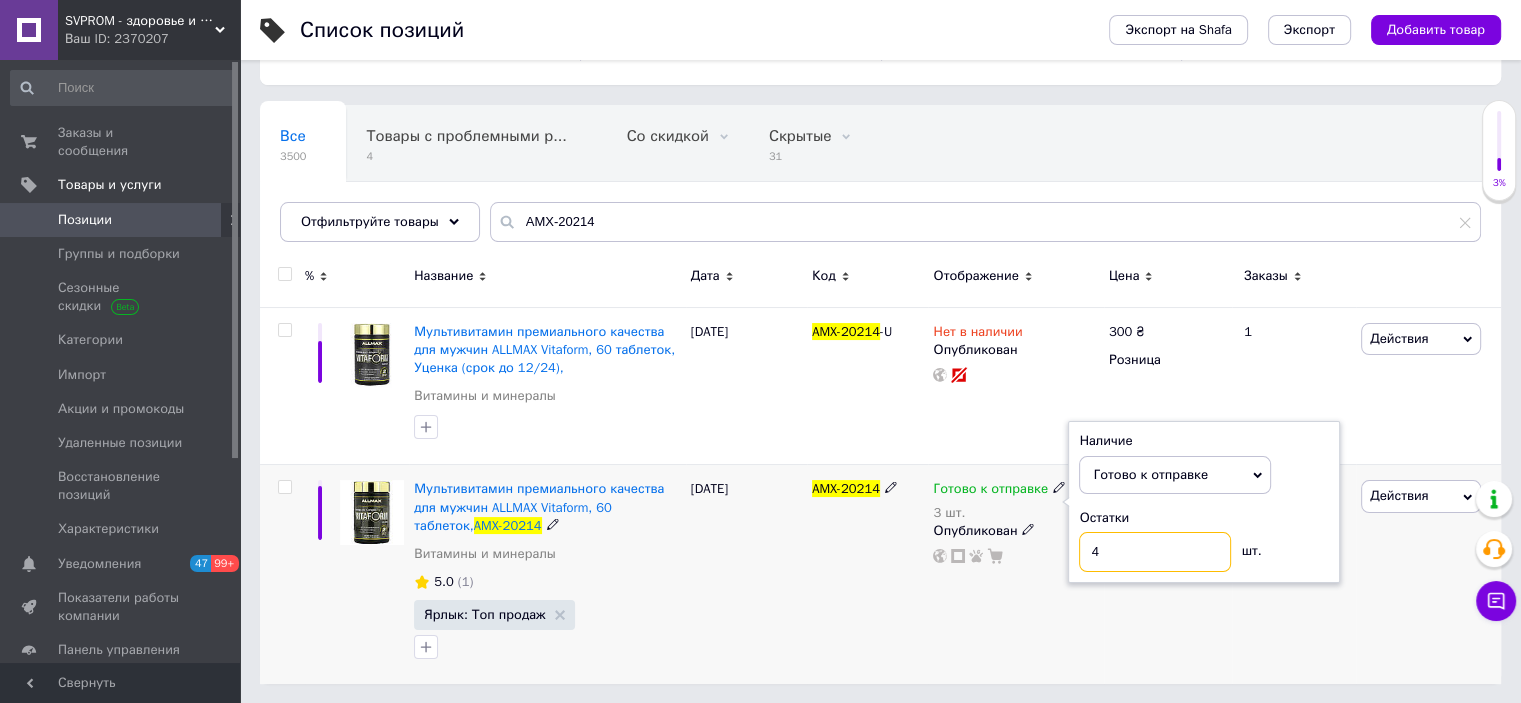 type on "4" 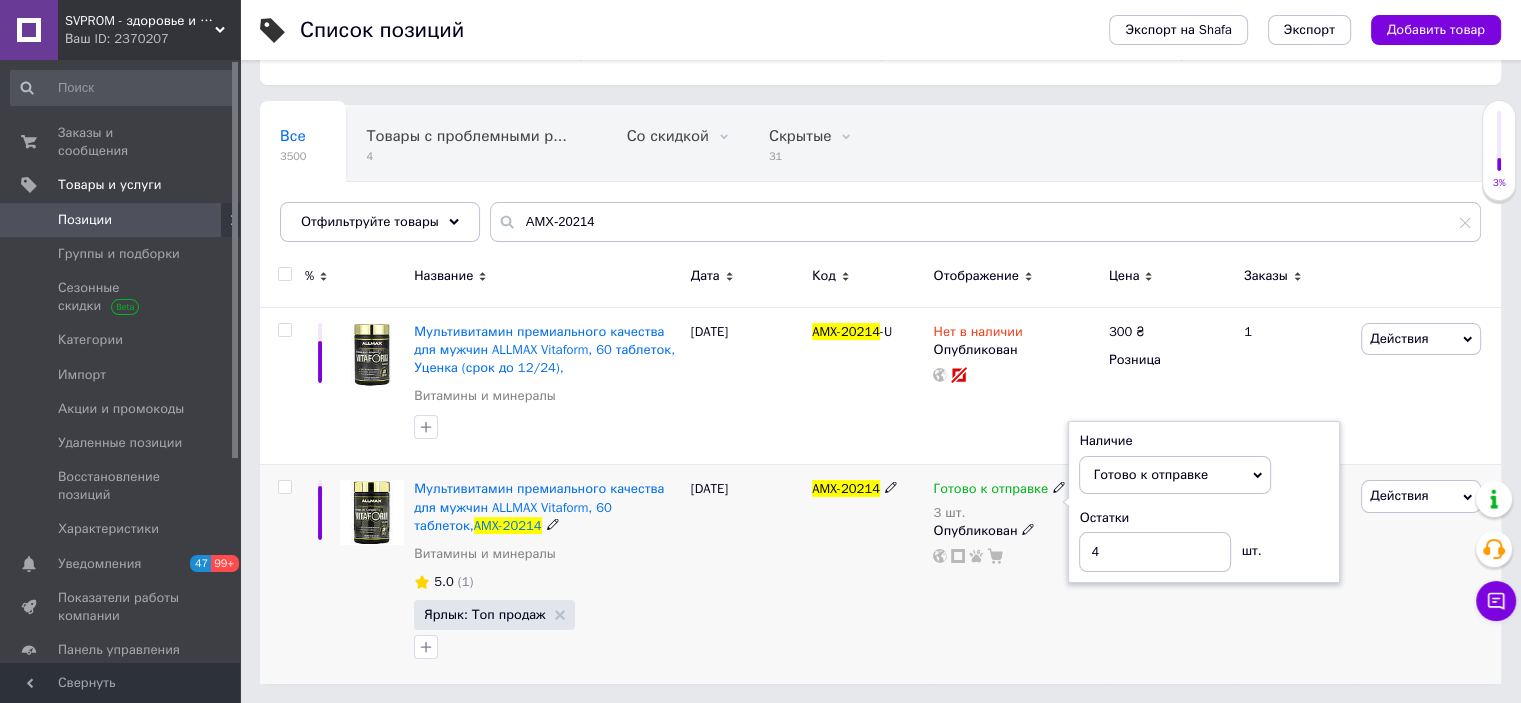 click on "AMX-20214" at bounding box center (867, 574) 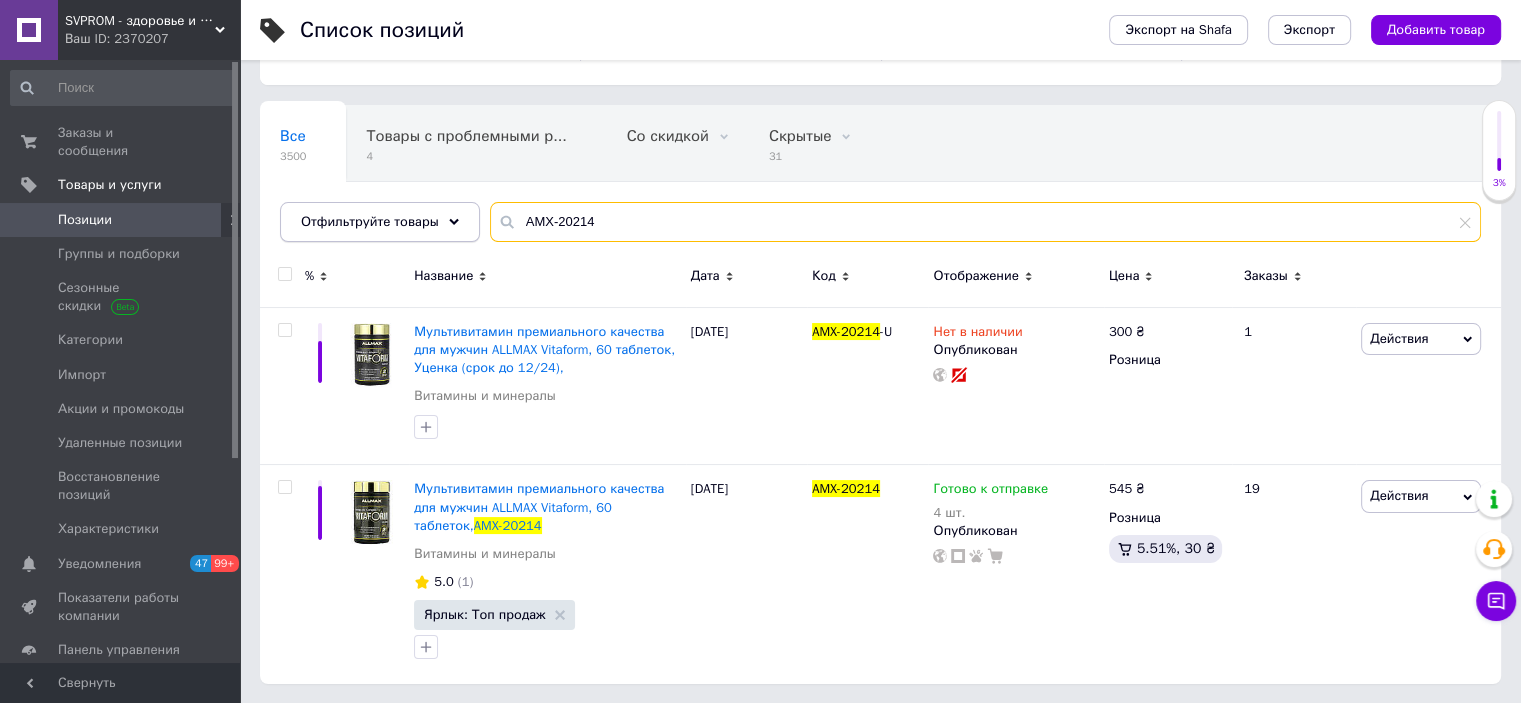 drag, startPoint x: 616, startPoint y: 219, endPoint x: 453, endPoint y: 215, distance: 163.04907 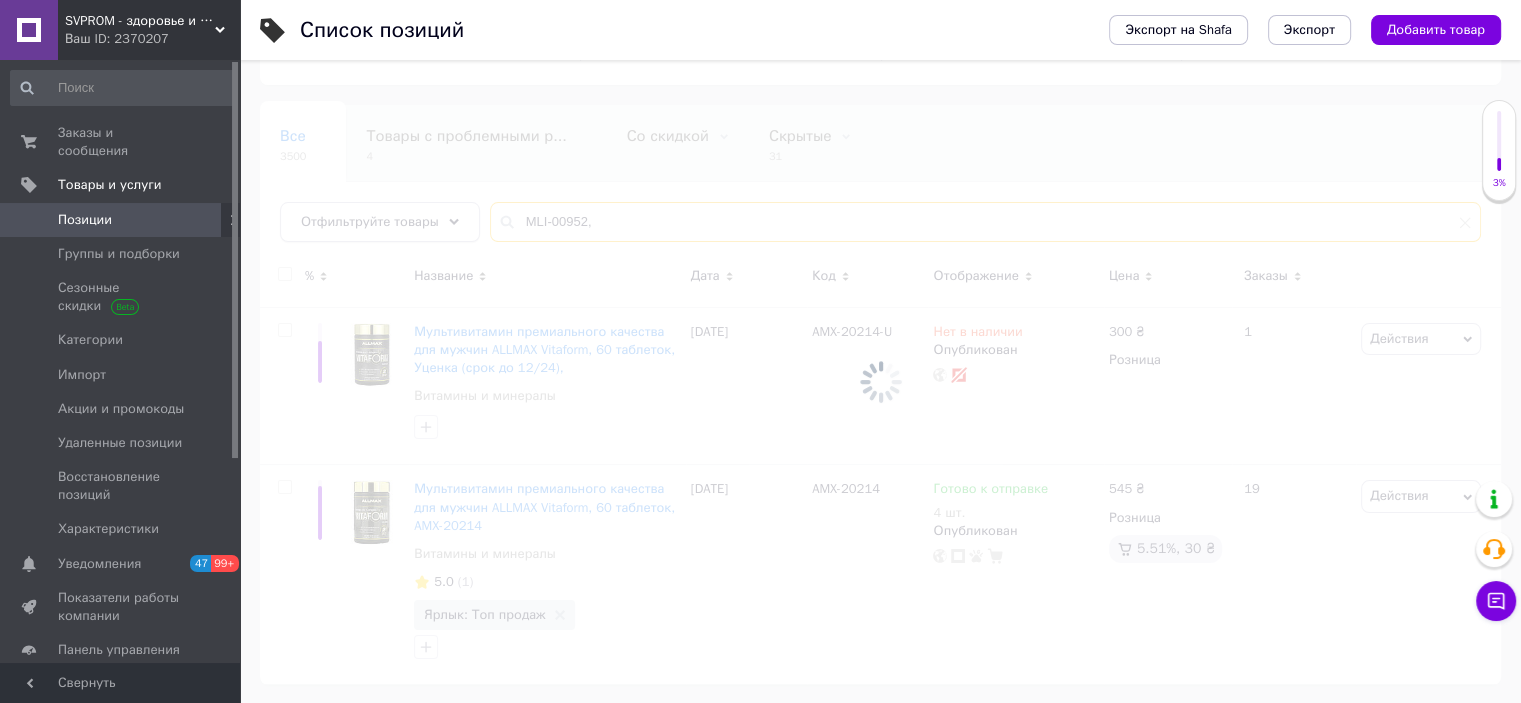 type on "MLI-00952" 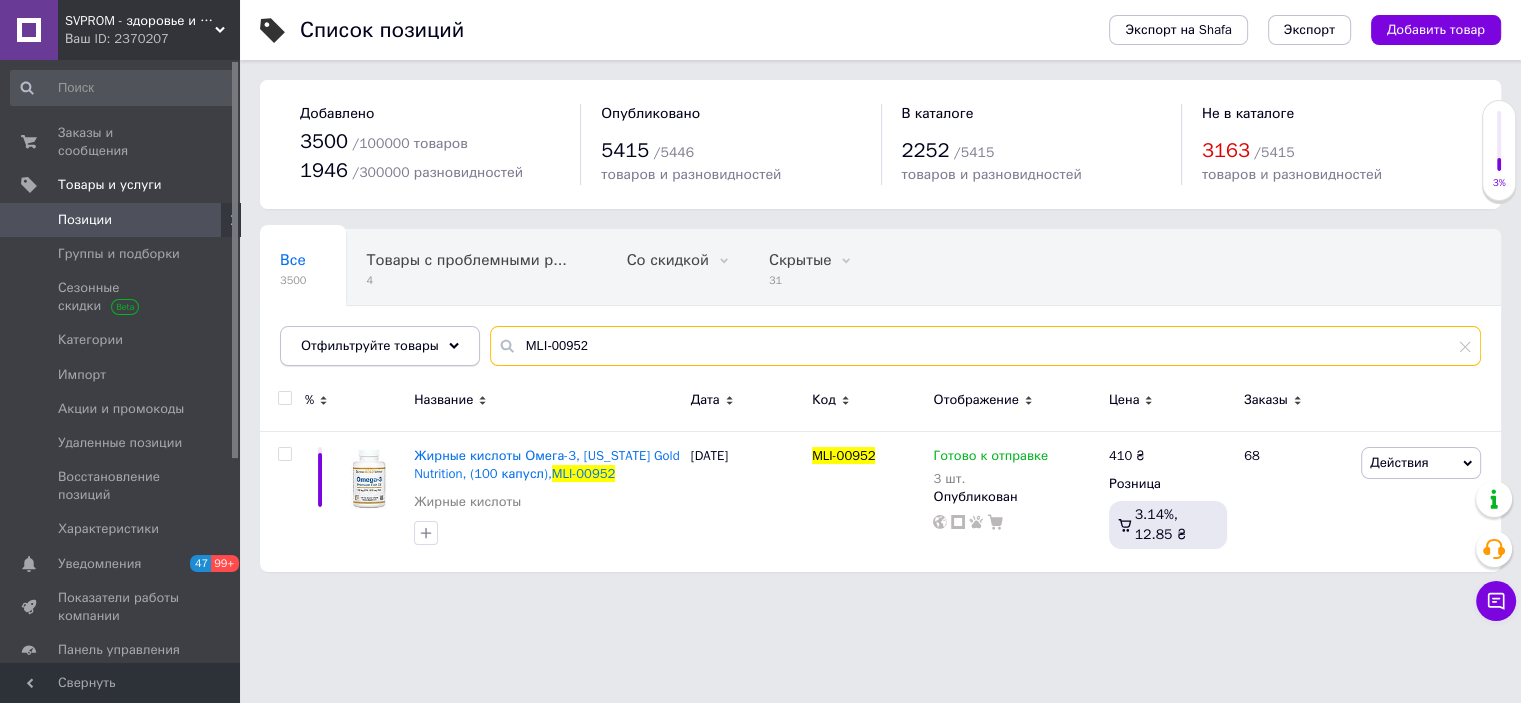 scroll, scrollTop: 0, scrollLeft: 0, axis: both 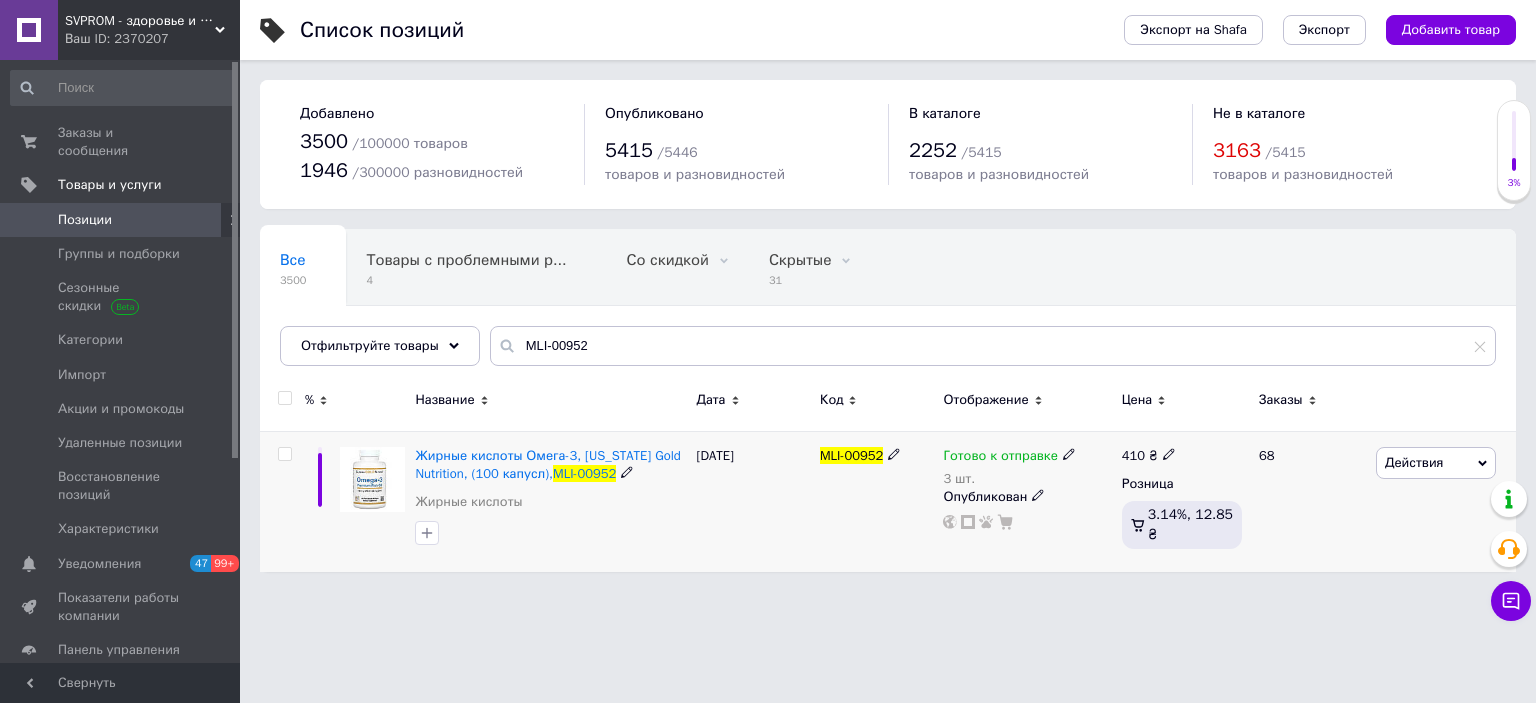 click 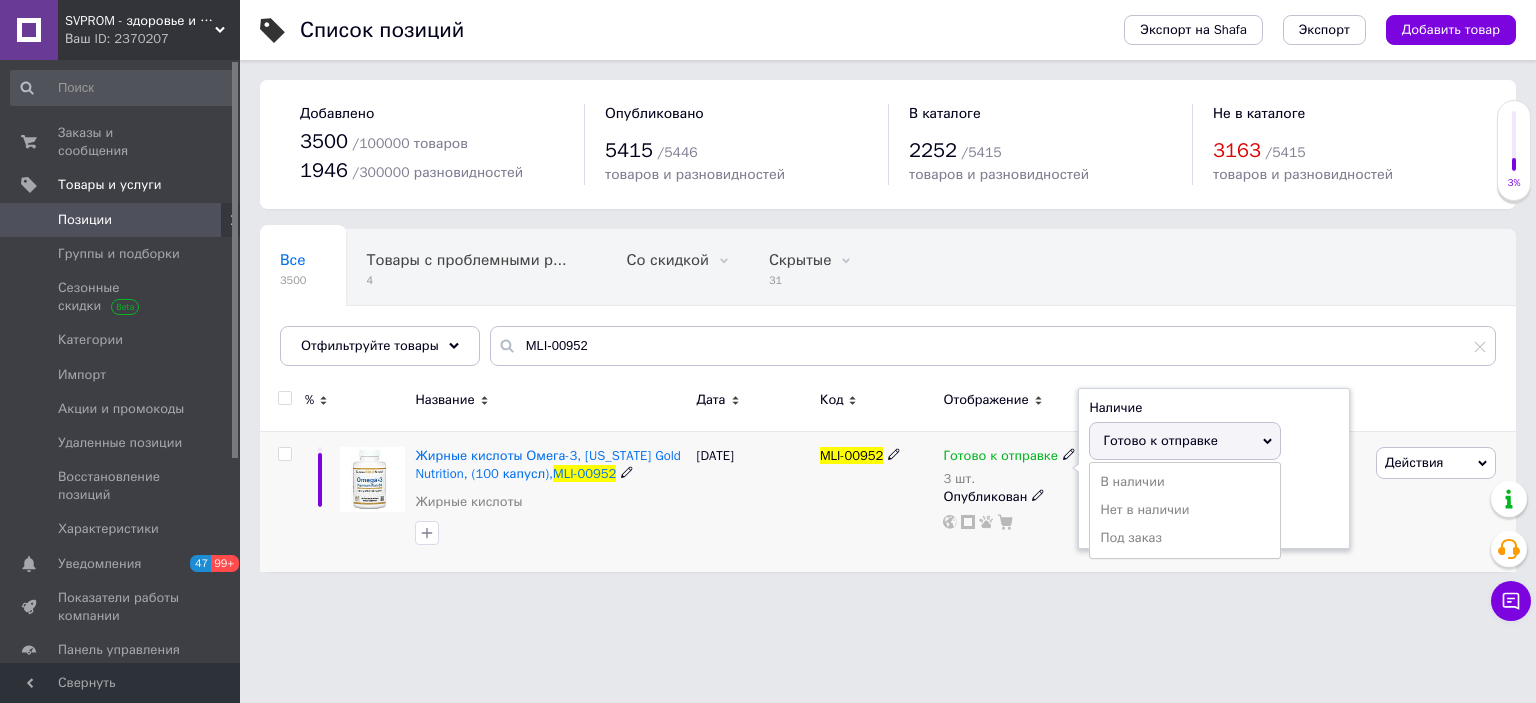 click on "Остатки" at bounding box center [1214, 484] 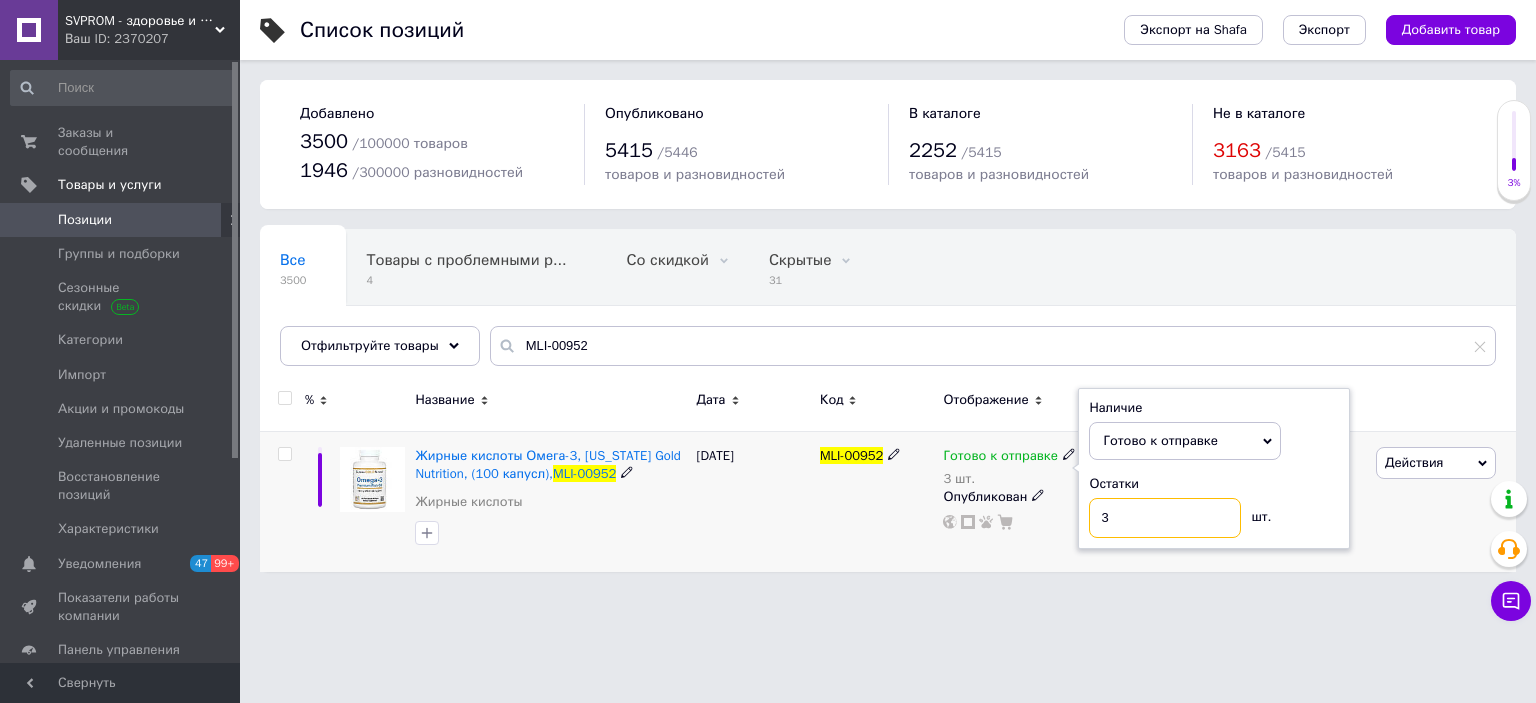click on "3" at bounding box center (1165, 518) 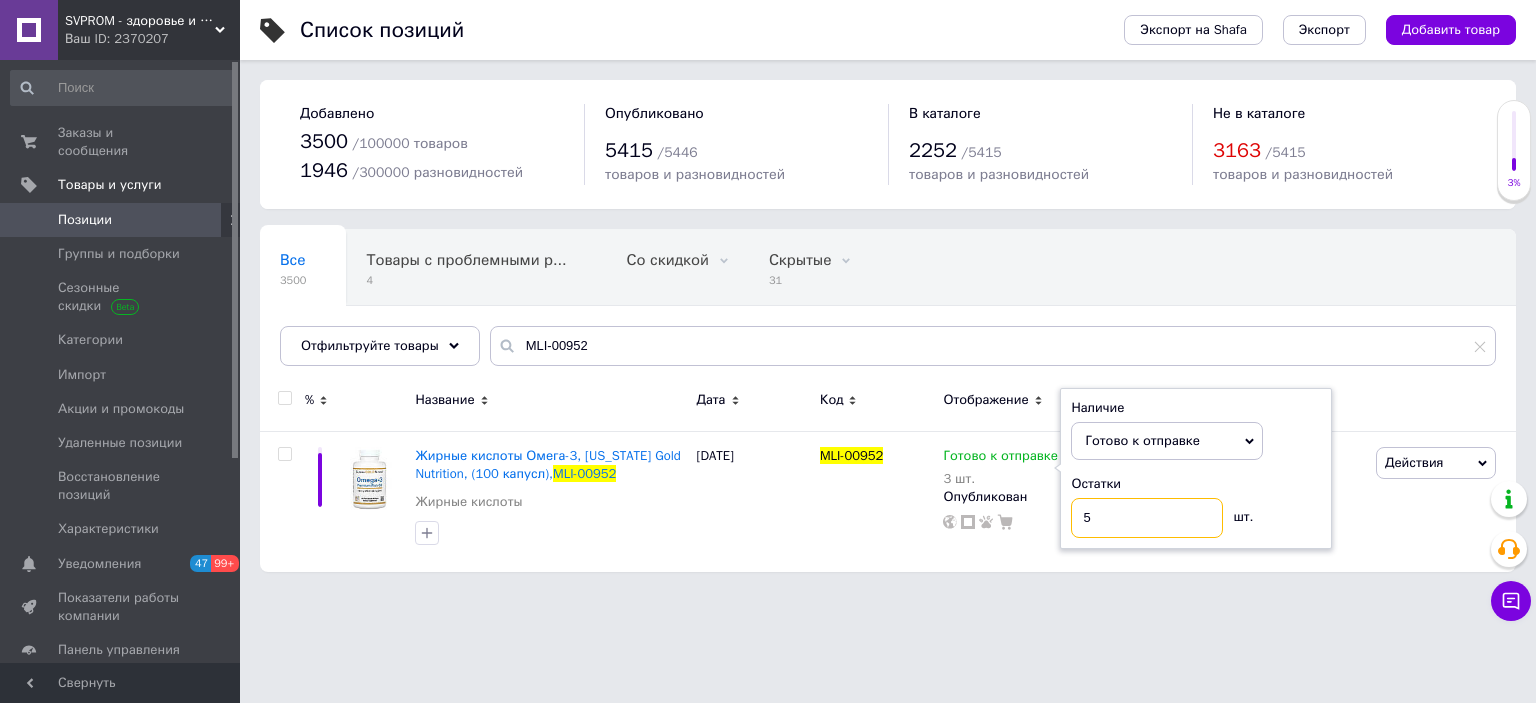 type on "5" 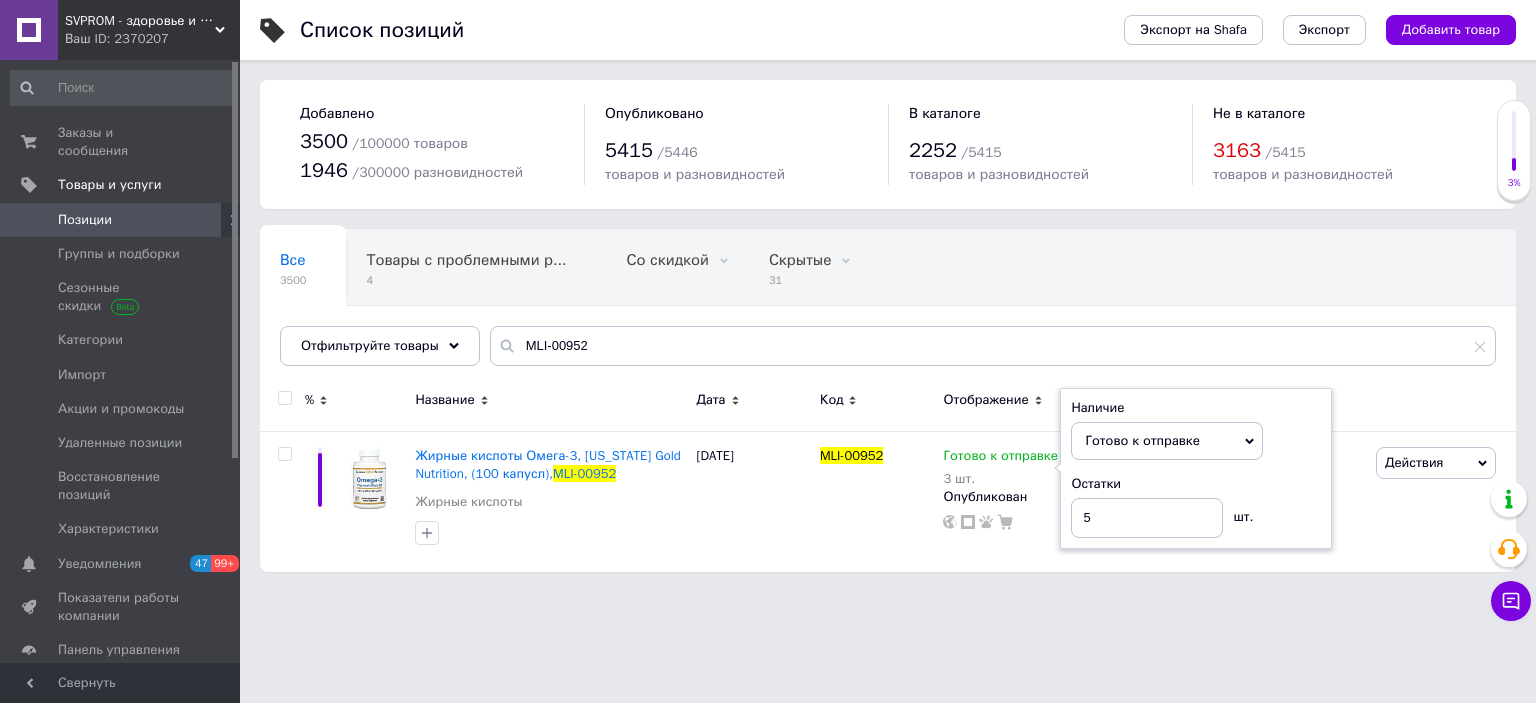 click on "SVPROM - здоровье и дом Ваш ID: 2370207 Сайт SVPROM - здоровье и дом Кабинет покупателя Проверить состояние системы Страница на портале Справка Выйти Заказы и сообщения 0 0 Товары и услуги Позиции Группы и подборки Сезонные скидки Категории Импорт Акции и промокоды Удаленные позиции Восстановление позиций Характеристики Уведомления 47 99+ Показатели работы компании Панель управления Отзывы Клиенты Каталог ProSale Аналитика Управление сайтом Кошелек компании Маркет Настройки Тарифы и счета Prom топ Свернуть" at bounding box center (768, 296) 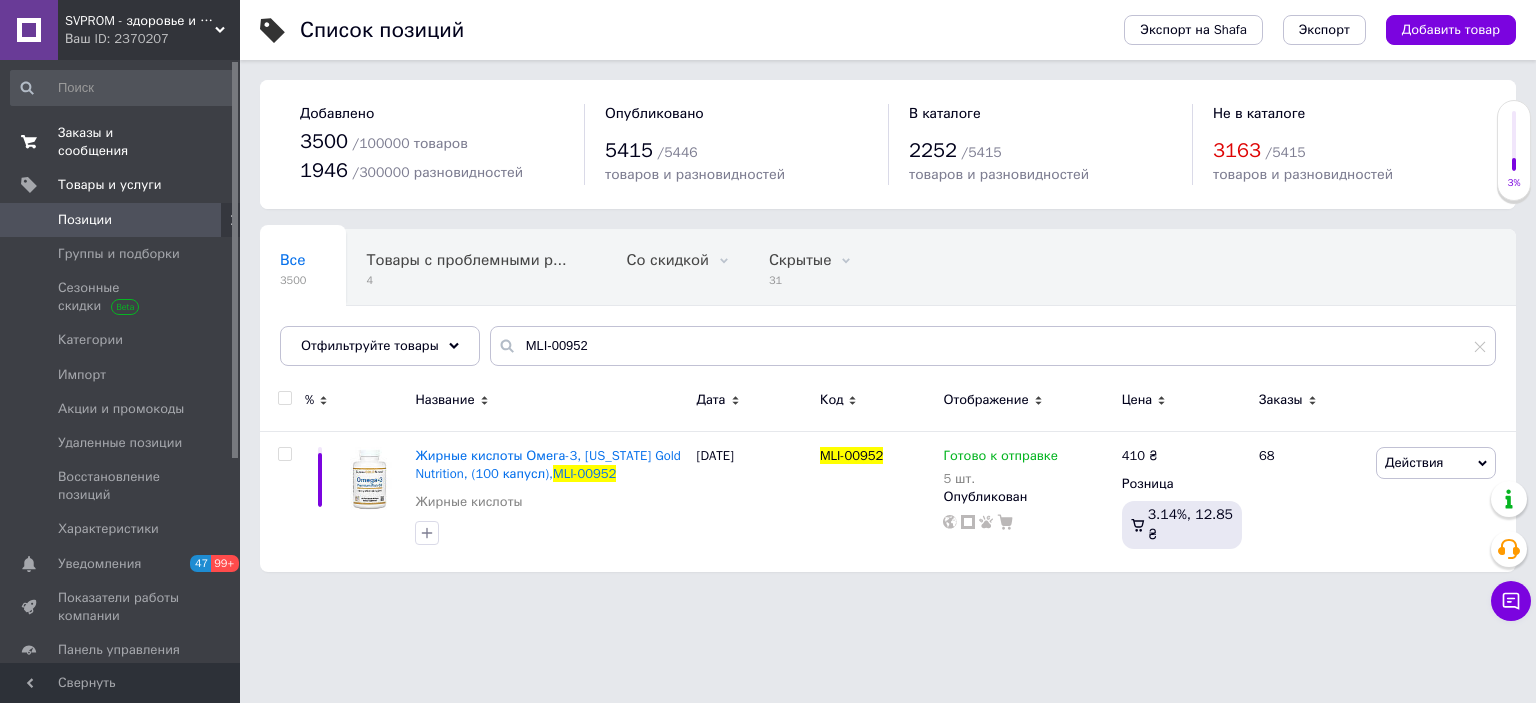 click on "Заказы и сообщения" at bounding box center (121, 142) 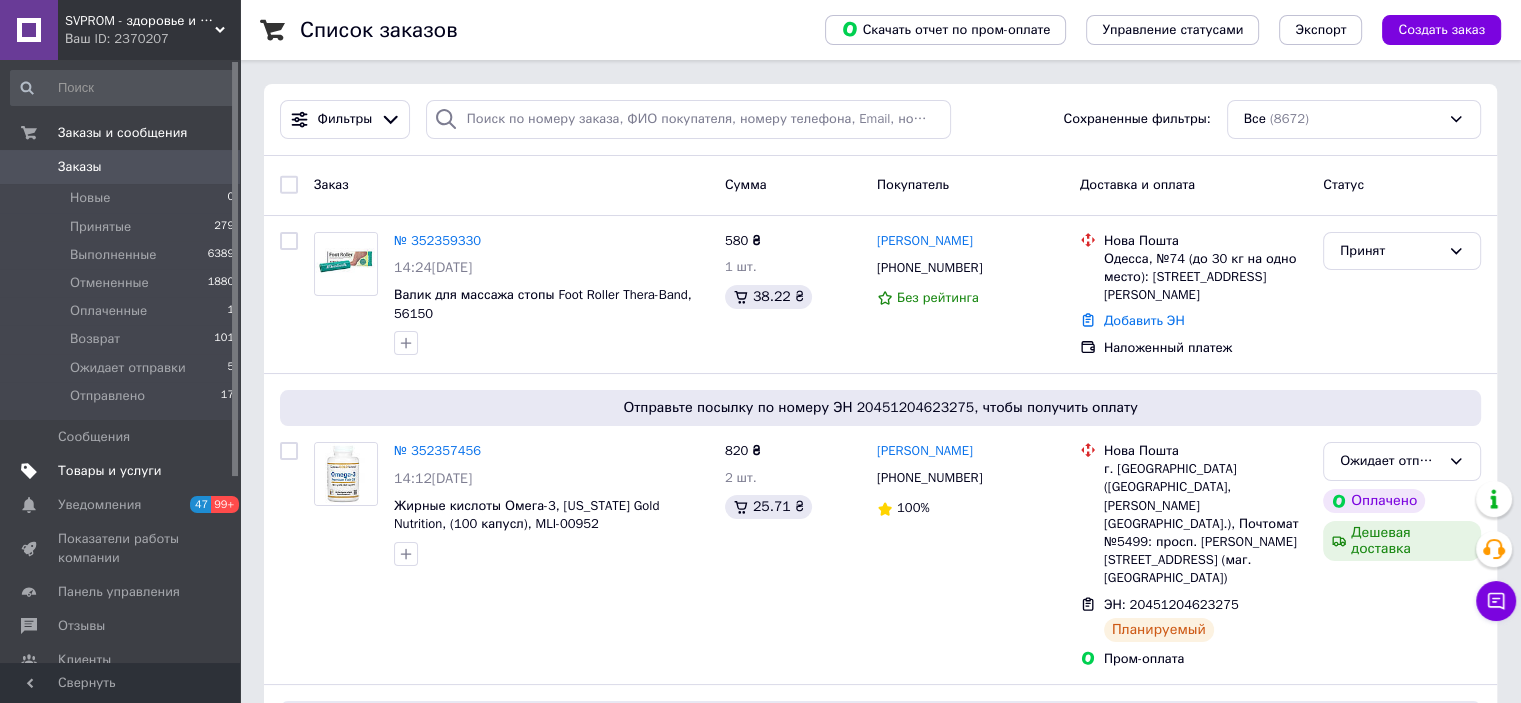 click on "Товары и услуги" at bounding box center [110, 471] 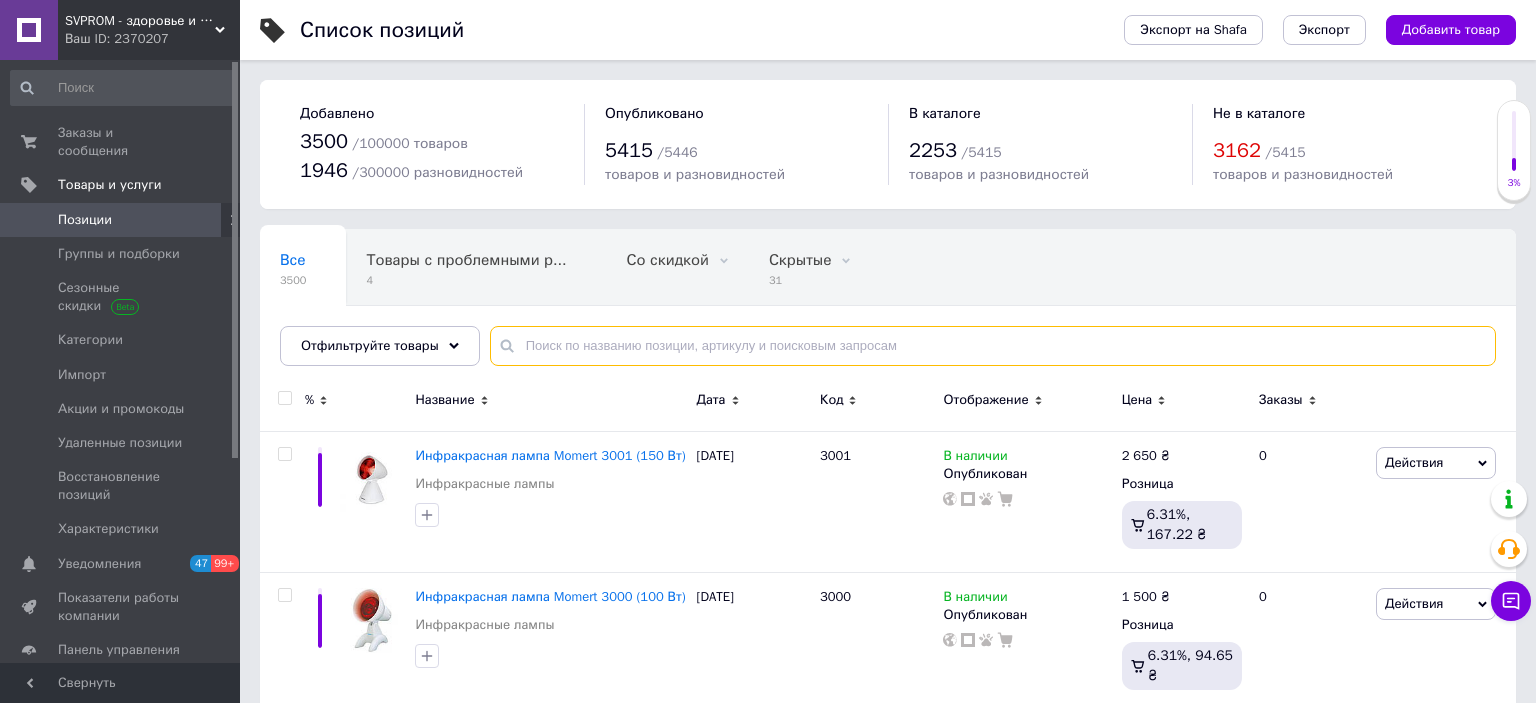 click at bounding box center (993, 346) 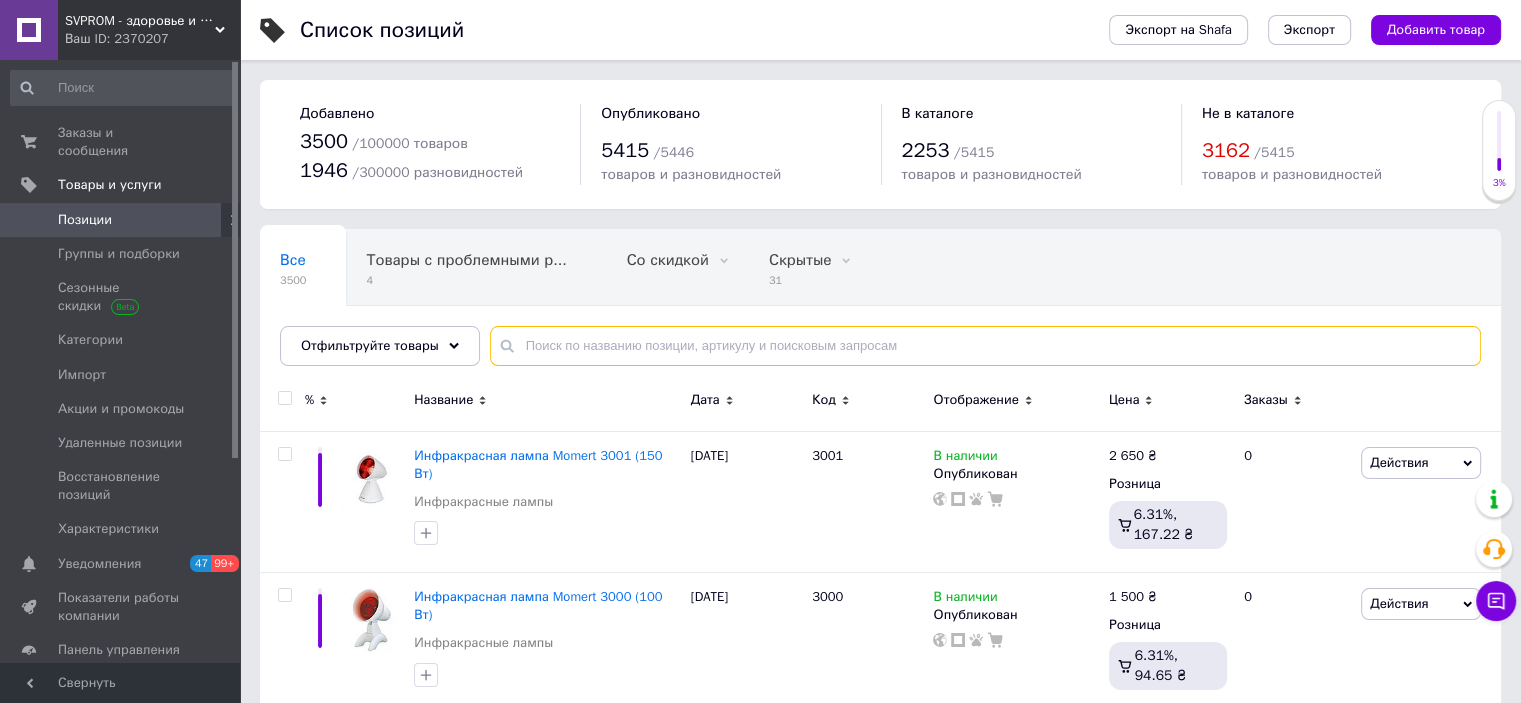 paste on "ARH-19792" 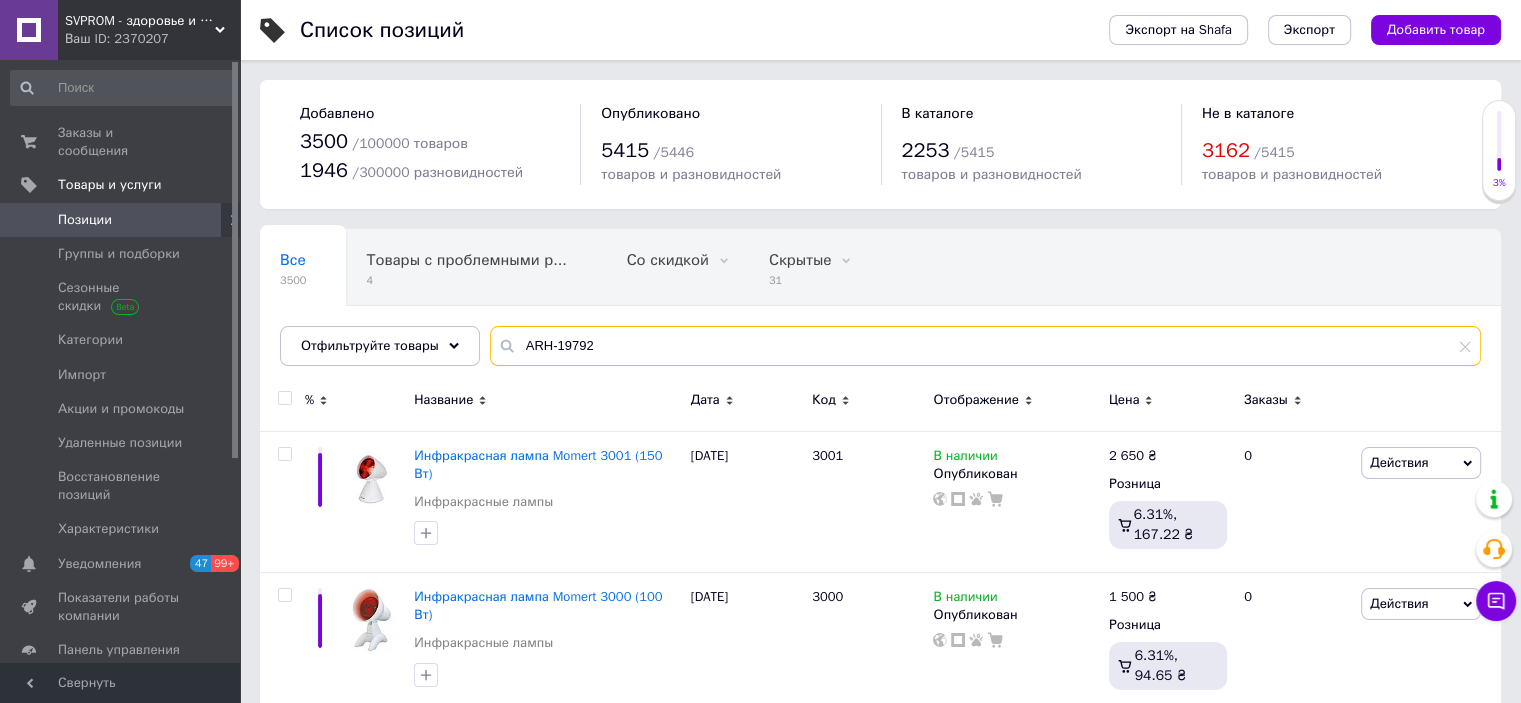 type on "ARH-19792" 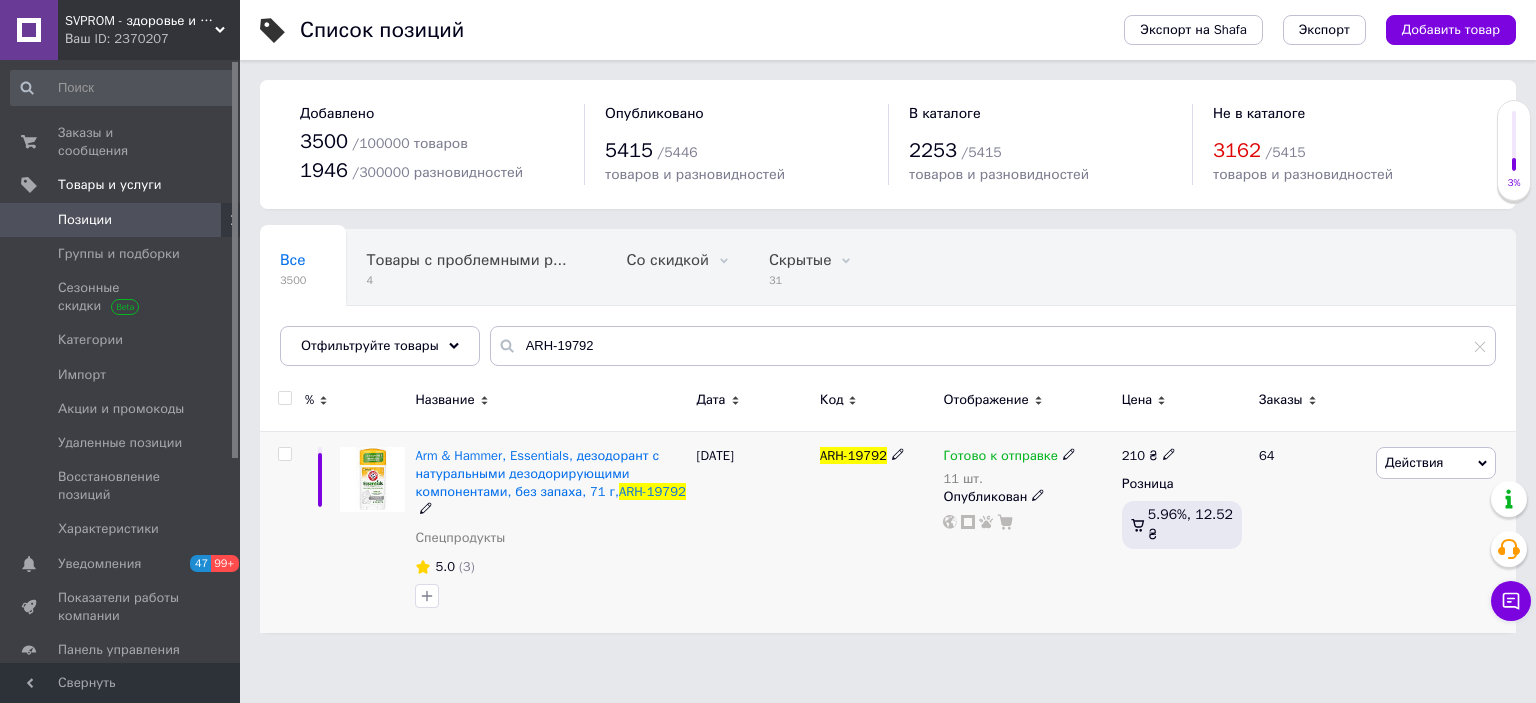 click 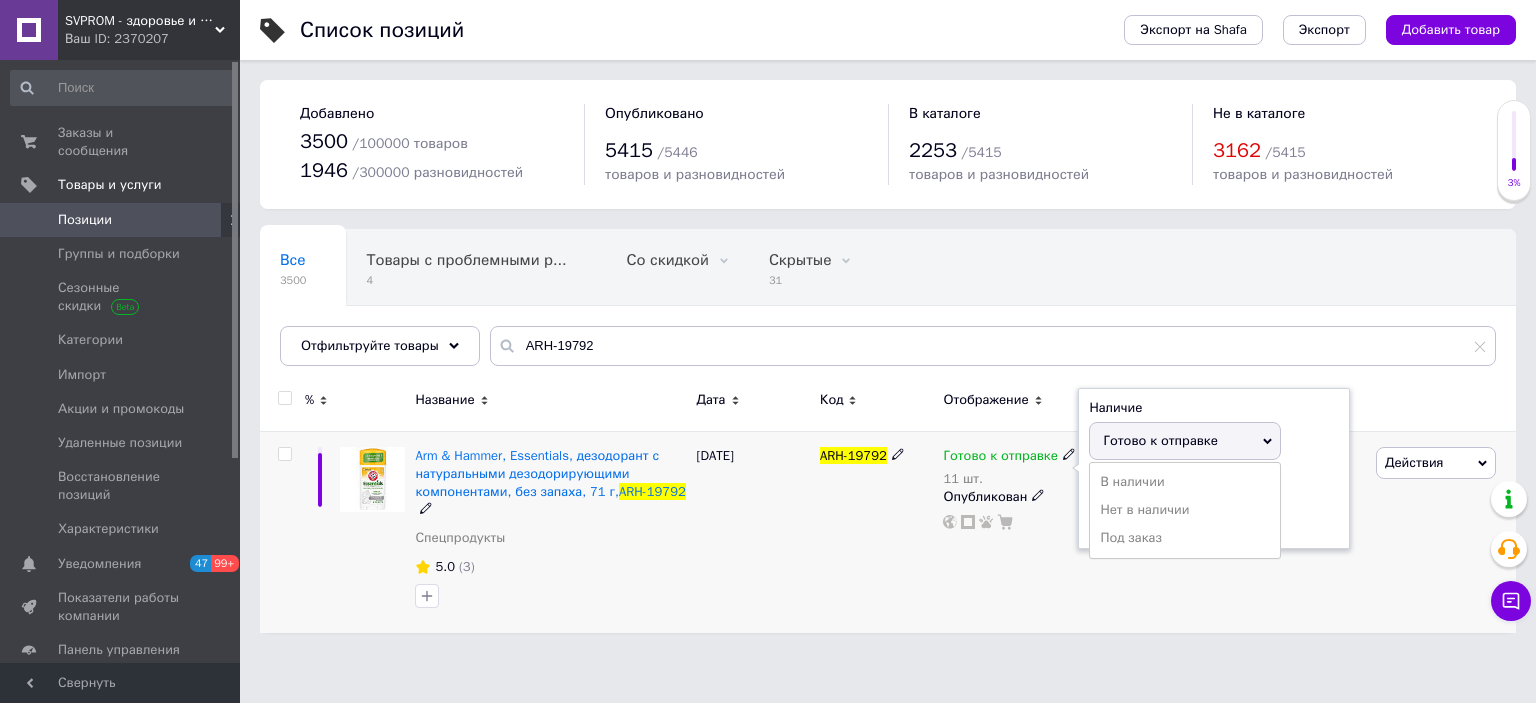 click on "Остатки" at bounding box center (1214, 484) 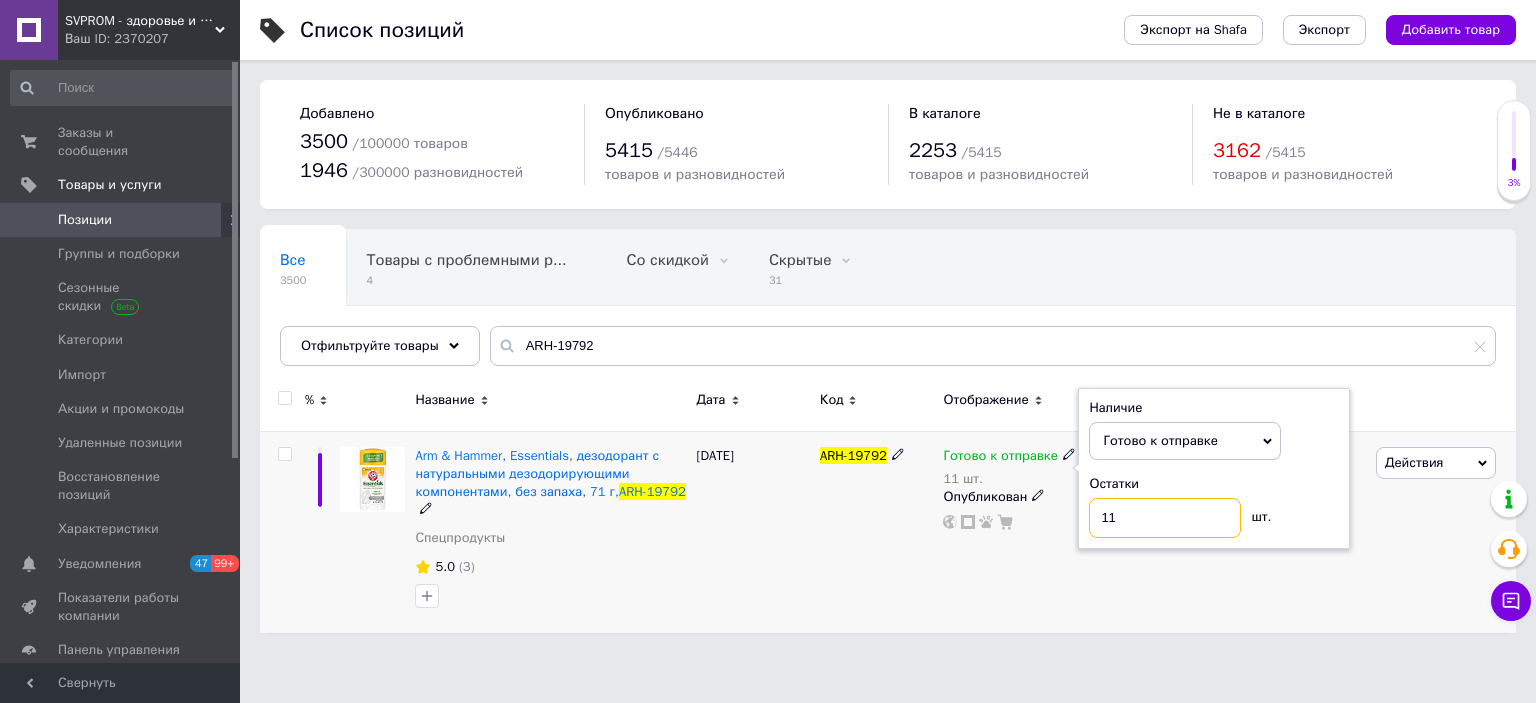 click on "11" at bounding box center [1165, 518] 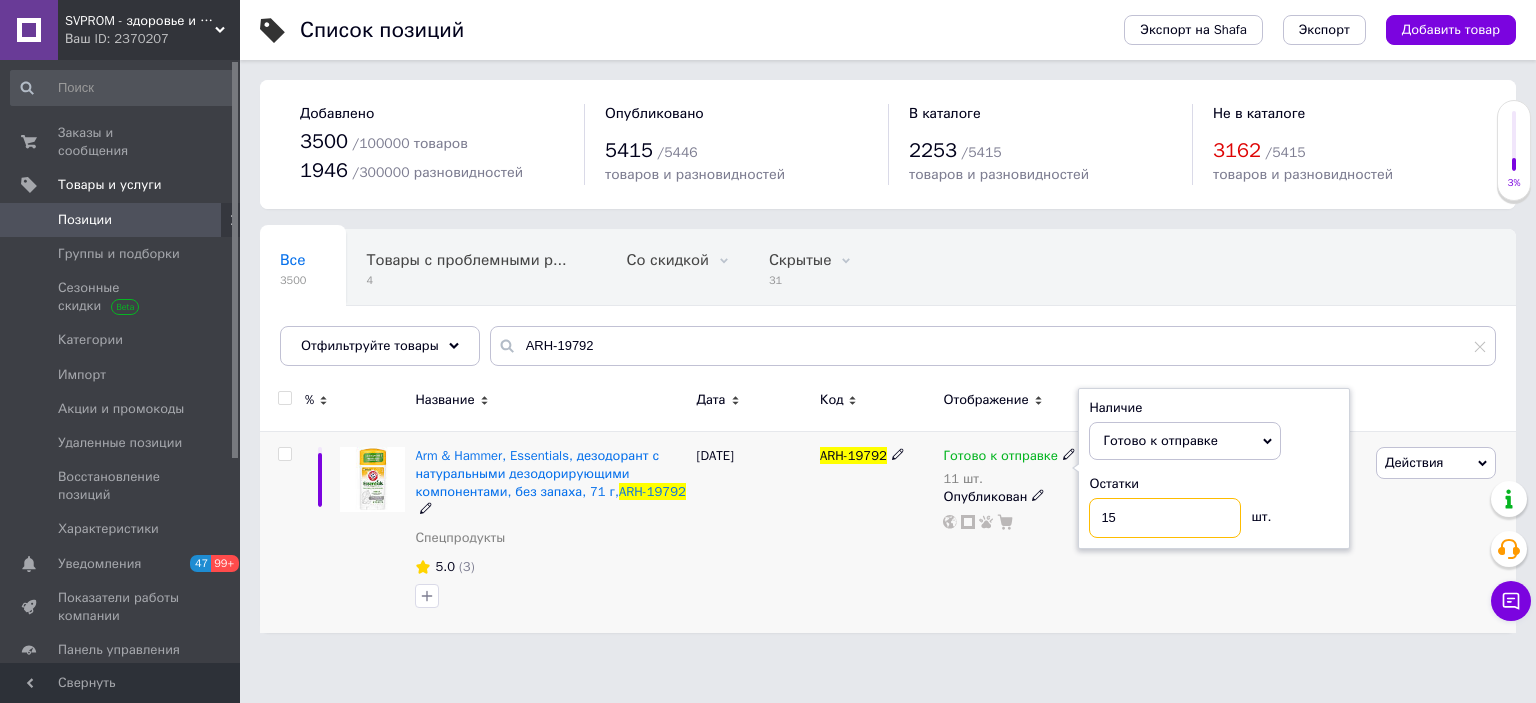 type on "15" 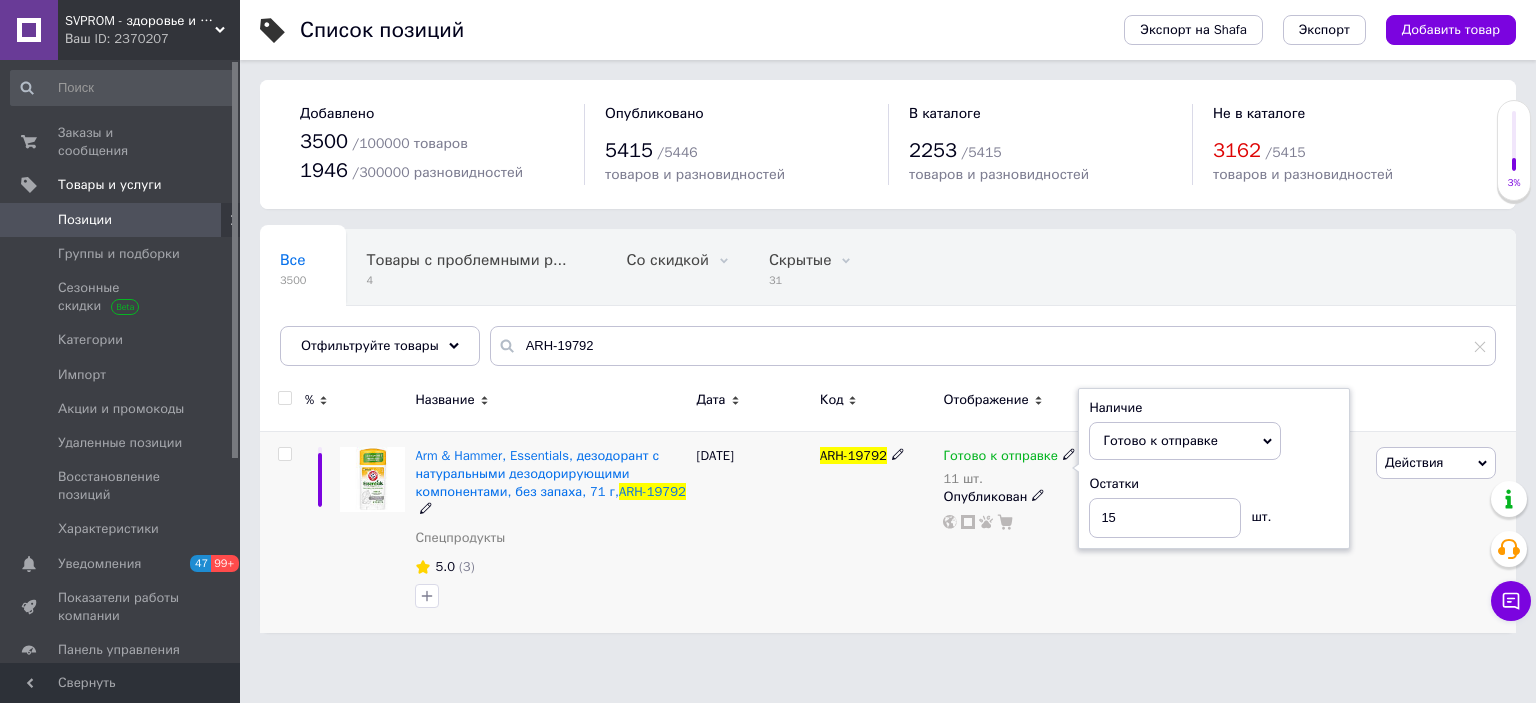 click on "Готово к отправке 11 шт. Наличие Готово к отправке В наличии Нет в наличии Под заказ Остатки 15 шт. Опубликован" at bounding box center (1027, 532) 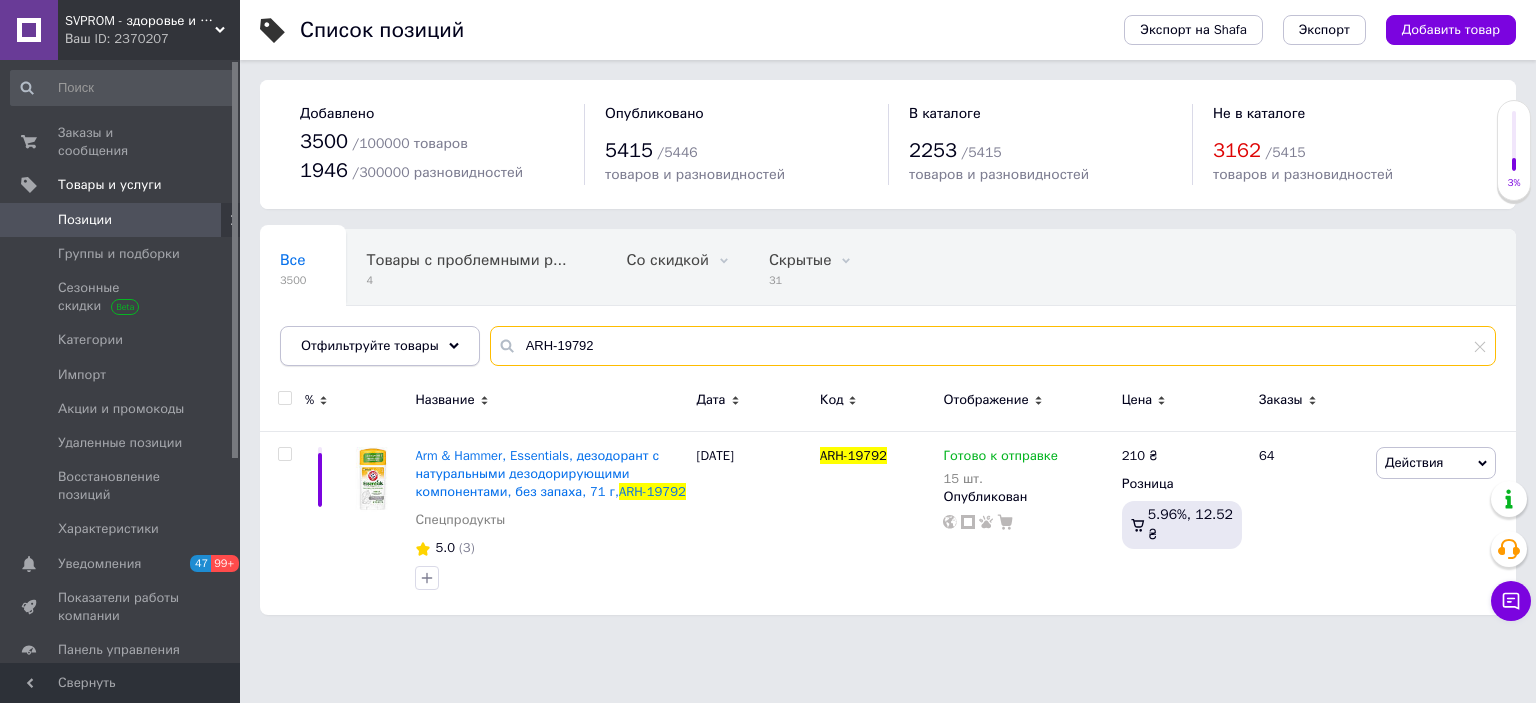 drag, startPoint x: 579, startPoint y: 346, endPoint x: 435, endPoint y: 346, distance: 144 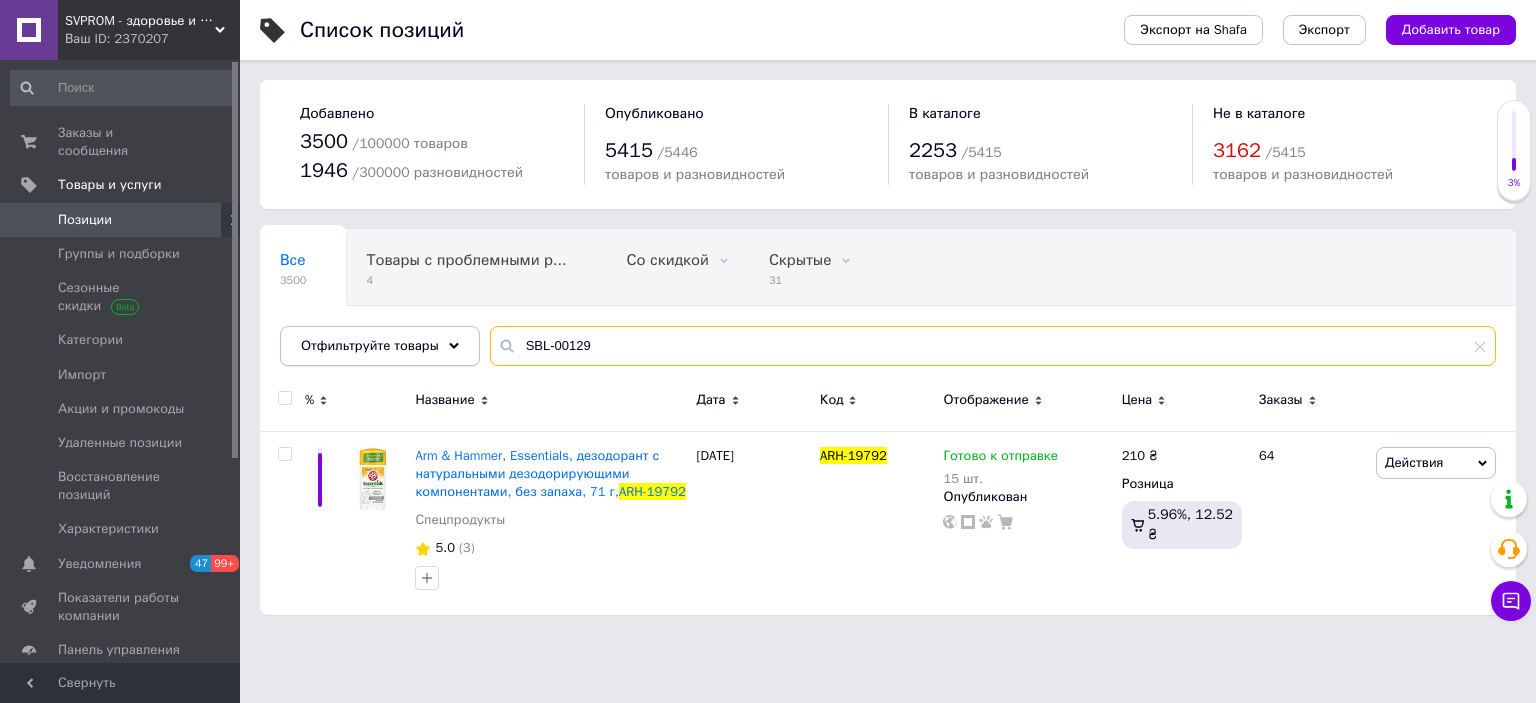 type on "SBL-00129" 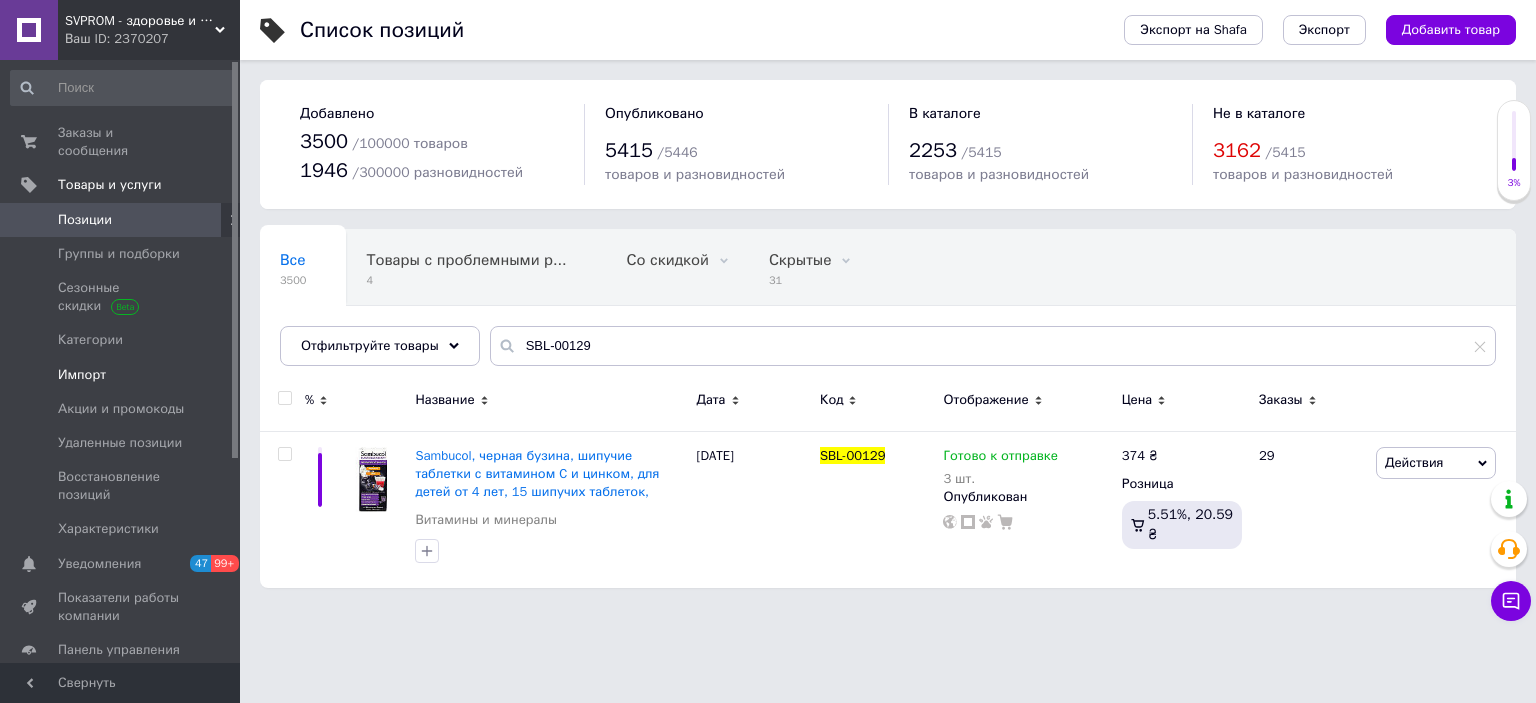 click on "Импорт" at bounding box center (121, 375) 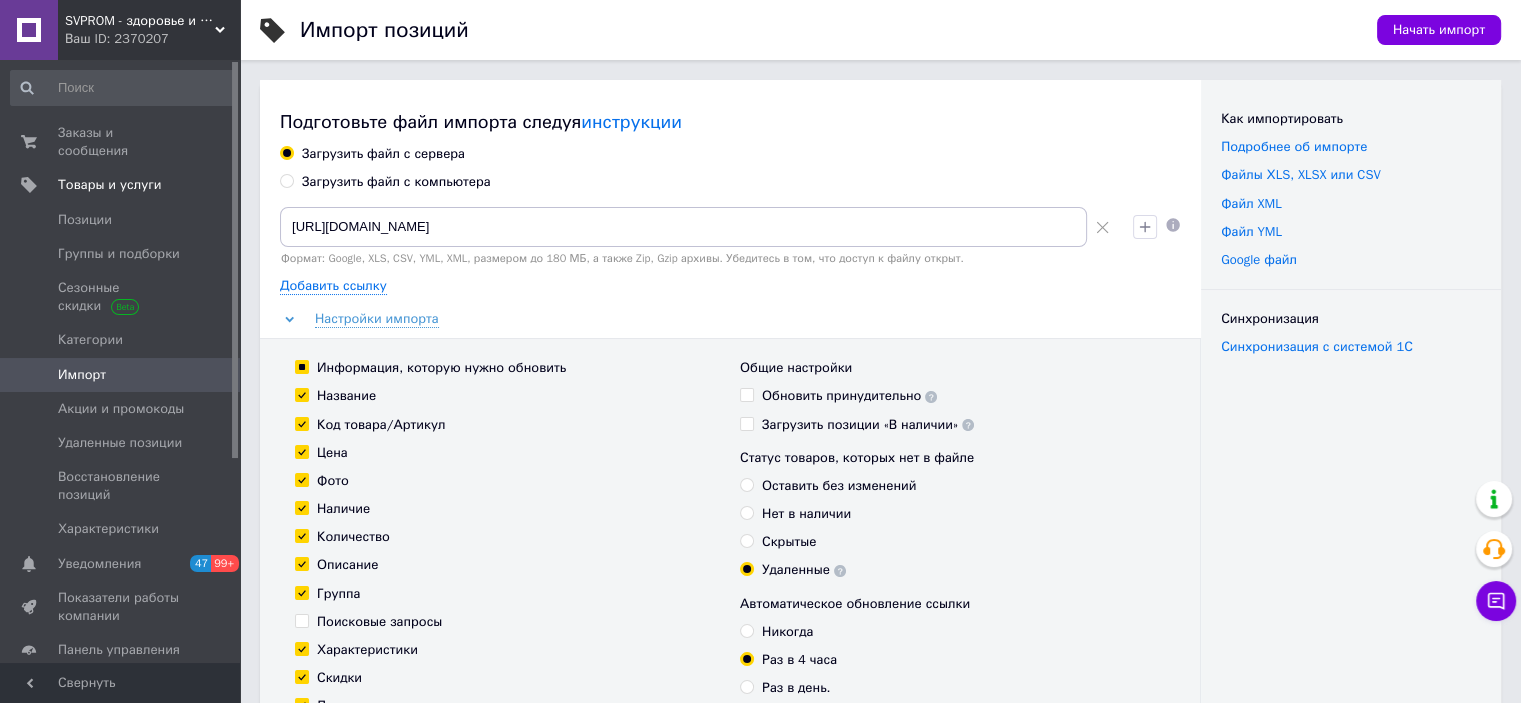 click on "Обновить принудительно" at bounding box center (849, 396) 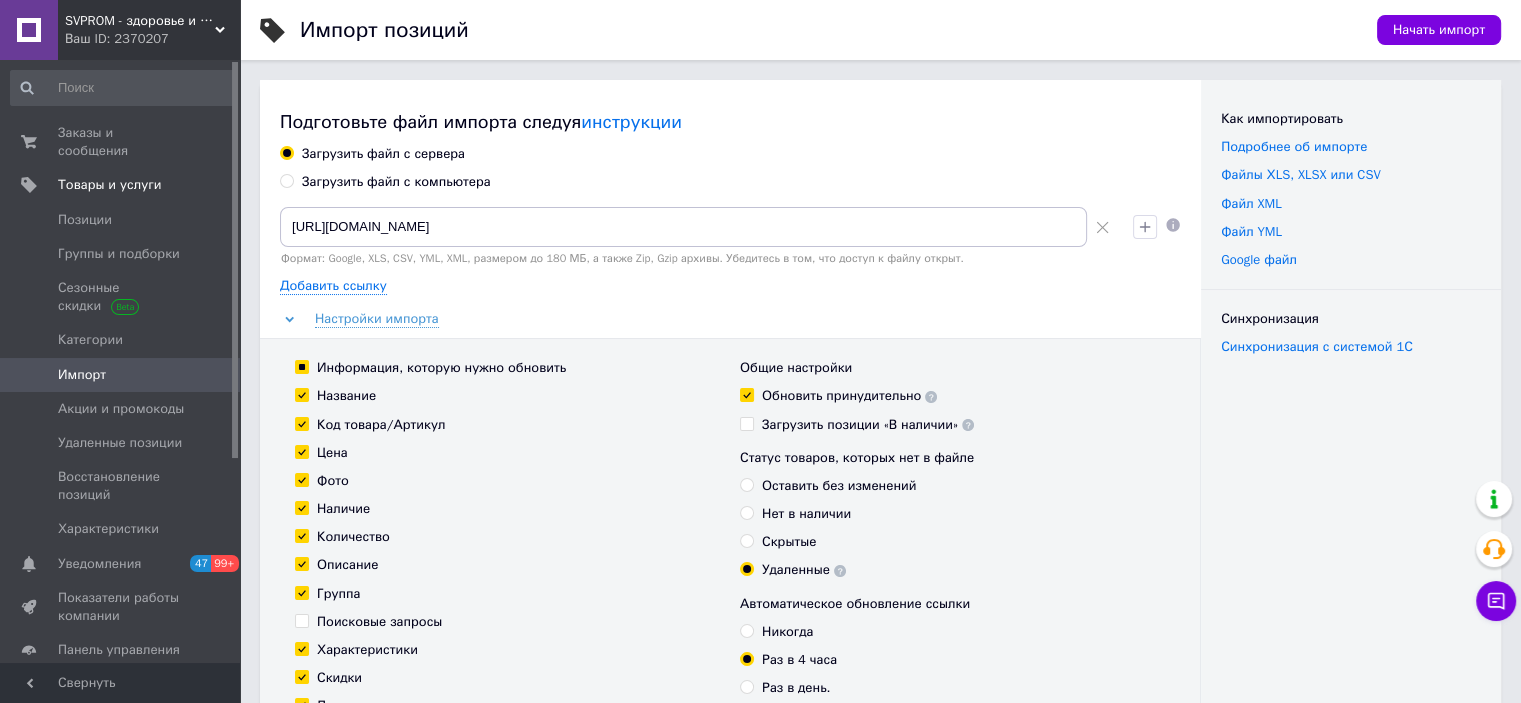 checkbox on "true" 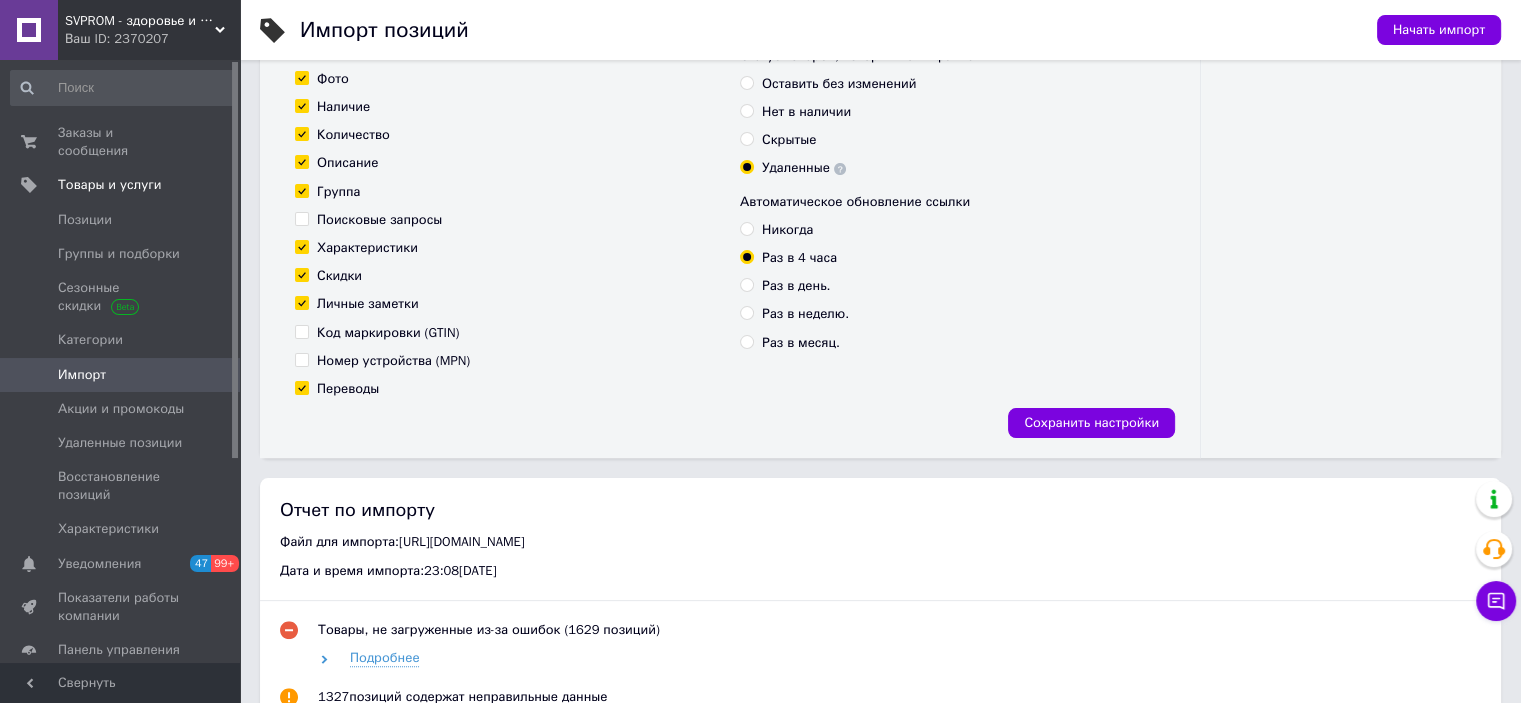 scroll, scrollTop: 400, scrollLeft: 0, axis: vertical 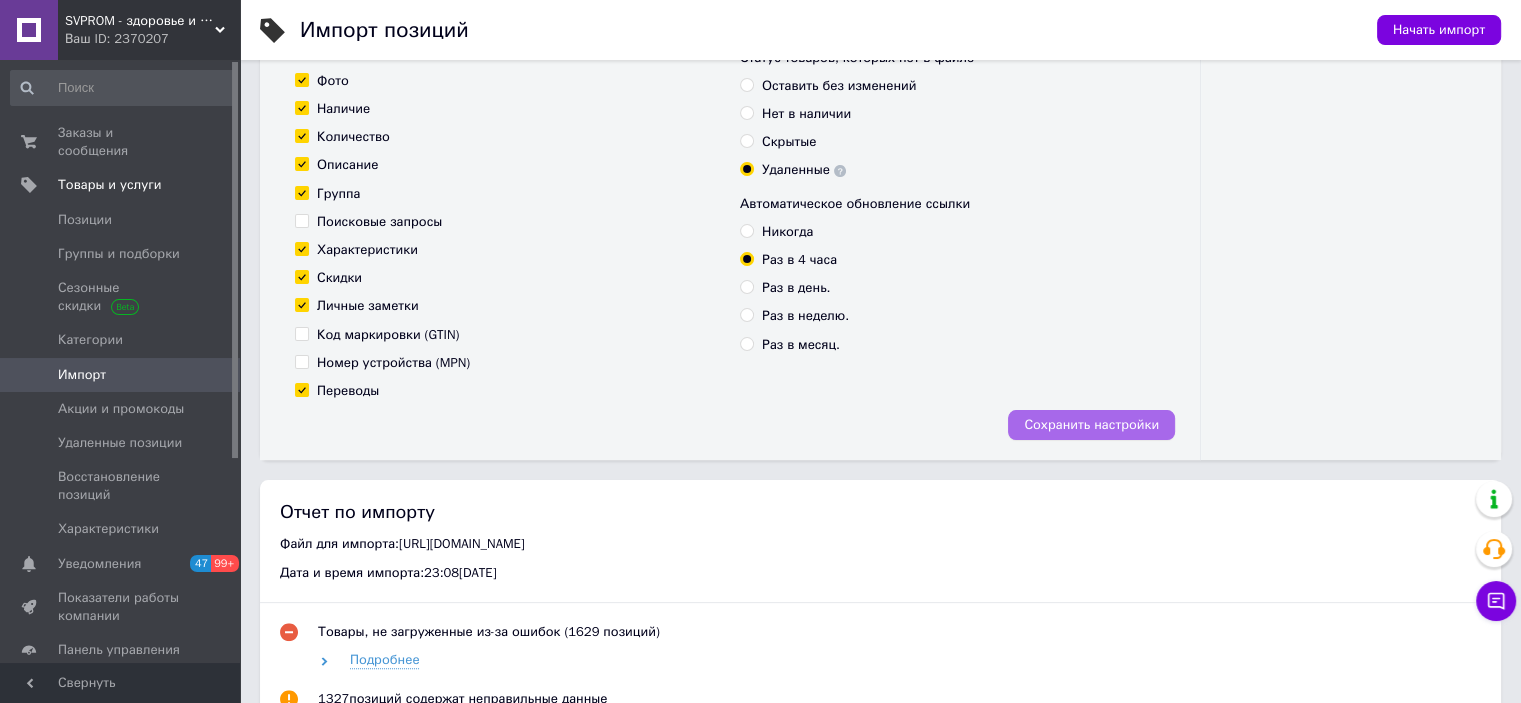 click on "Сохранить настройки" at bounding box center (1091, 425) 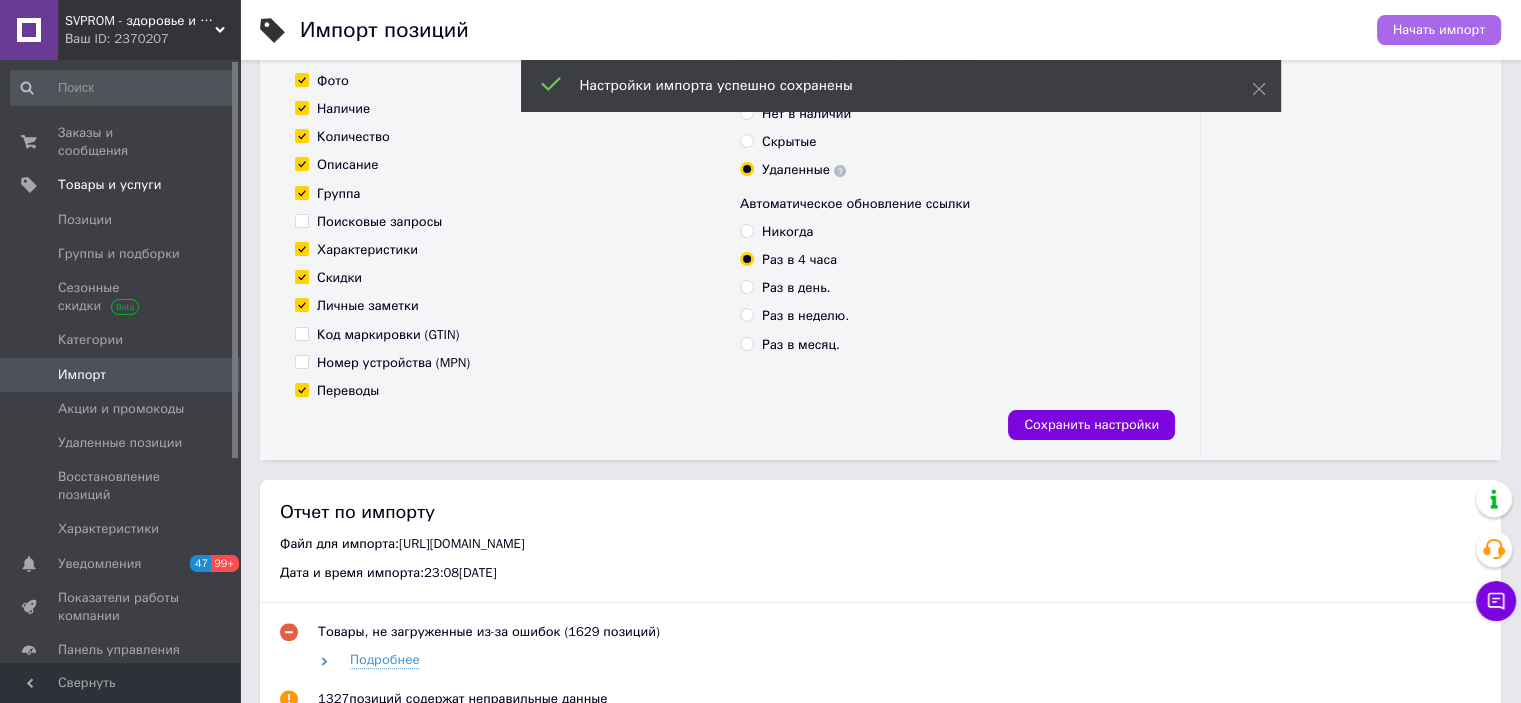 click on "Начать импорт" at bounding box center (1439, 30) 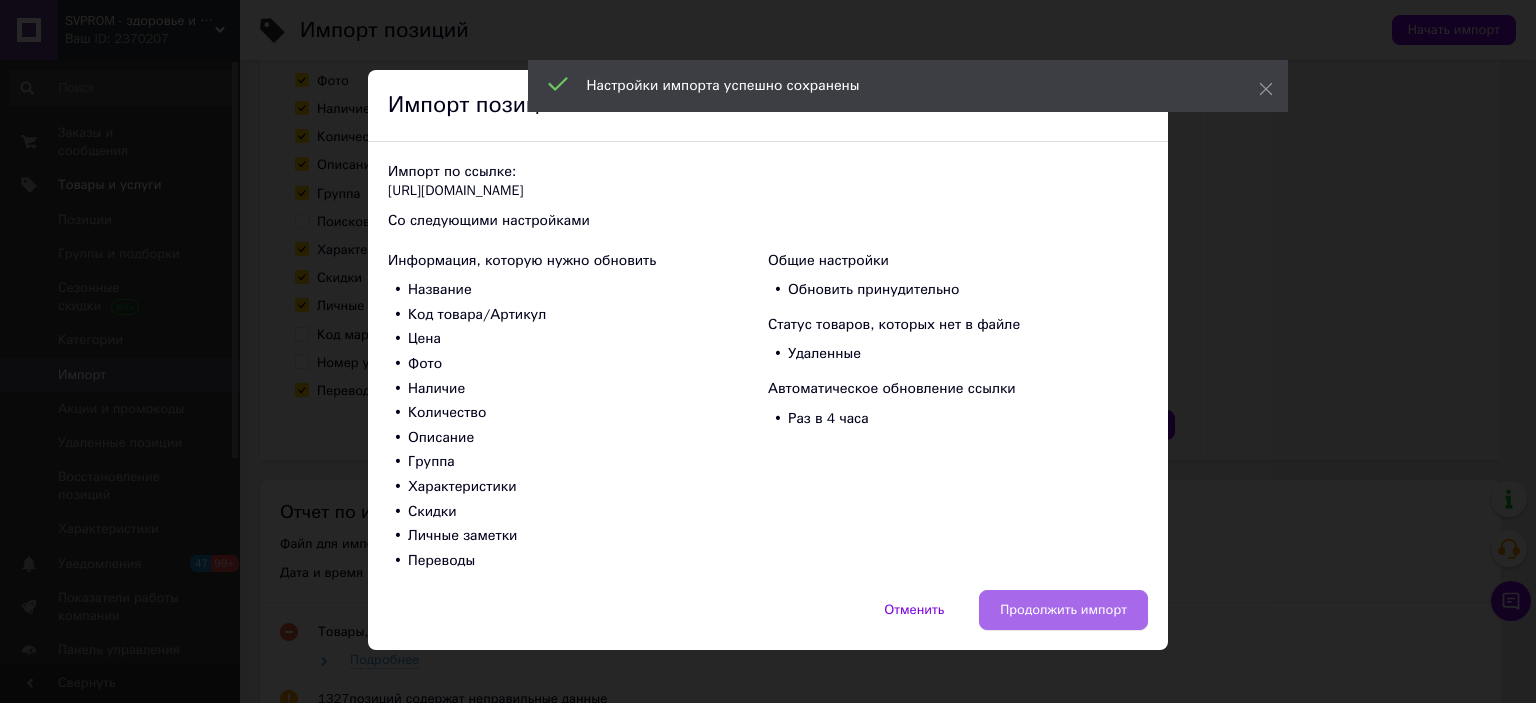 click on "Продолжить импорт" at bounding box center [1063, 610] 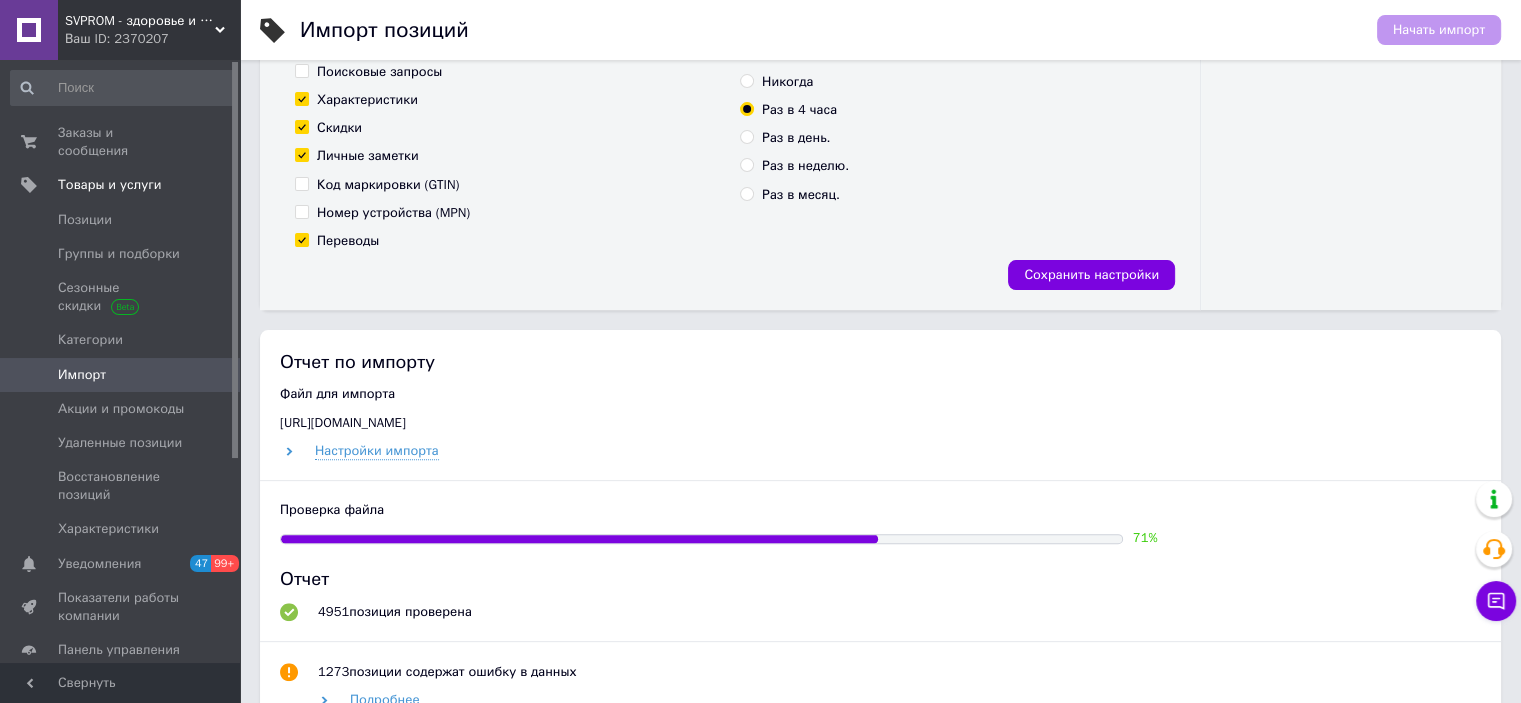 scroll, scrollTop: 300, scrollLeft: 0, axis: vertical 